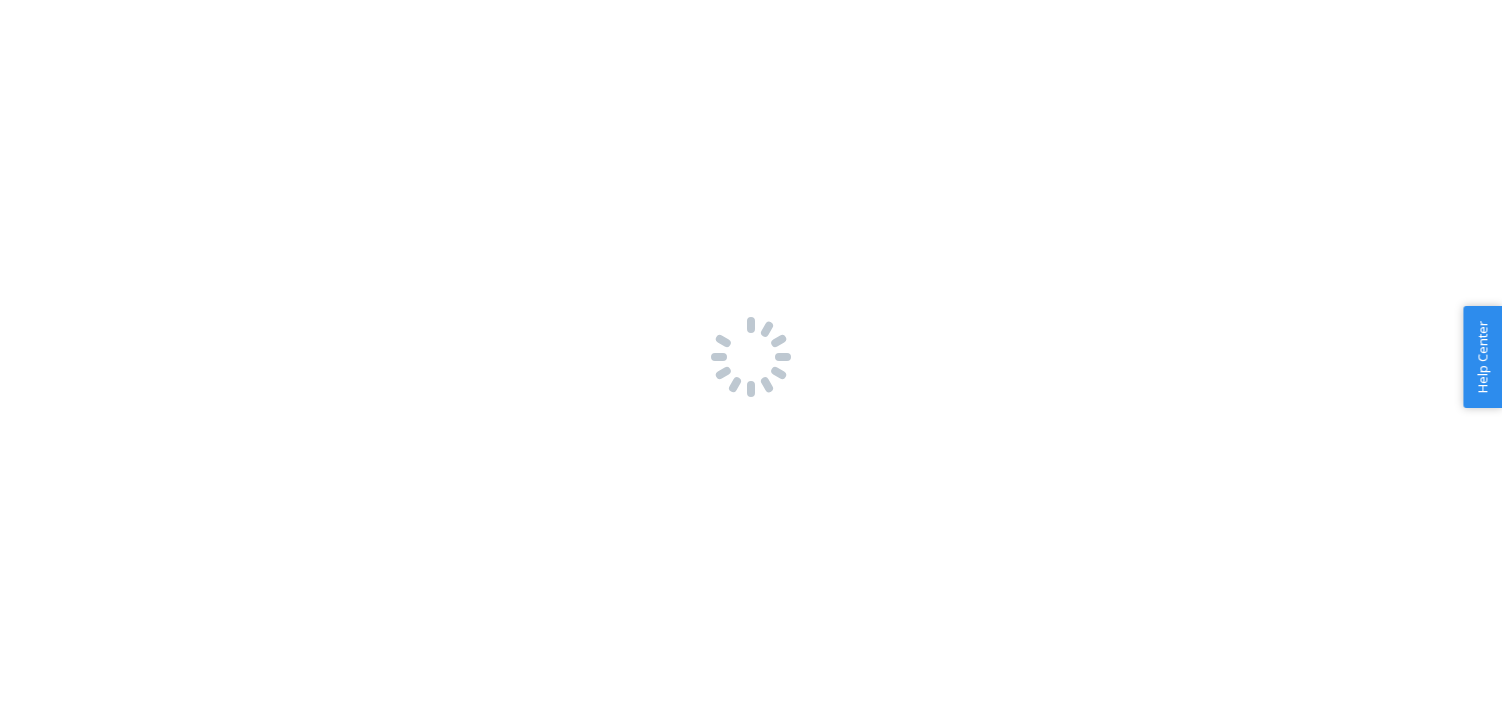 scroll, scrollTop: 0, scrollLeft: 0, axis: both 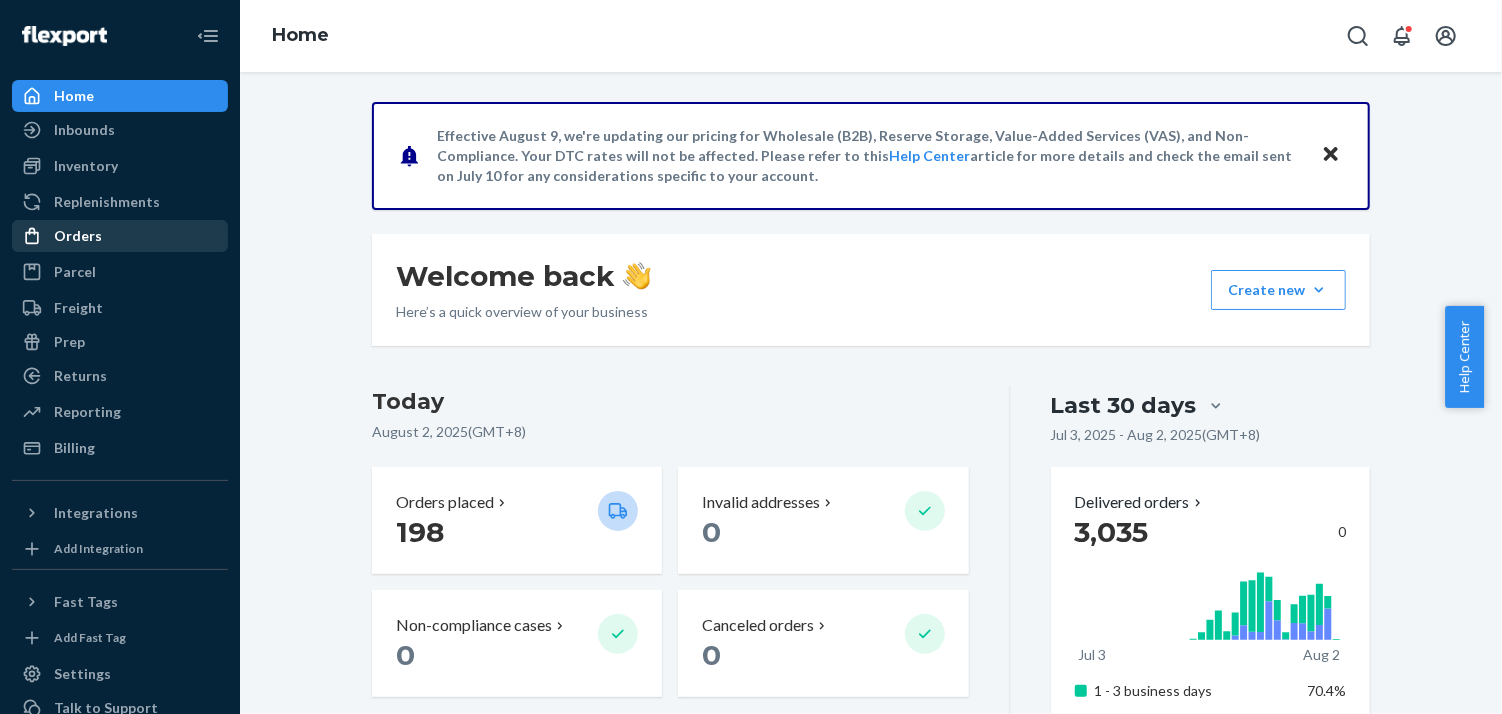 click on "Orders" at bounding box center (78, 236) 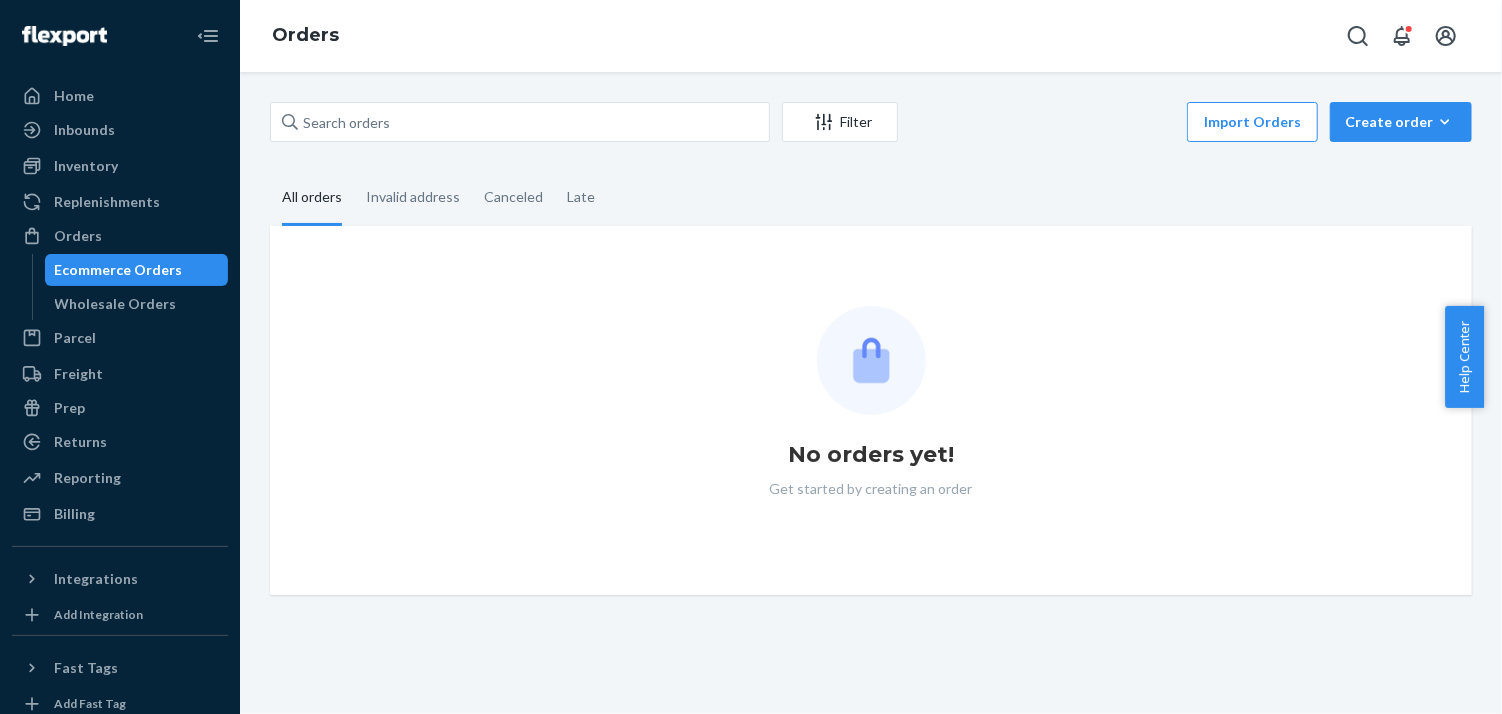 click on "Ecommerce Orders" at bounding box center (119, 270) 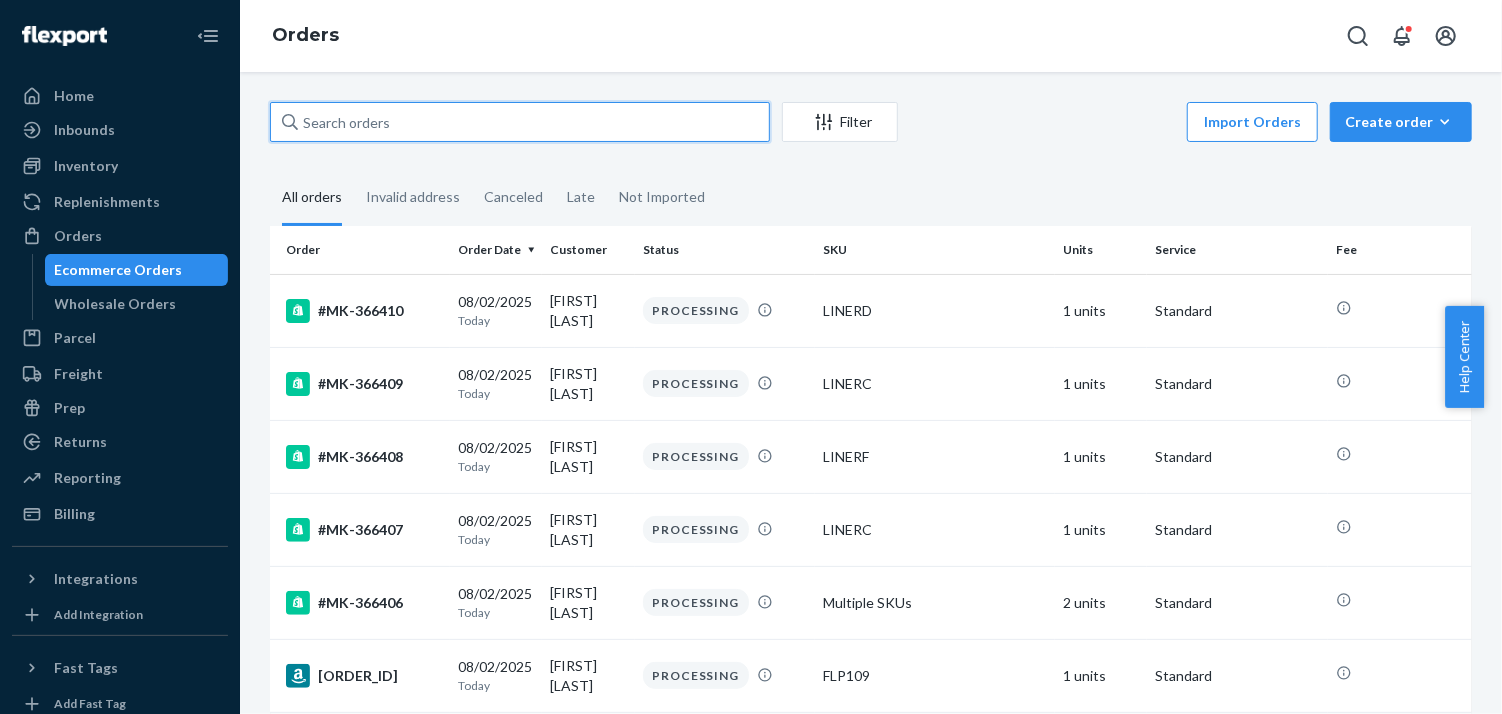 click at bounding box center [520, 122] 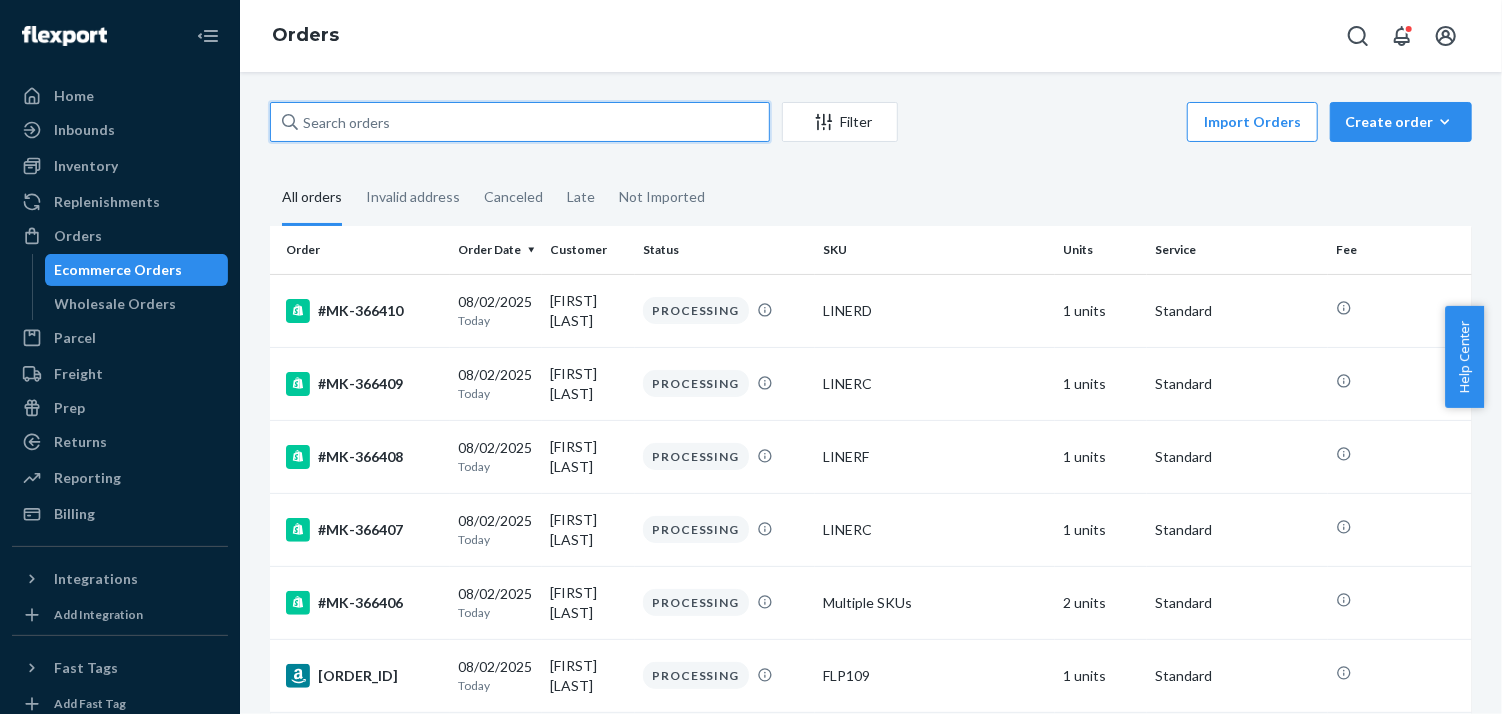 paste on "MK-365053" 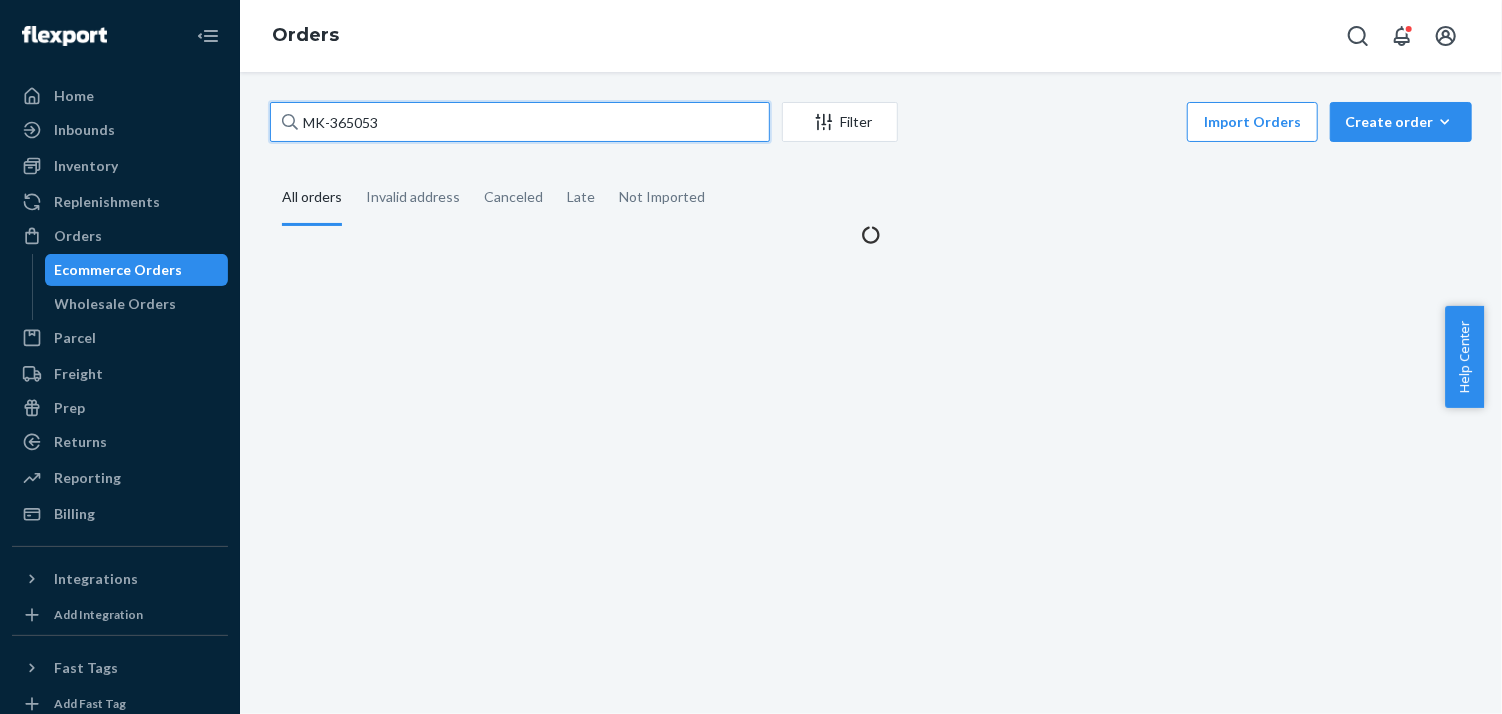 type on "MK-365053" 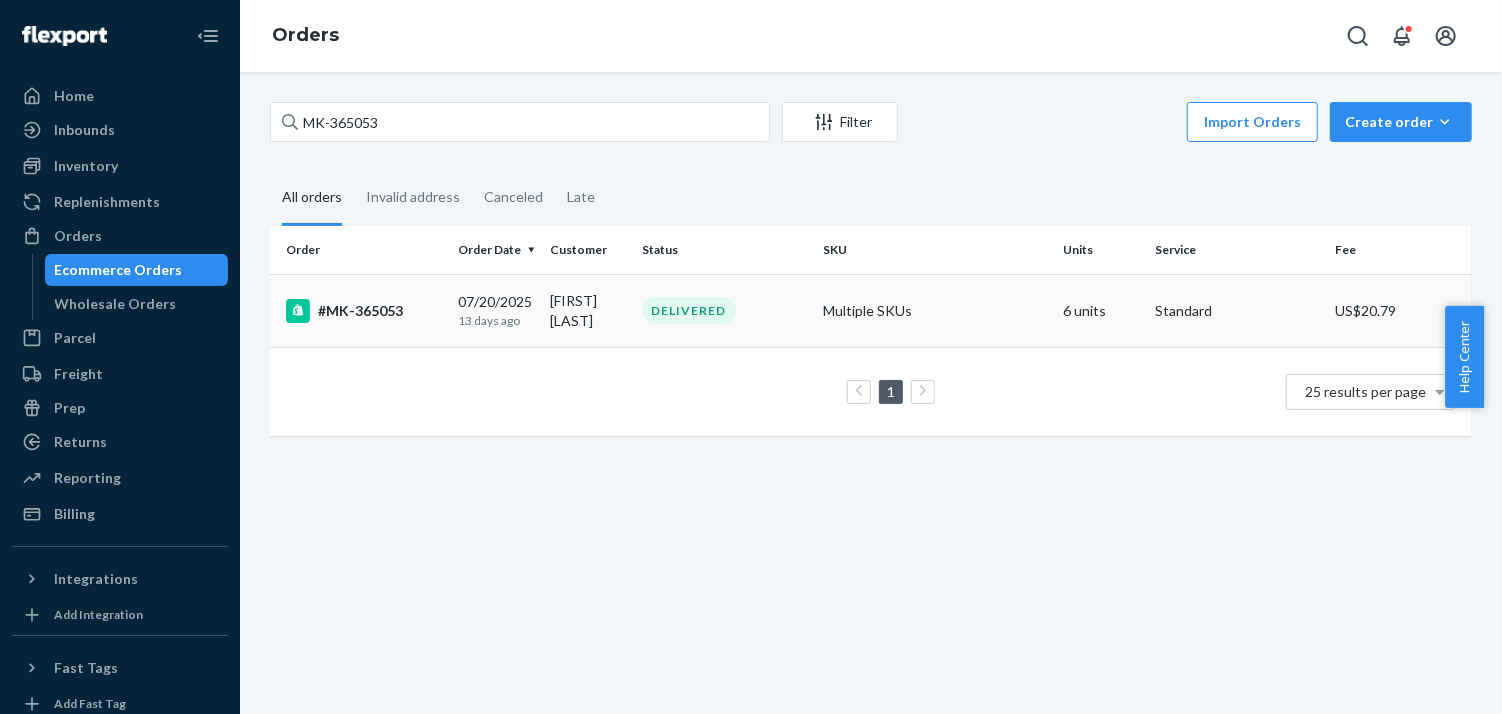 click on "#MK-365053" at bounding box center (364, 311) 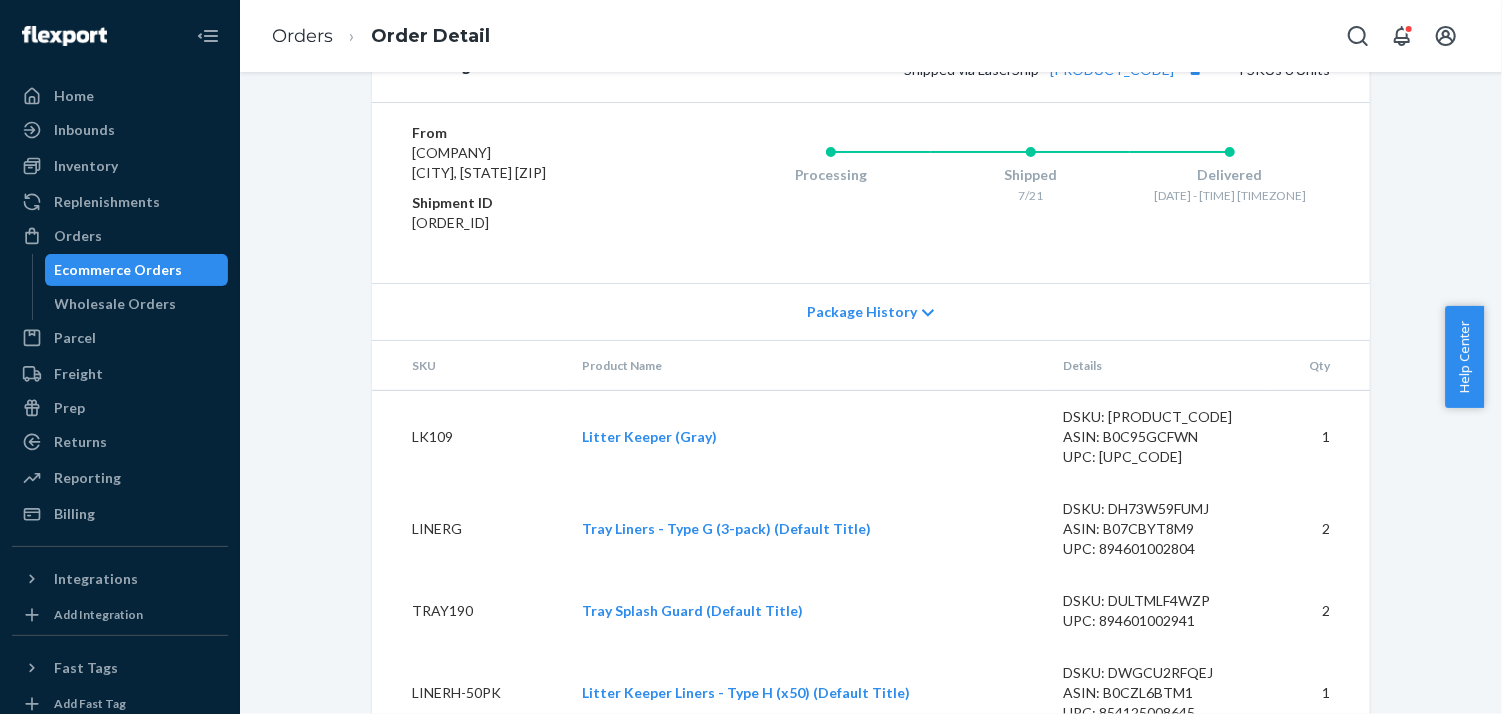 scroll, scrollTop: 0, scrollLeft: 0, axis: both 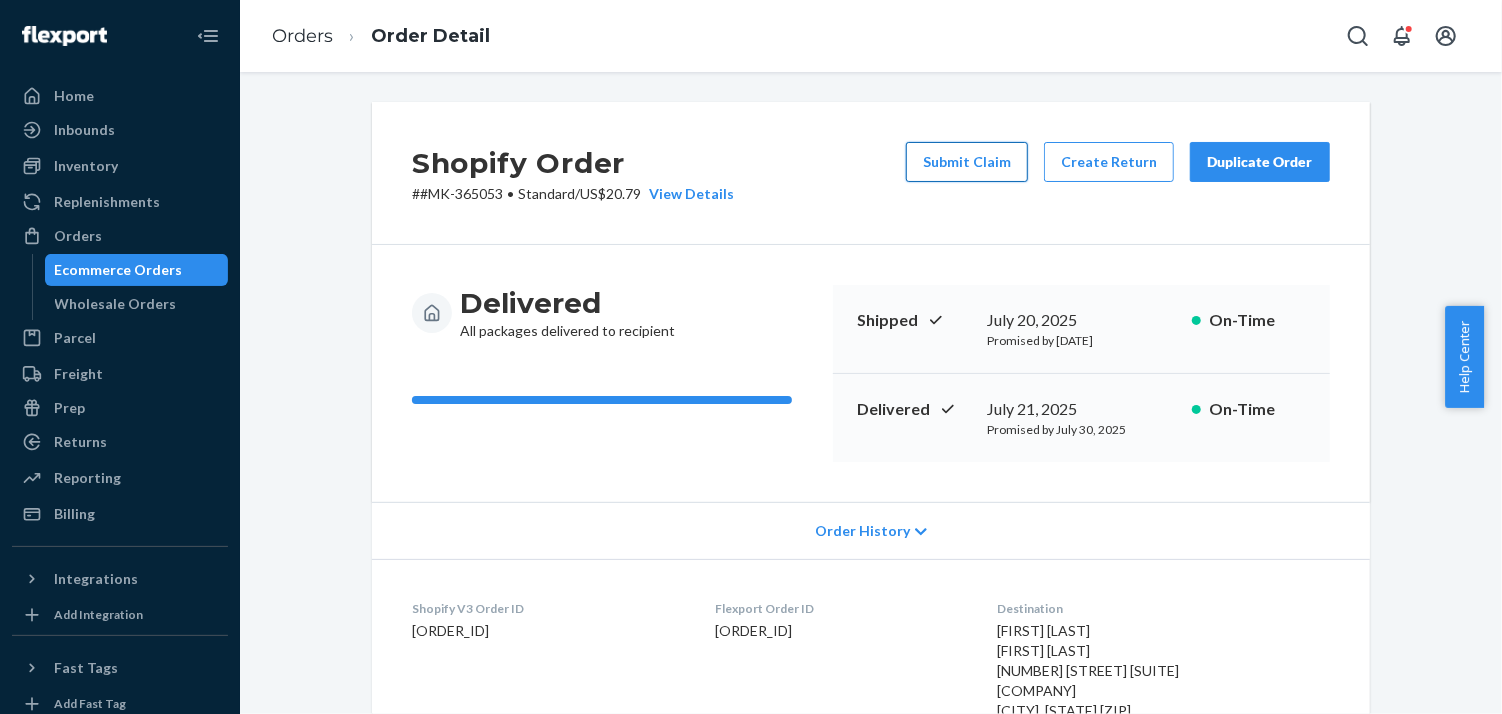 click on "Submit Claim" at bounding box center [967, 162] 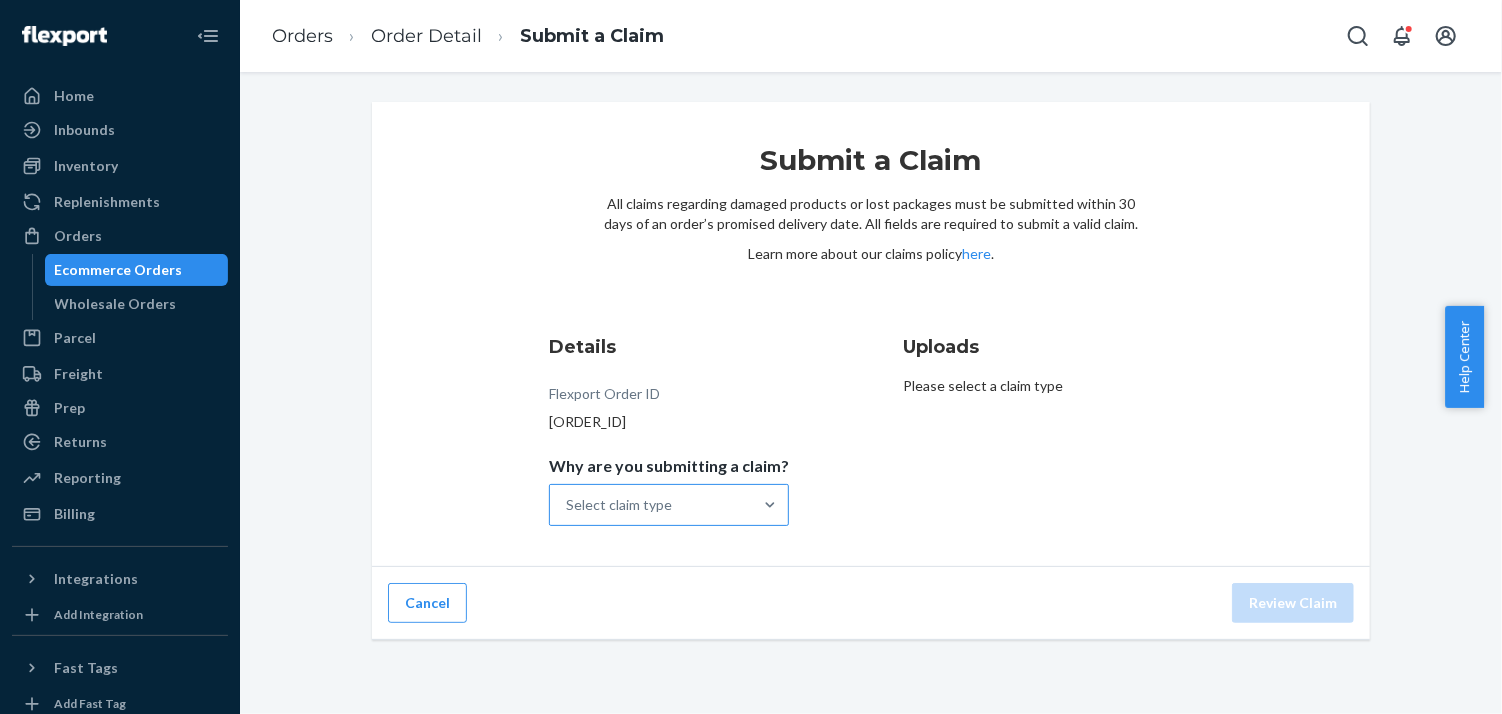 click on "Select claim type" at bounding box center [669, 505] 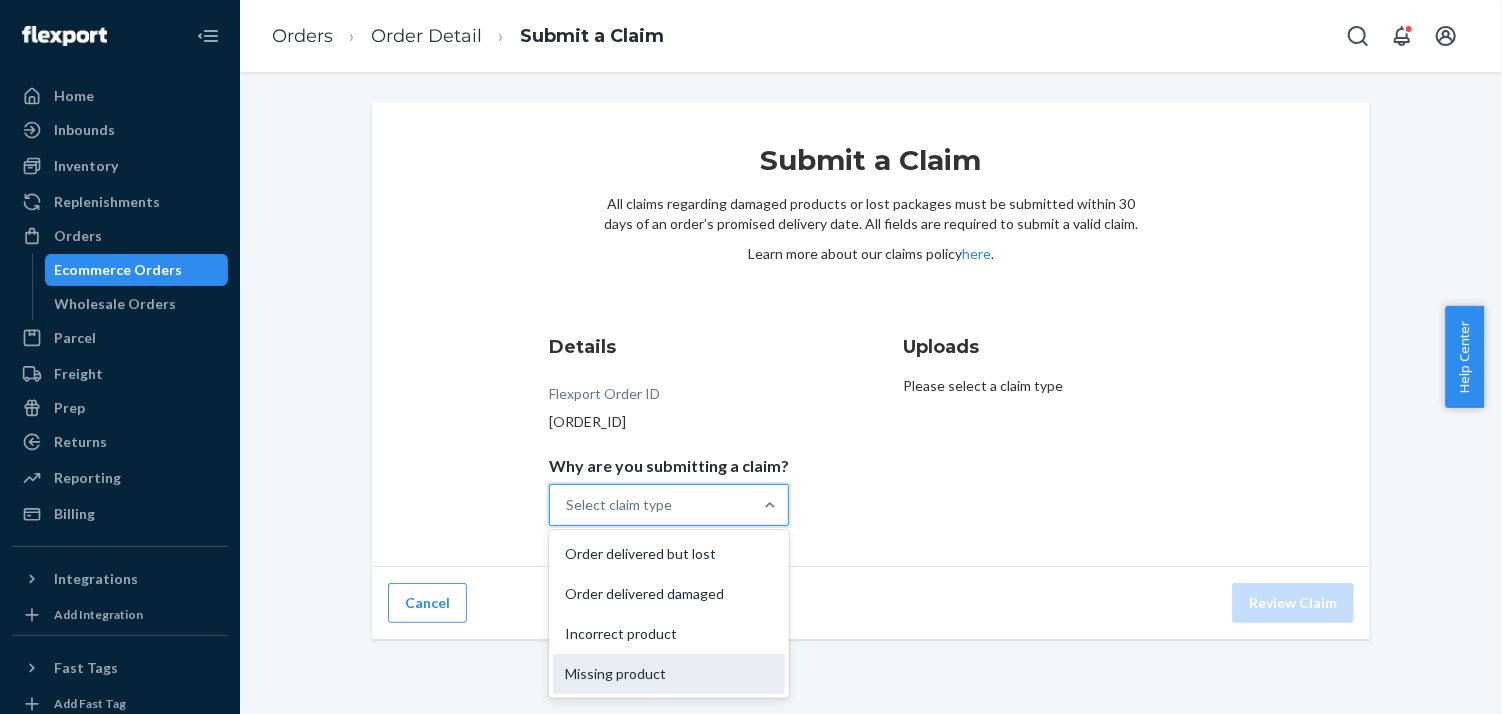 click on "Missing product" at bounding box center (669, 674) 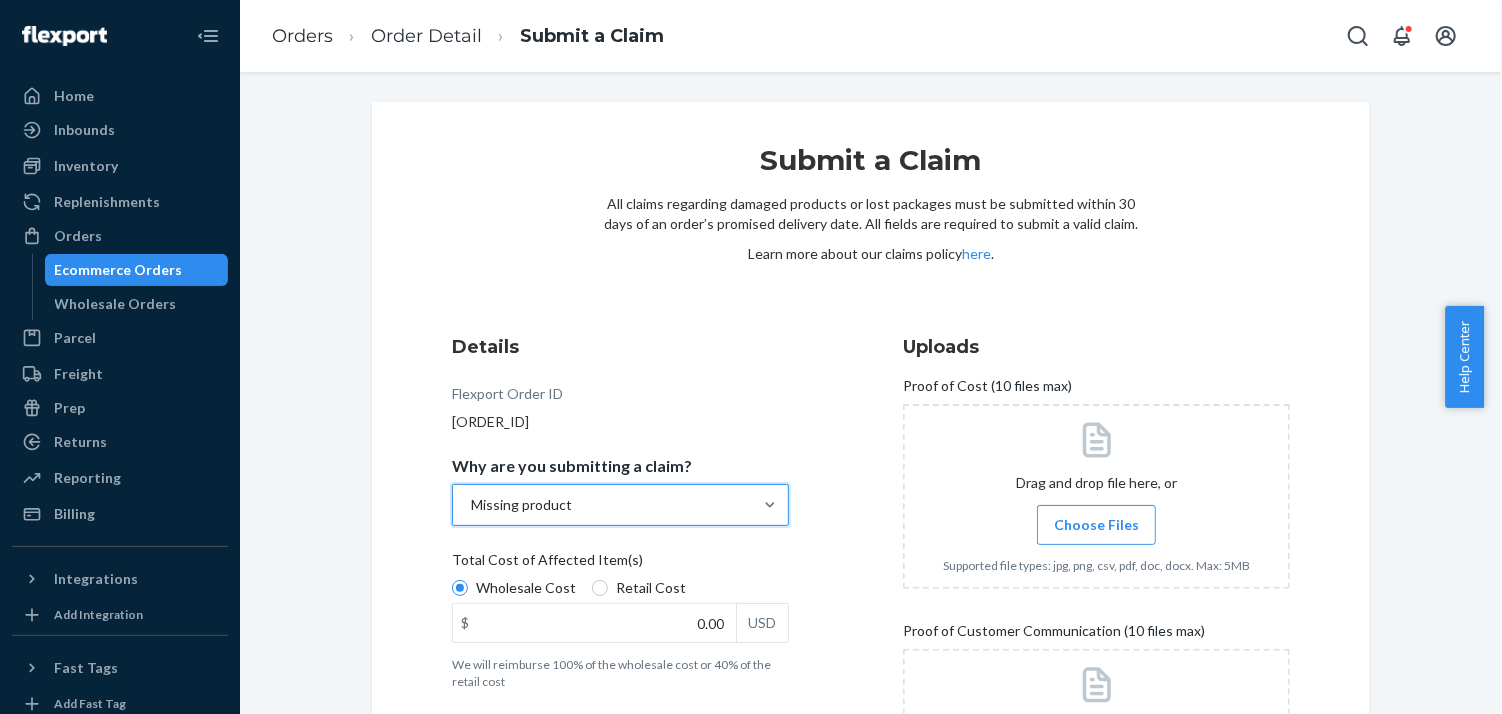 scroll, scrollTop: 152, scrollLeft: 0, axis: vertical 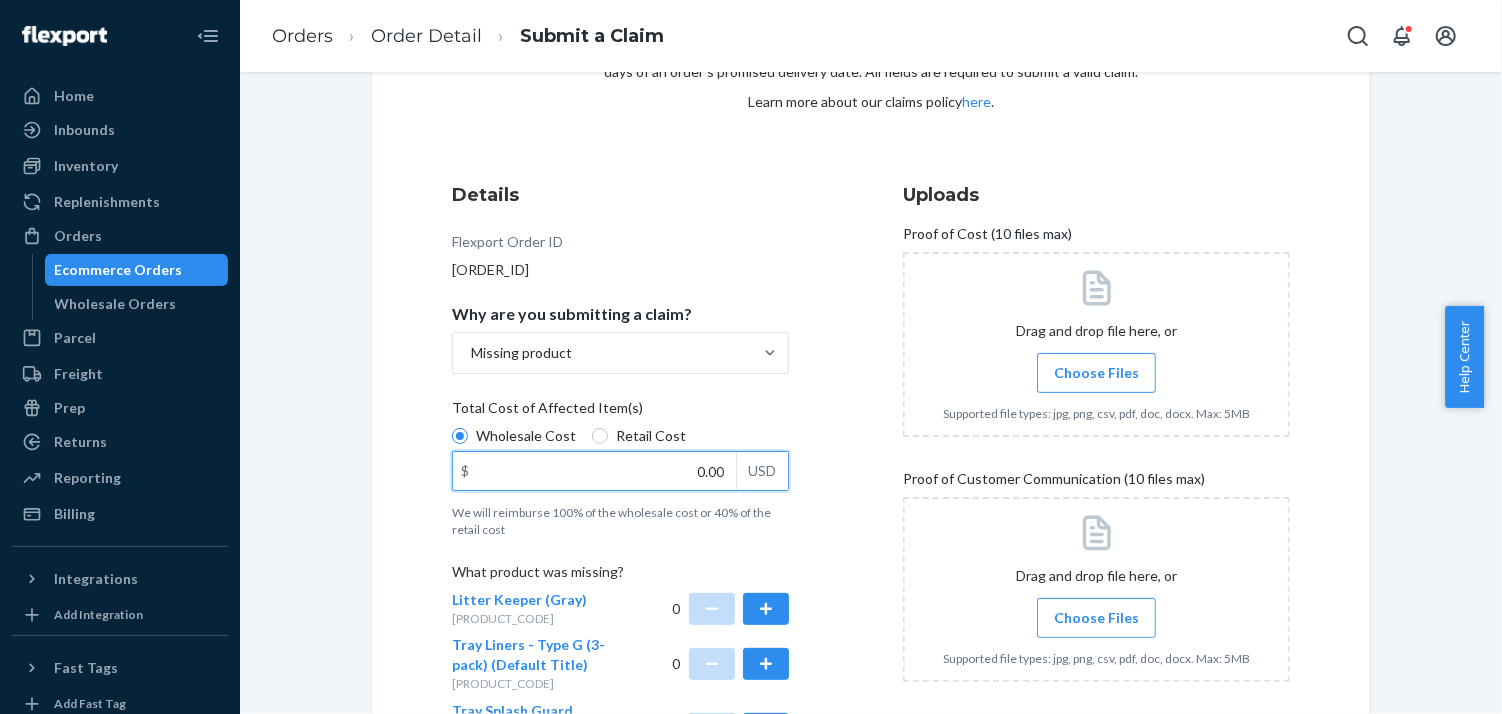 click on "0.00" at bounding box center [594, 471] 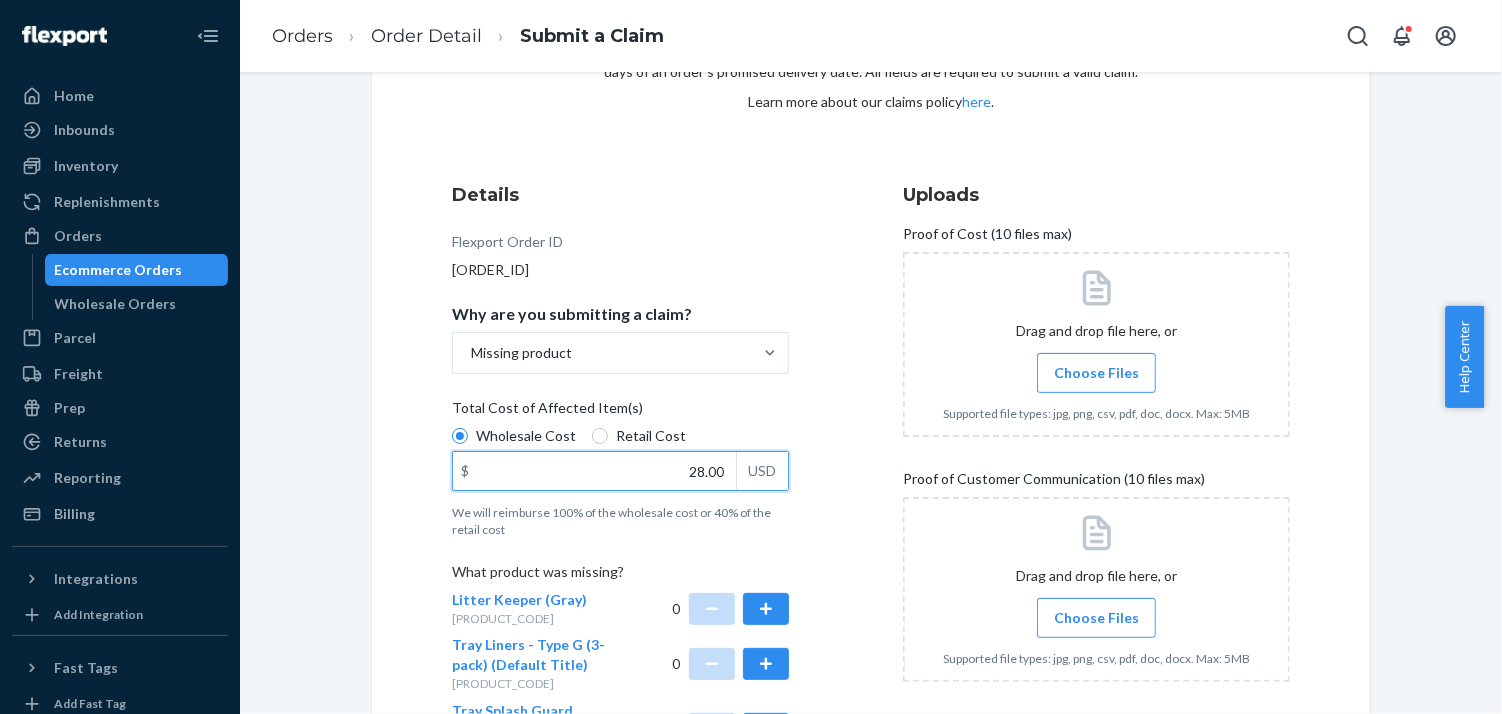 type on "28.40" 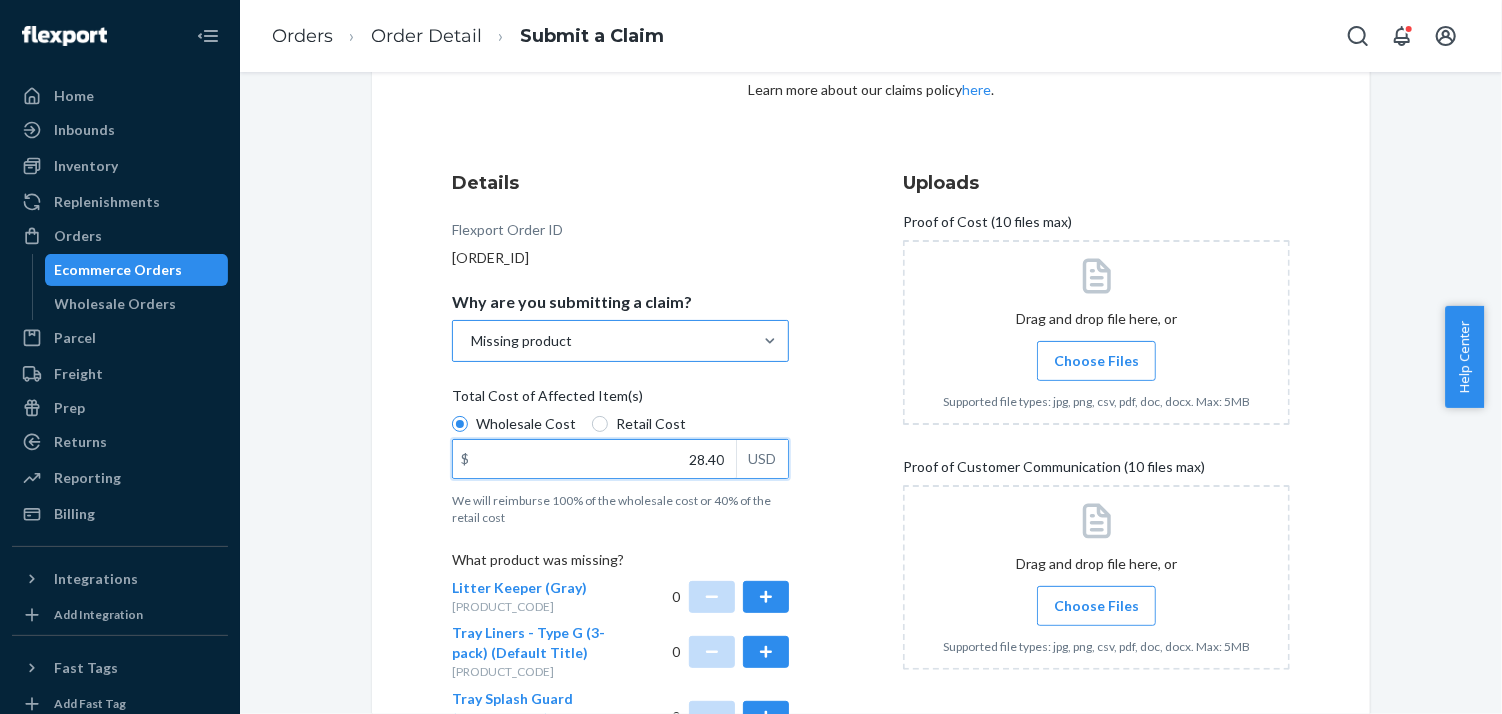 scroll, scrollTop: 169, scrollLeft: 0, axis: vertical 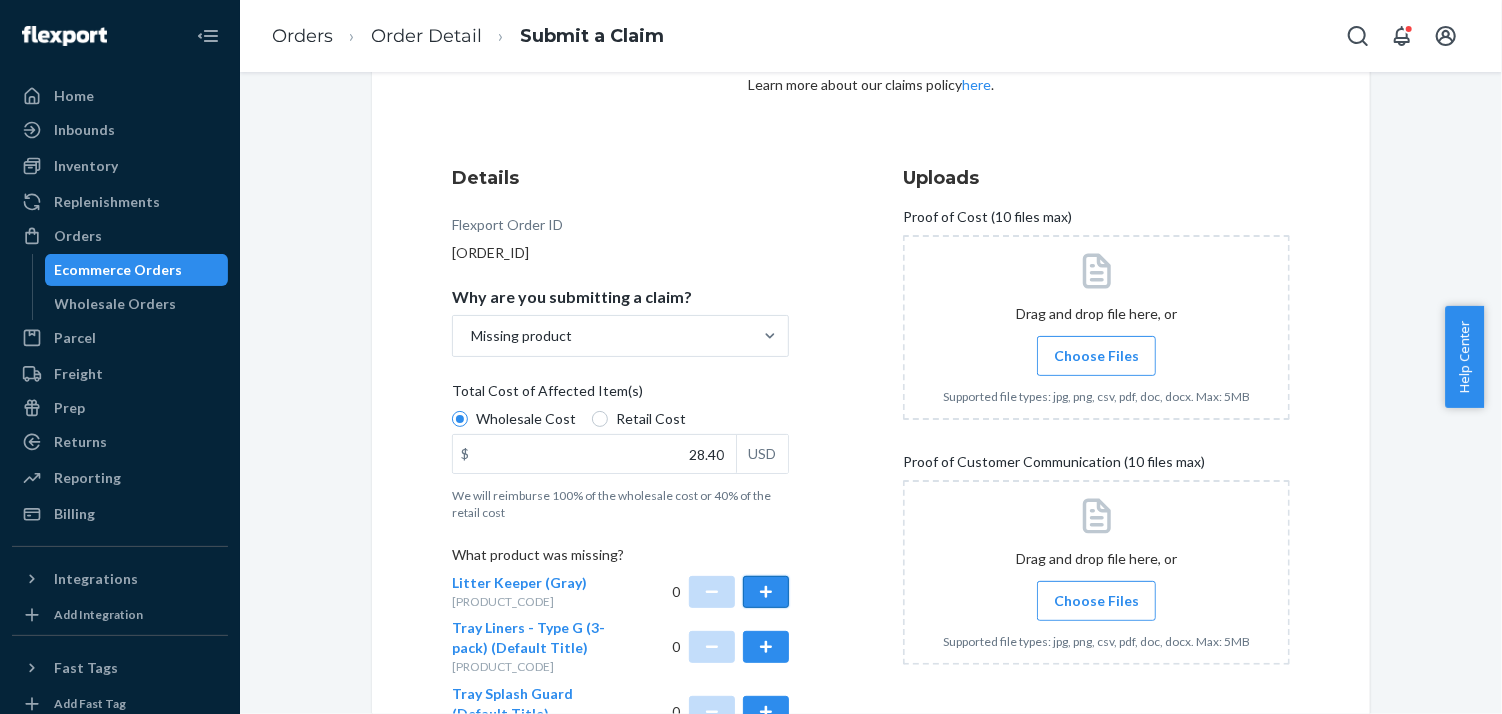 click at bounding box center [766, 592] 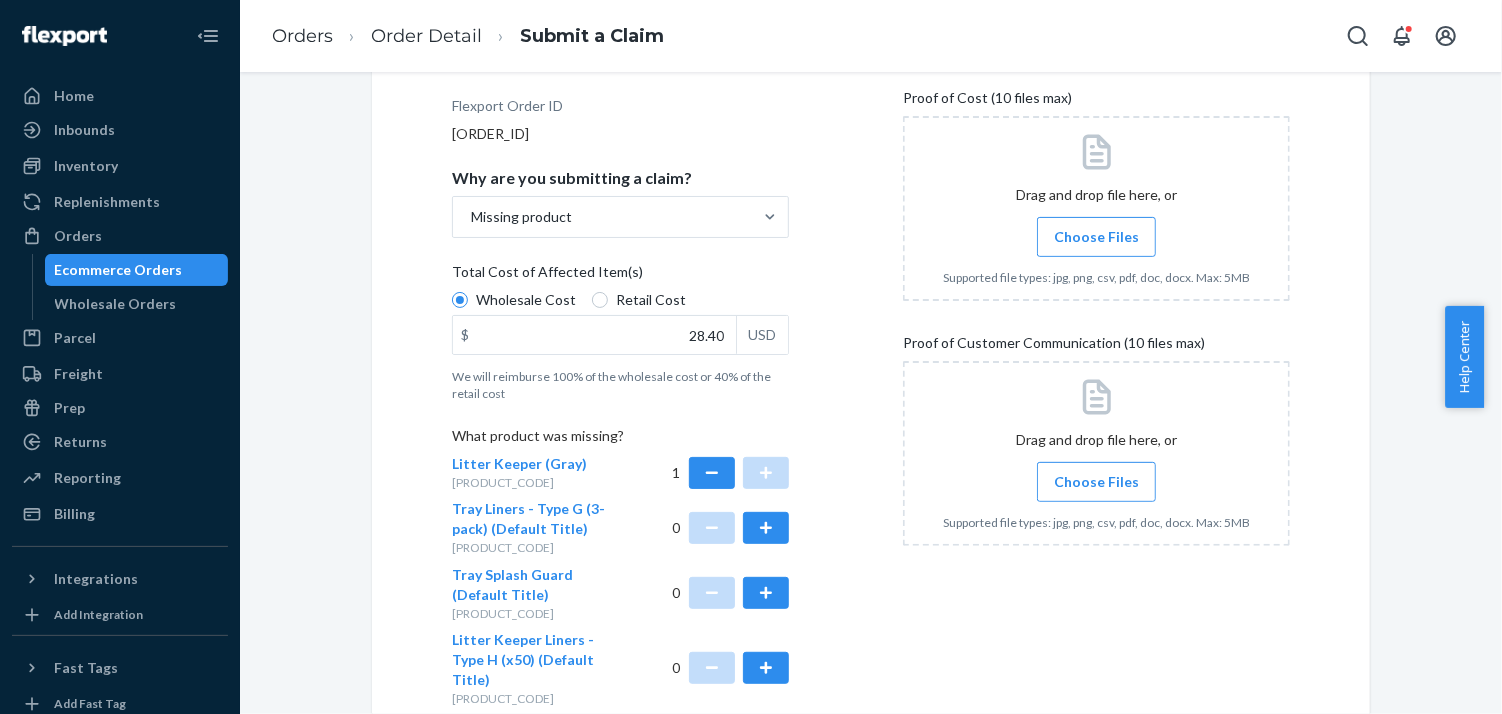scroll, scrollTop: 129, scrollLeft: 0, axis: vertical 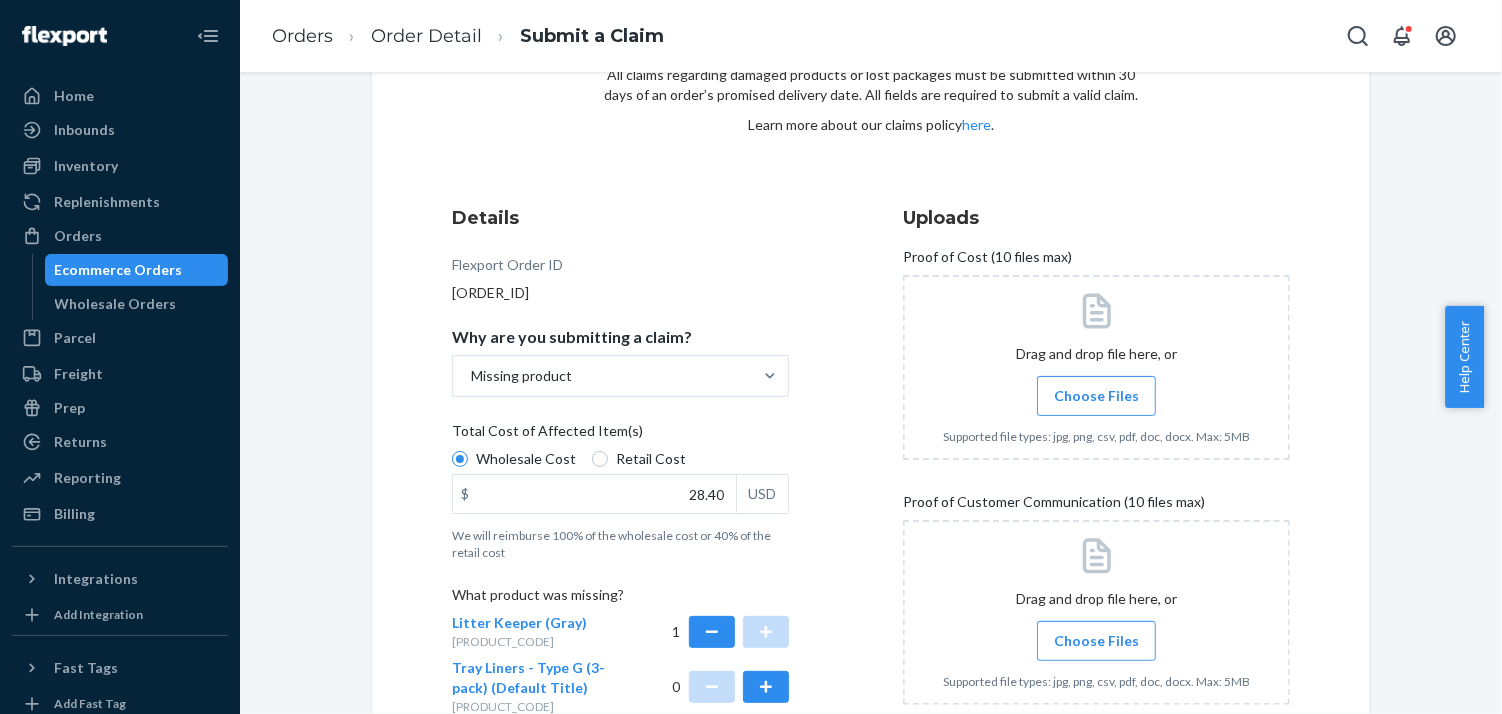 click on "Choose Files" at bounding box center [1096, 396] 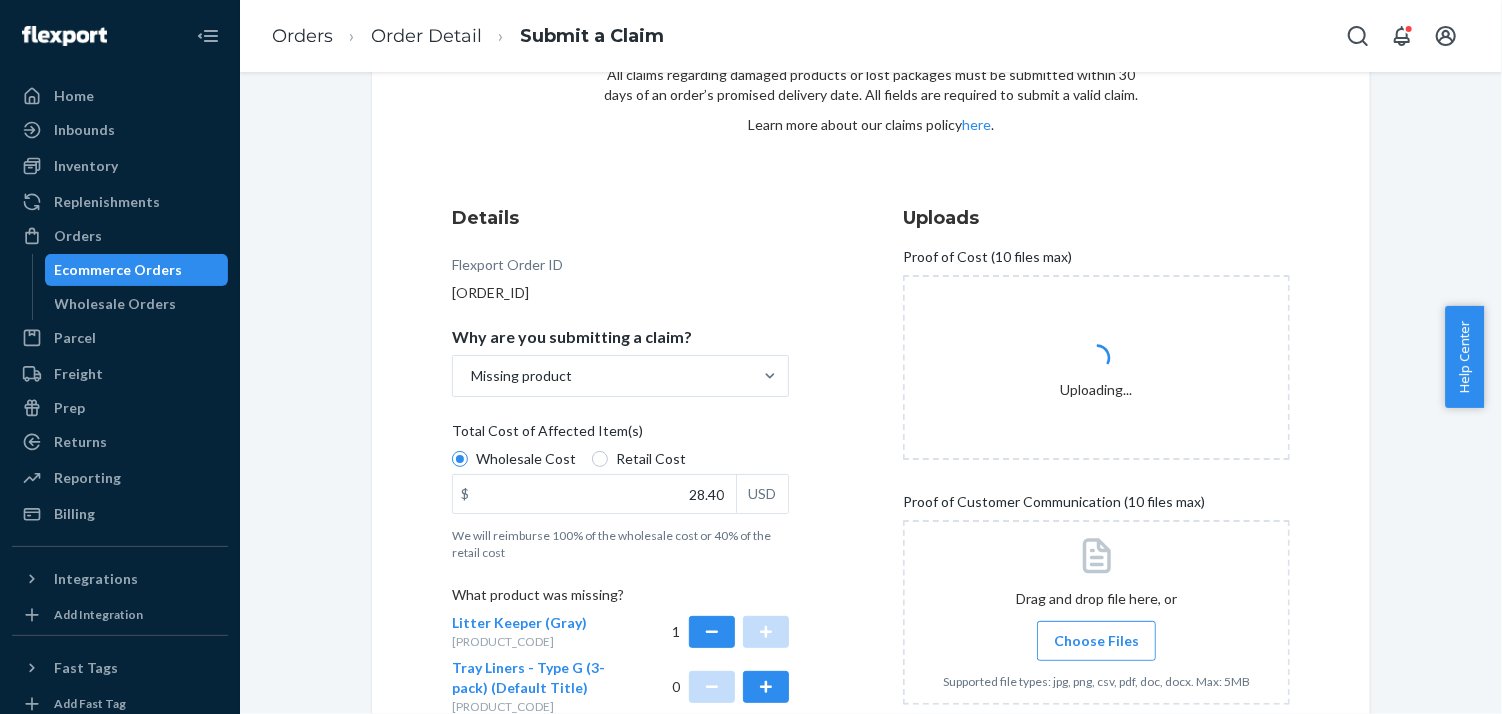 scroll, scrollTop: 317, scrollLeft: 0, axis: vertical 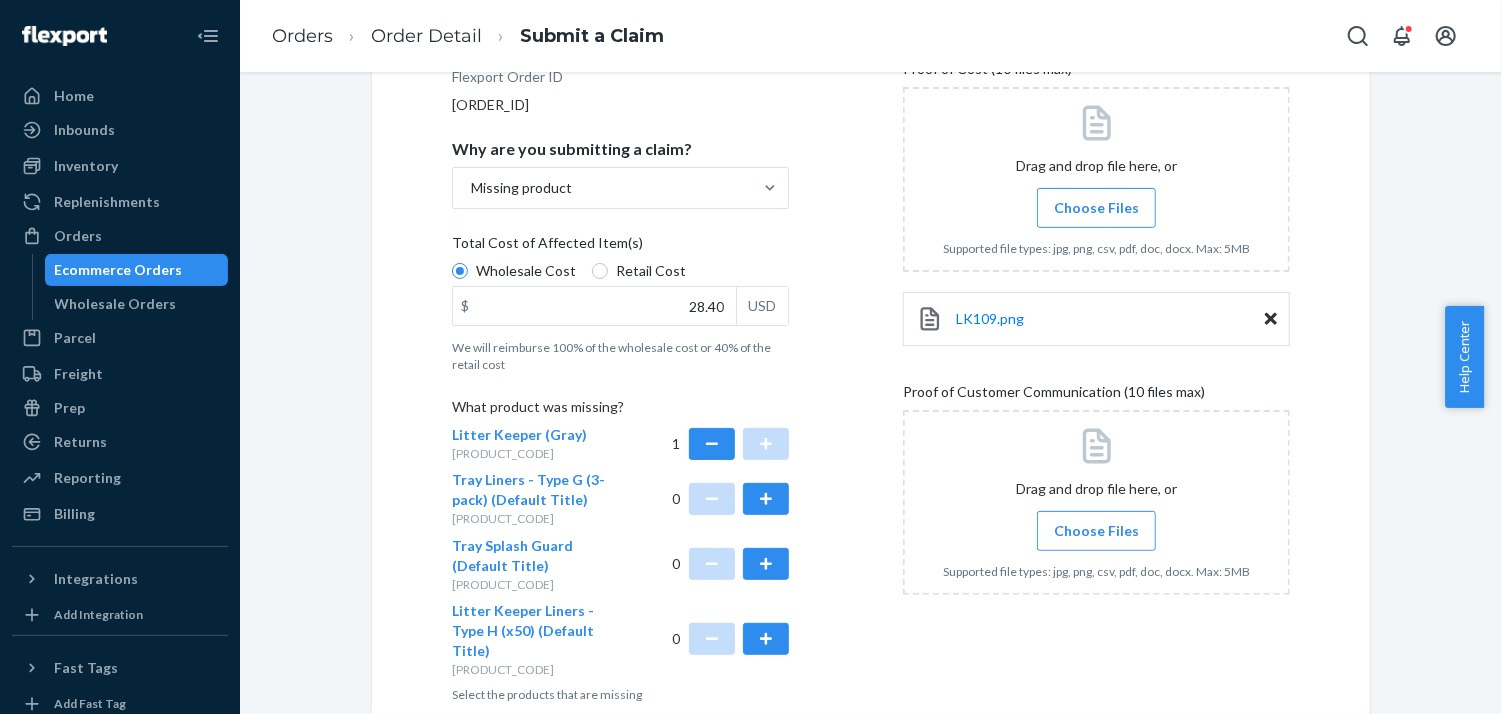 click on "Choose Files" at bounding box center [1096, 531] 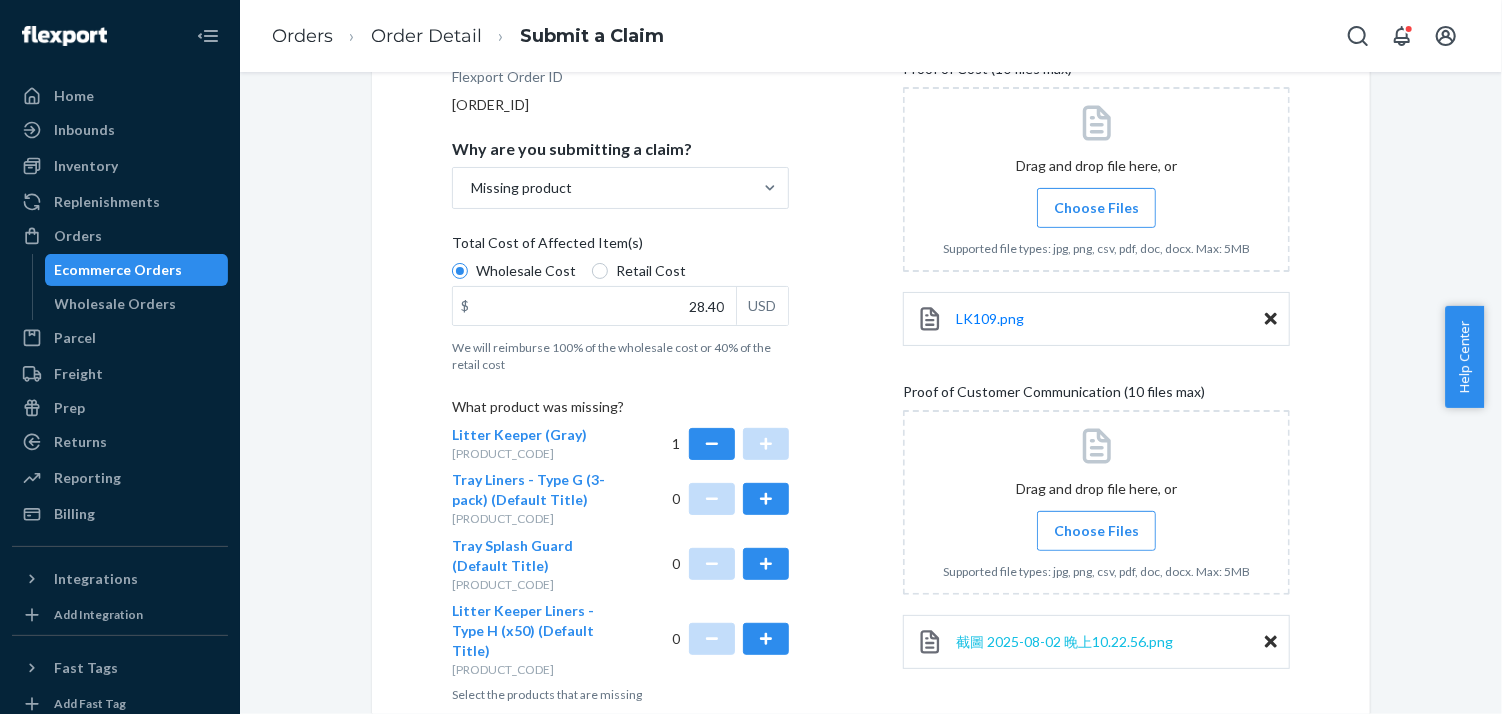 click on "截圖 2025-08-02 晚上10.22.56.png" at bounding box center (1064, 641) 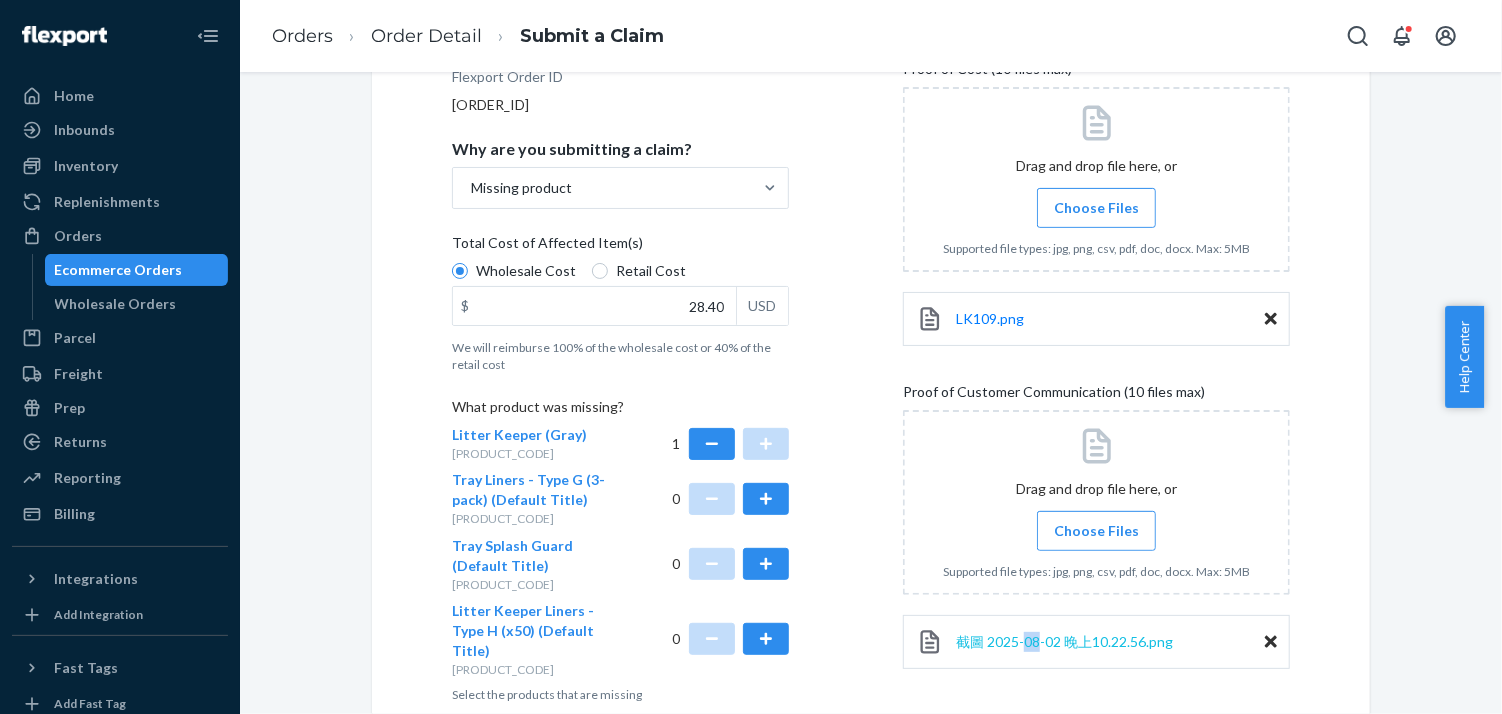 click on "截圖 2025-08-02 晚上10.22.56.png" at bounding box center (1064, 641) 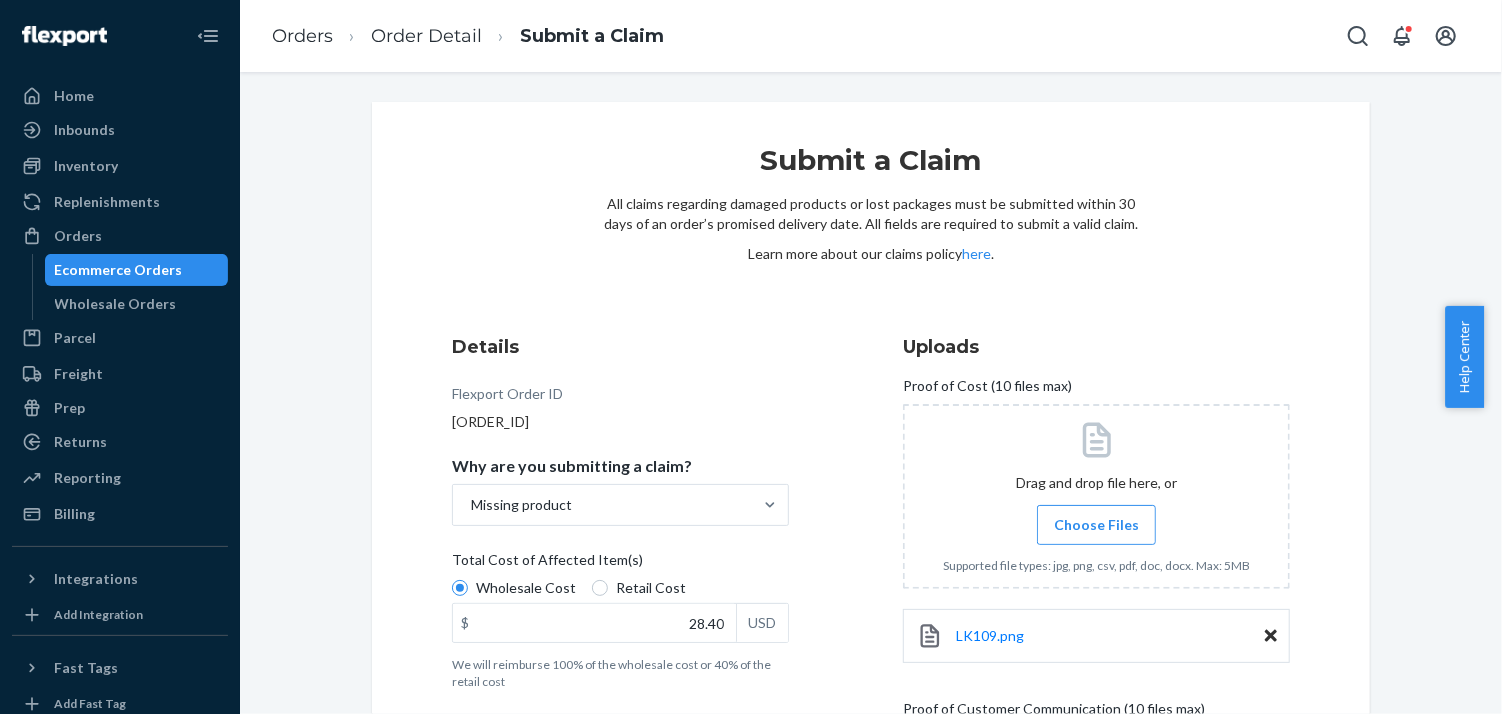 scroll, scrollTop: 411, scrollLeft: 0, axis: vertical 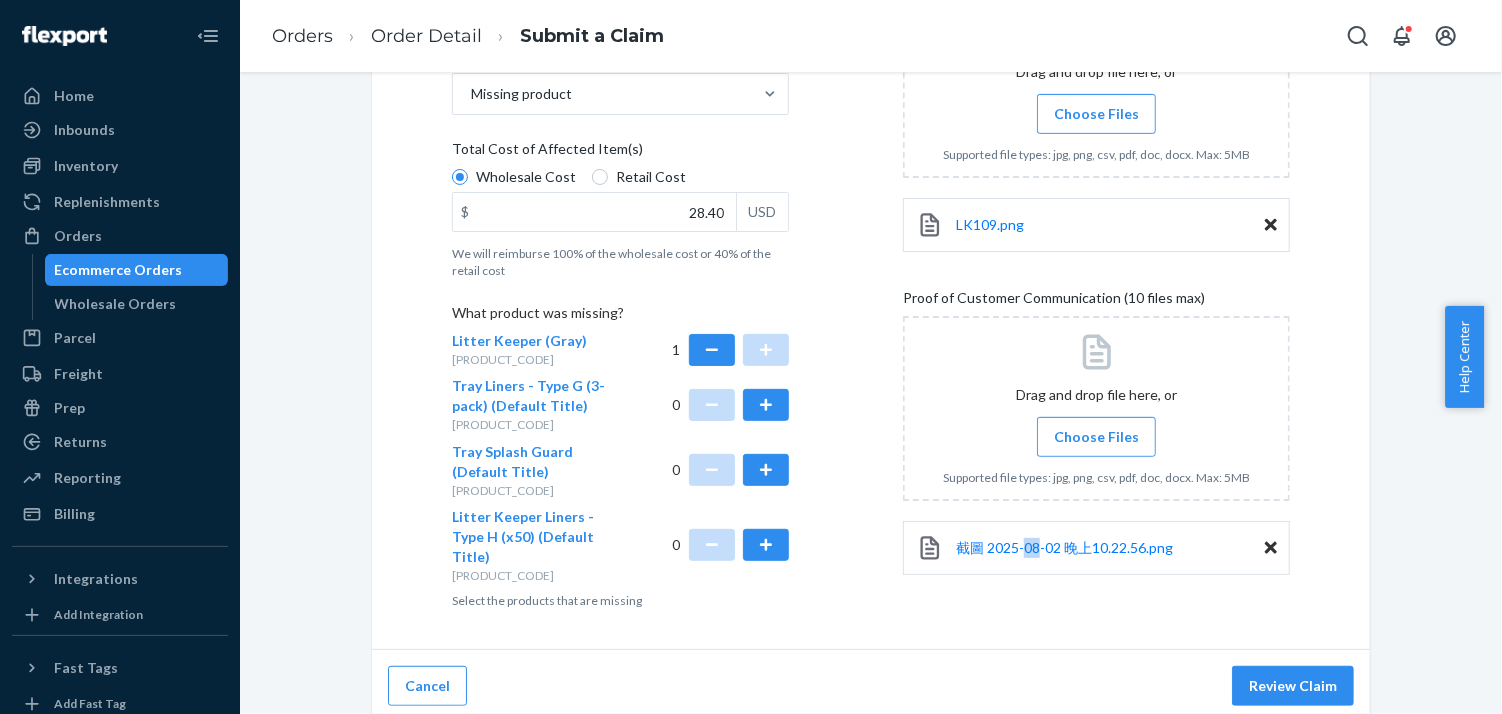 click on "Cancel" at bounding box center [427, 686] 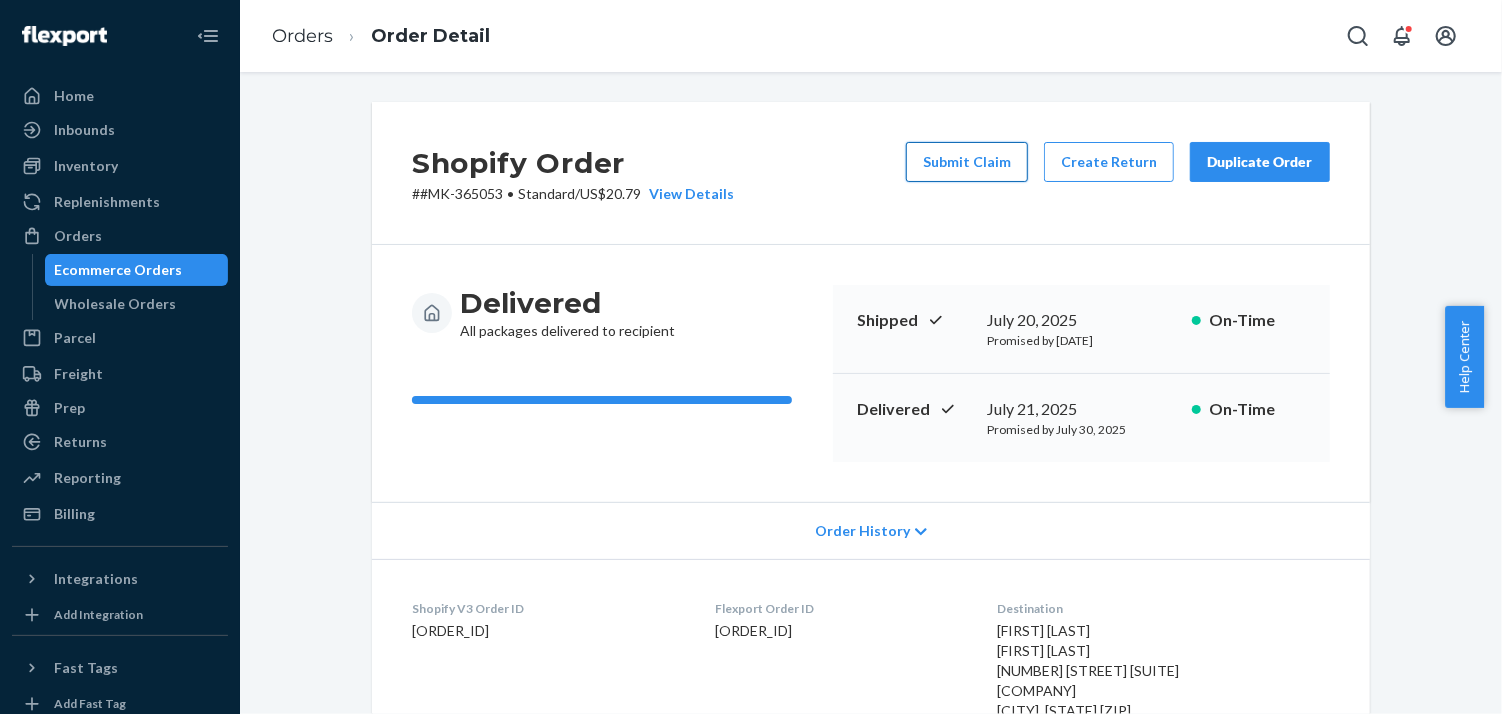 click on "Submit Claim" at bounding box center (967, 162) 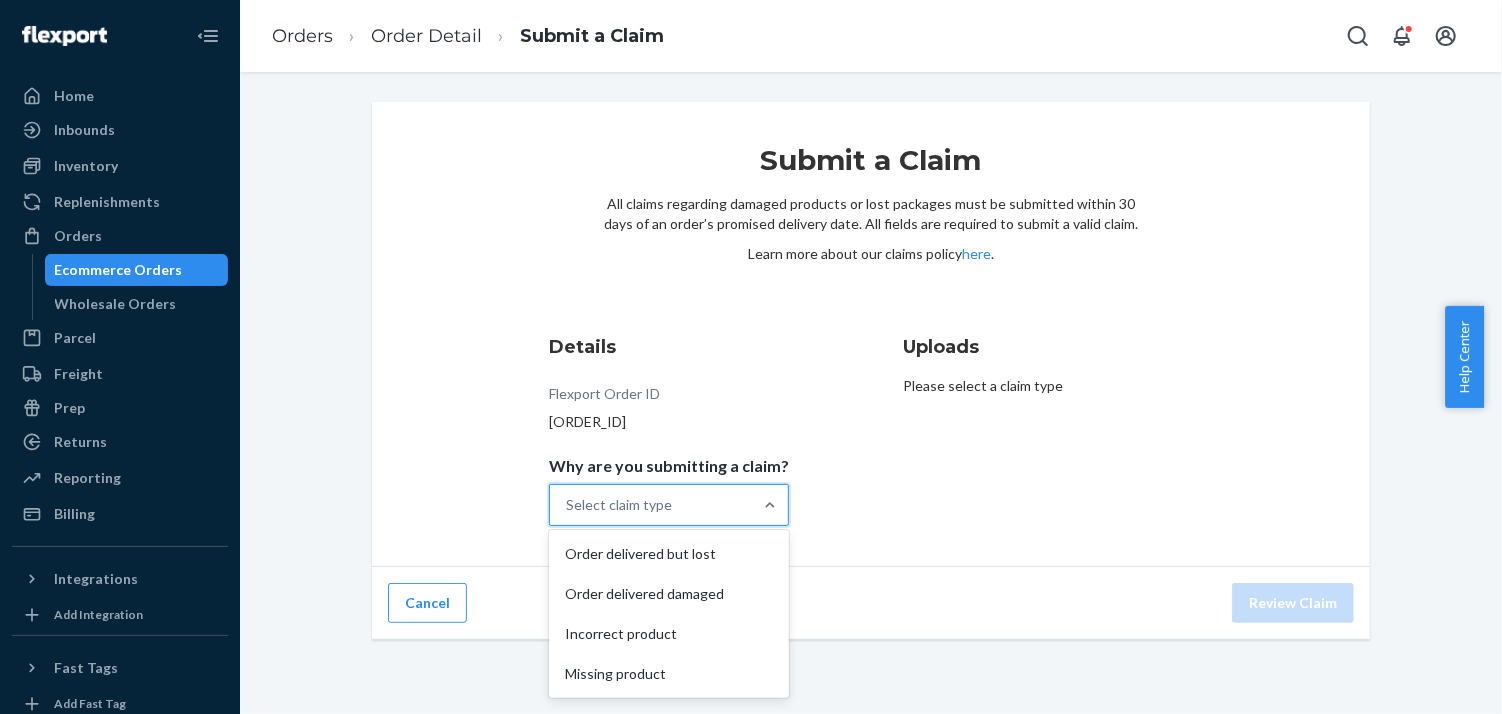 click on "Select claim type" at bounding box center (651, 505) 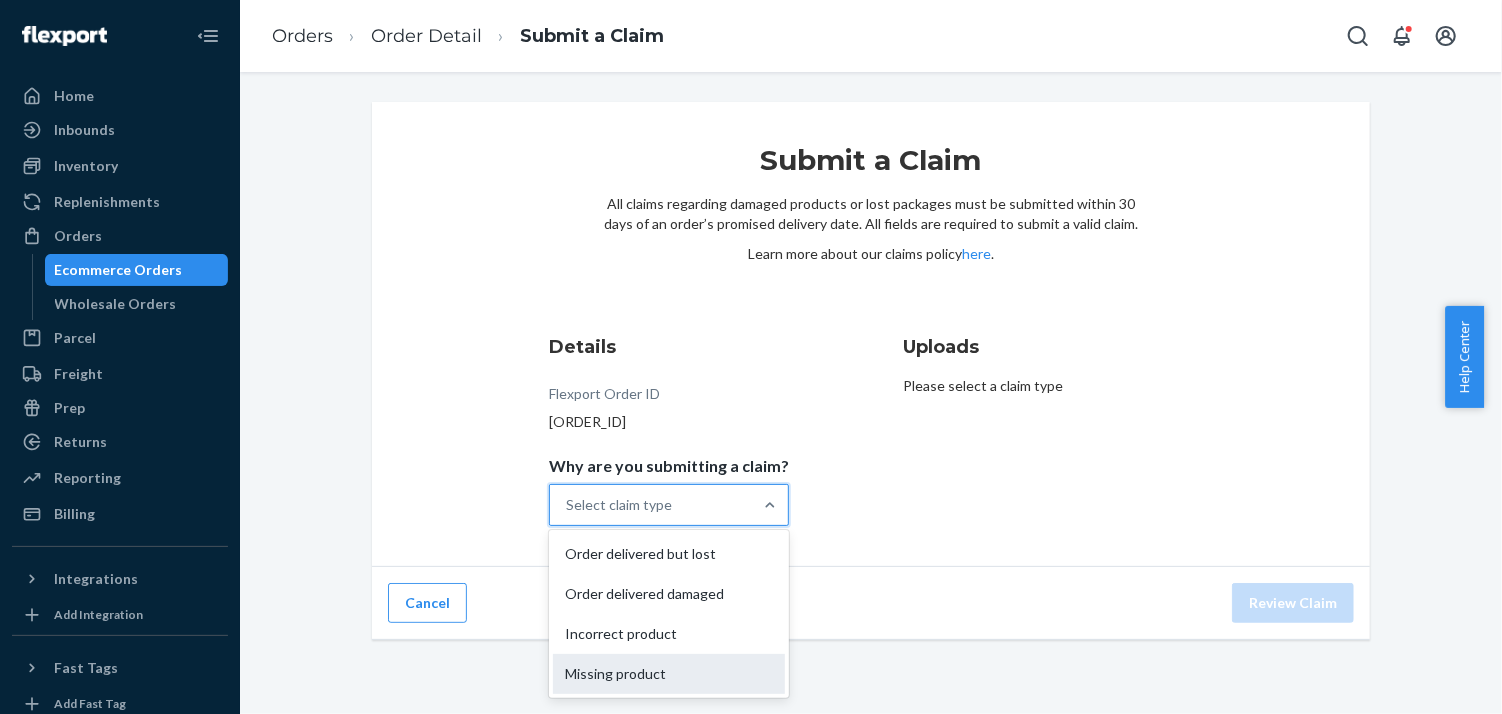 click on "Missing product" at bounding box center (669, 674) 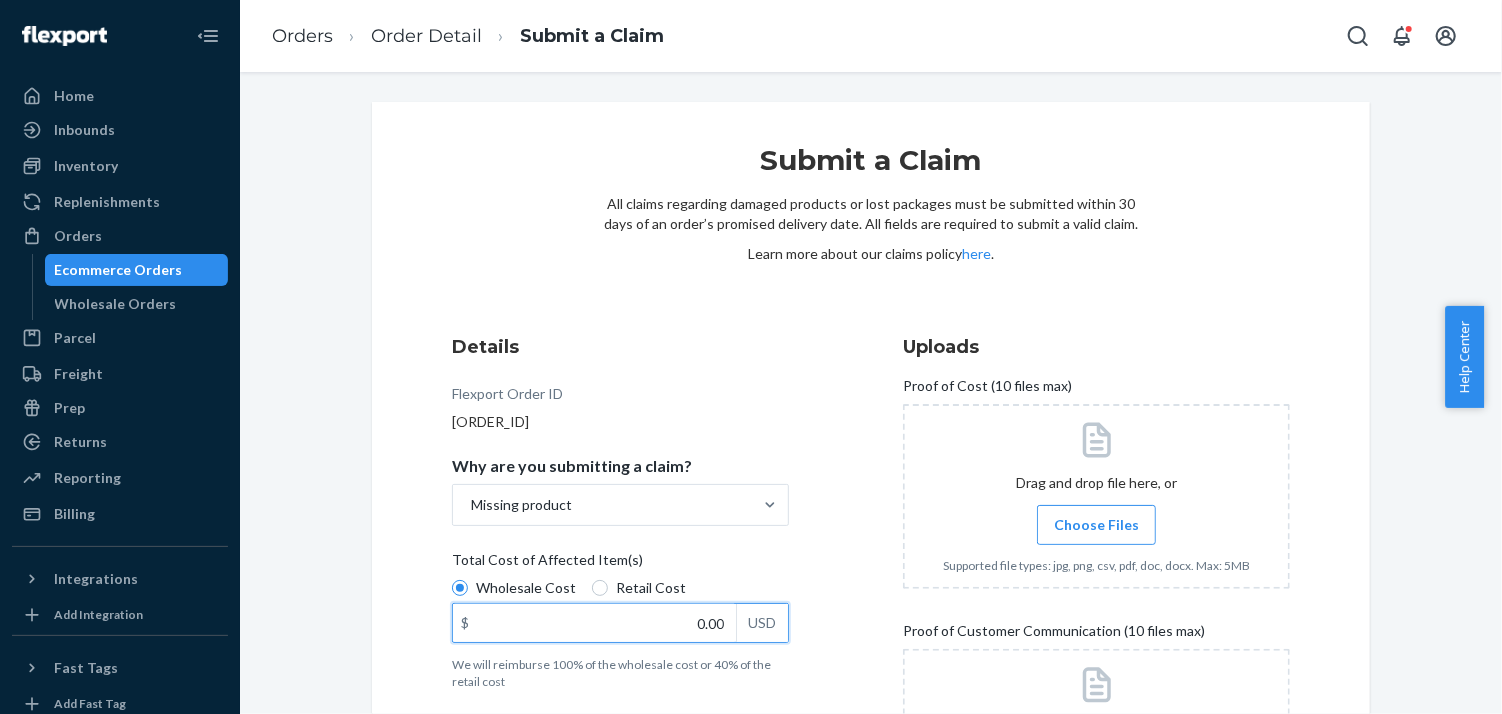 drag, startPoint x: 659, startPoint y: 617, endPoint x: 805, endPoint y: 619, distance: 146.0137 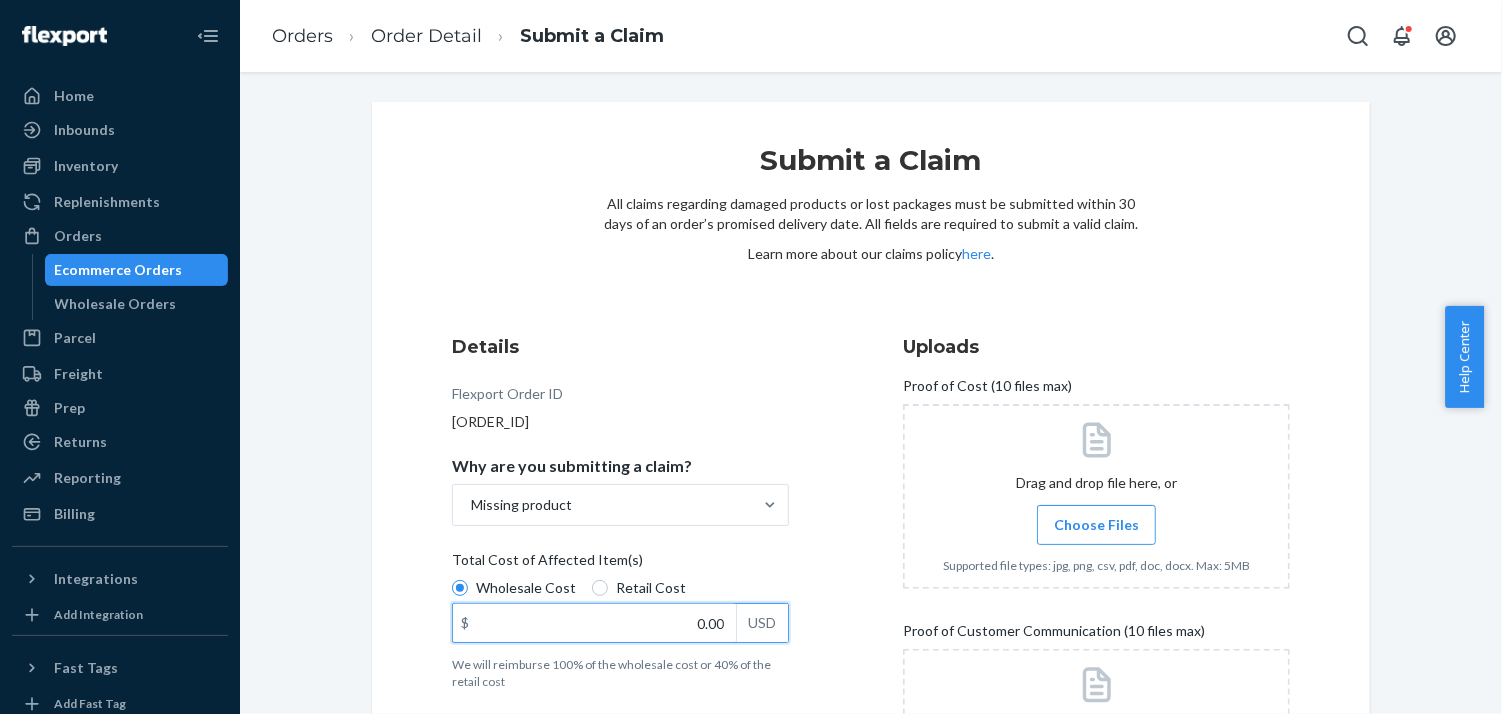 click on "Details Flexport Order ID [ORDER_ID] Why are you submitting a claim? Missing product Total Cost of Affected Item(s) Wholesale Cost Retail Cost $ 0.00 USD We will reimburse 100% of the wholesale cost or 40% of the retail cost What product was missing? Litter Keeper (Gray) [PRODUCT_CODE] 0 Tray Liners - Type G (3-pack) (Default Title) [PRODUCT_CODE] 0 Tray Splash Guard (Default Title) [PRODUCT_CODE] 0 Litter Keeper Liners - Type H (x50) (Default Title) [PRODUCT_CODE] 0 Select the products that are missing" at bounding box center [645, 677] 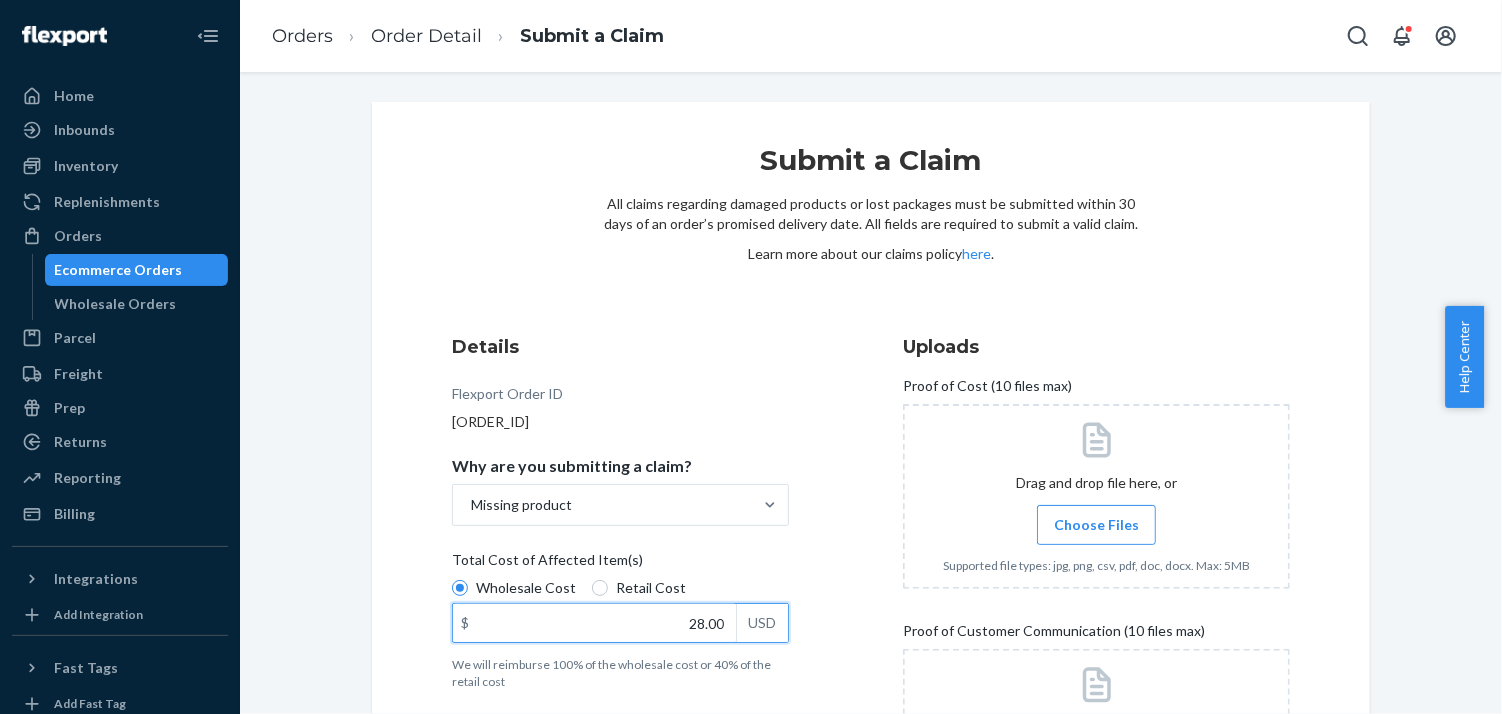 type on "28.40" 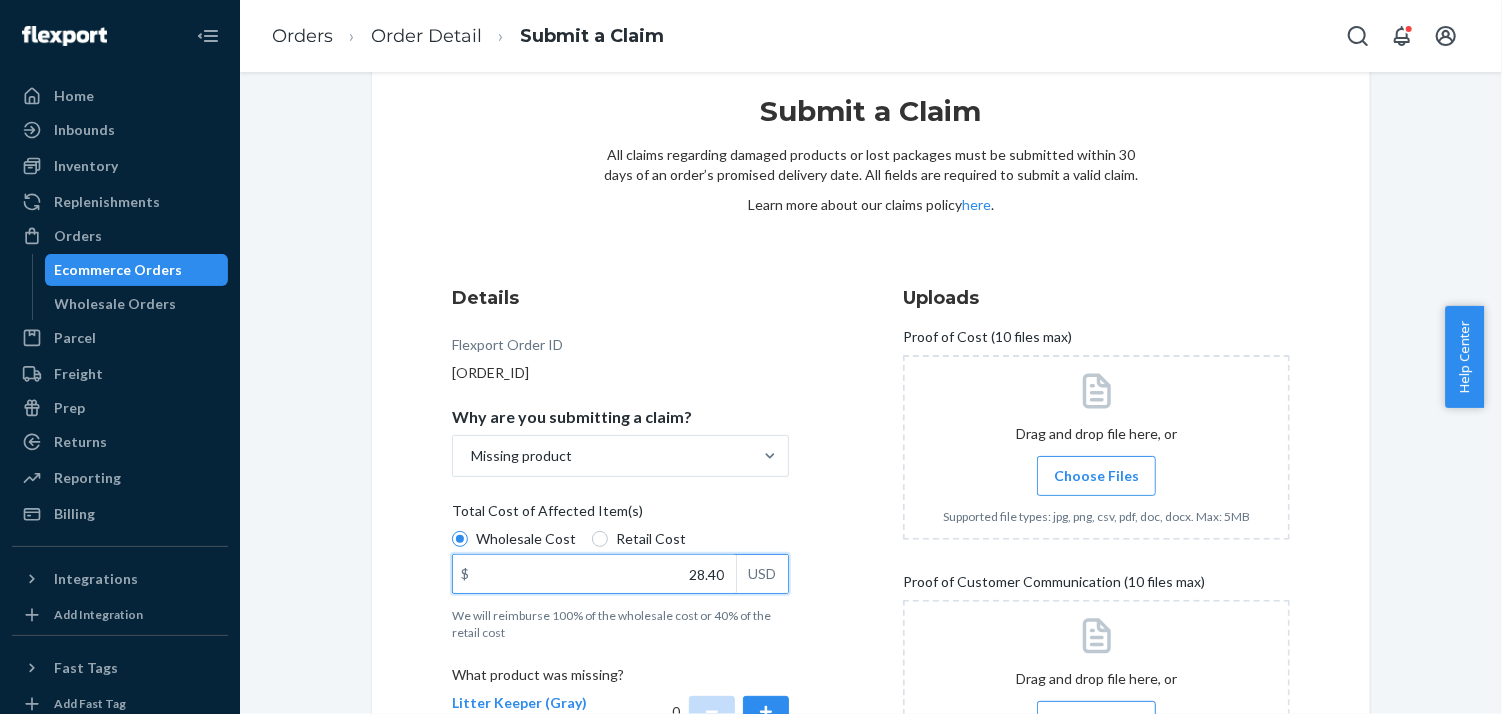 scroll, scrollTop: 260, scrollLeft: 0, axis: vertical 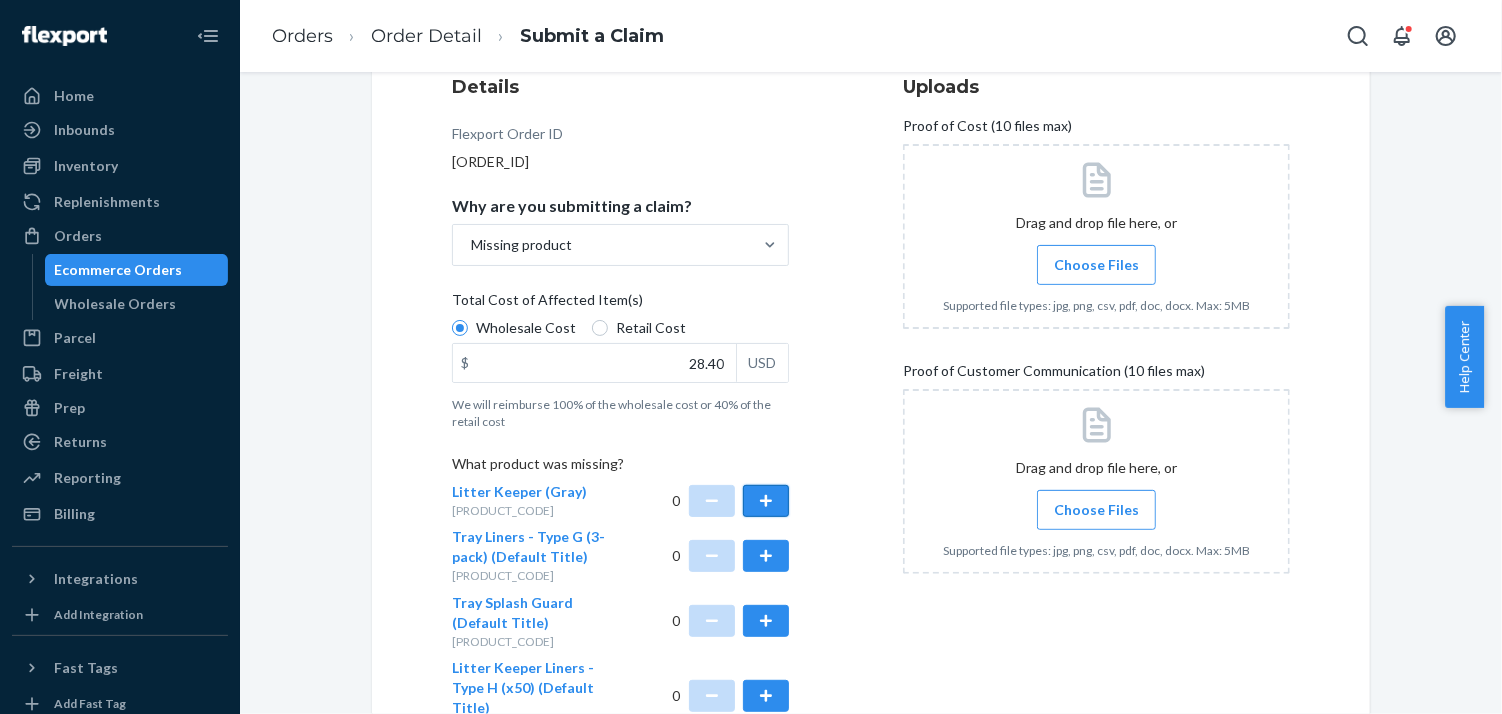 click at bounding box center [766, 501] 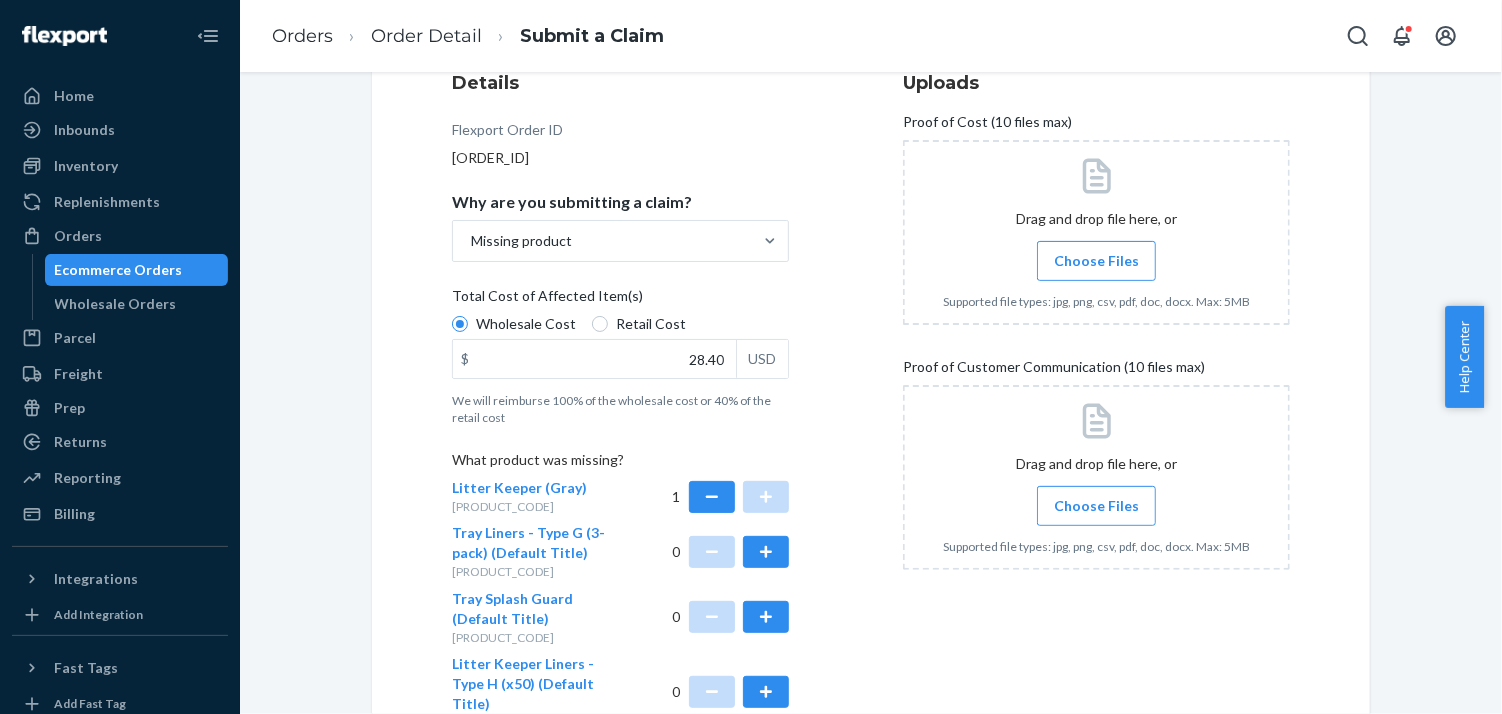scroll, scrollTop: 378, scrollLeft: 0, axis: vertical 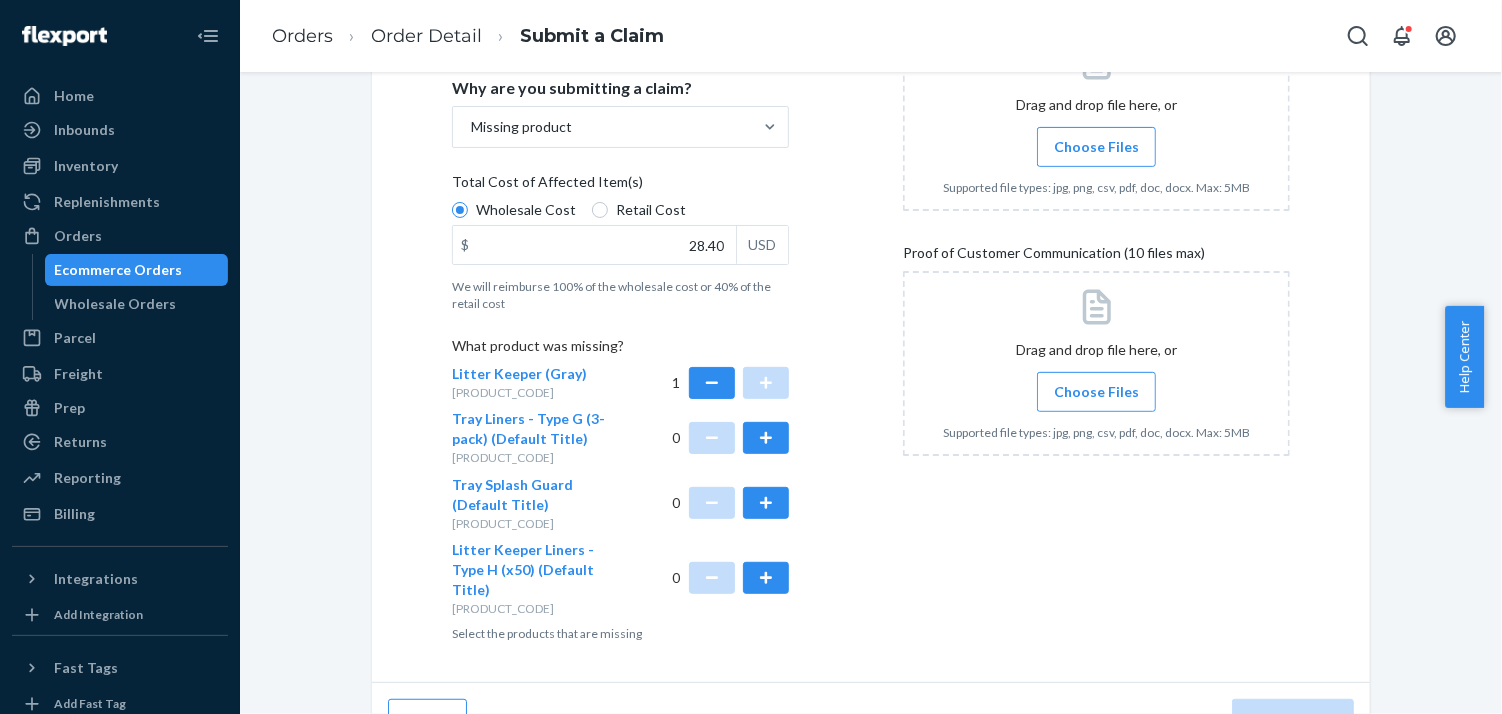 click on "Choose Files" at bounding box center [1096, 147] 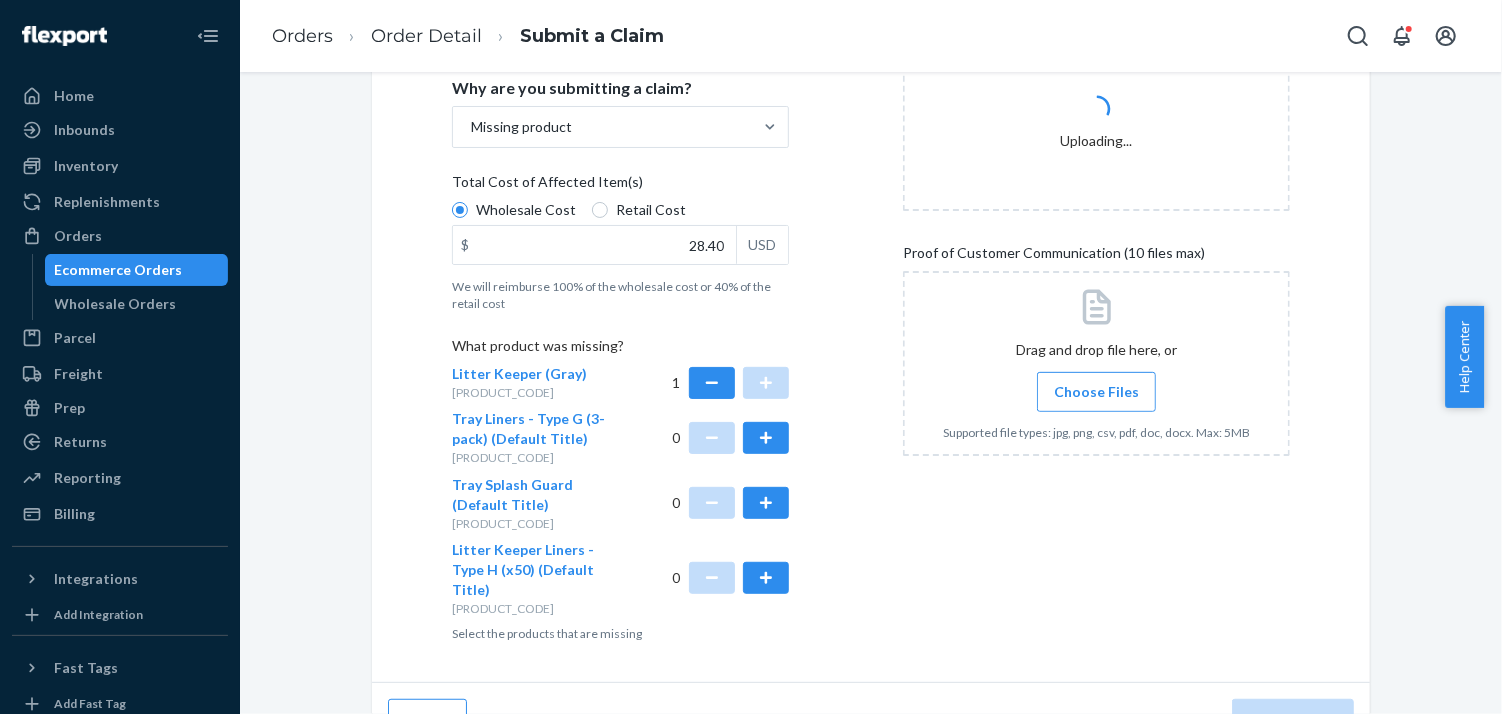 click on "Choose Files" at bounding box center [1096, 392] 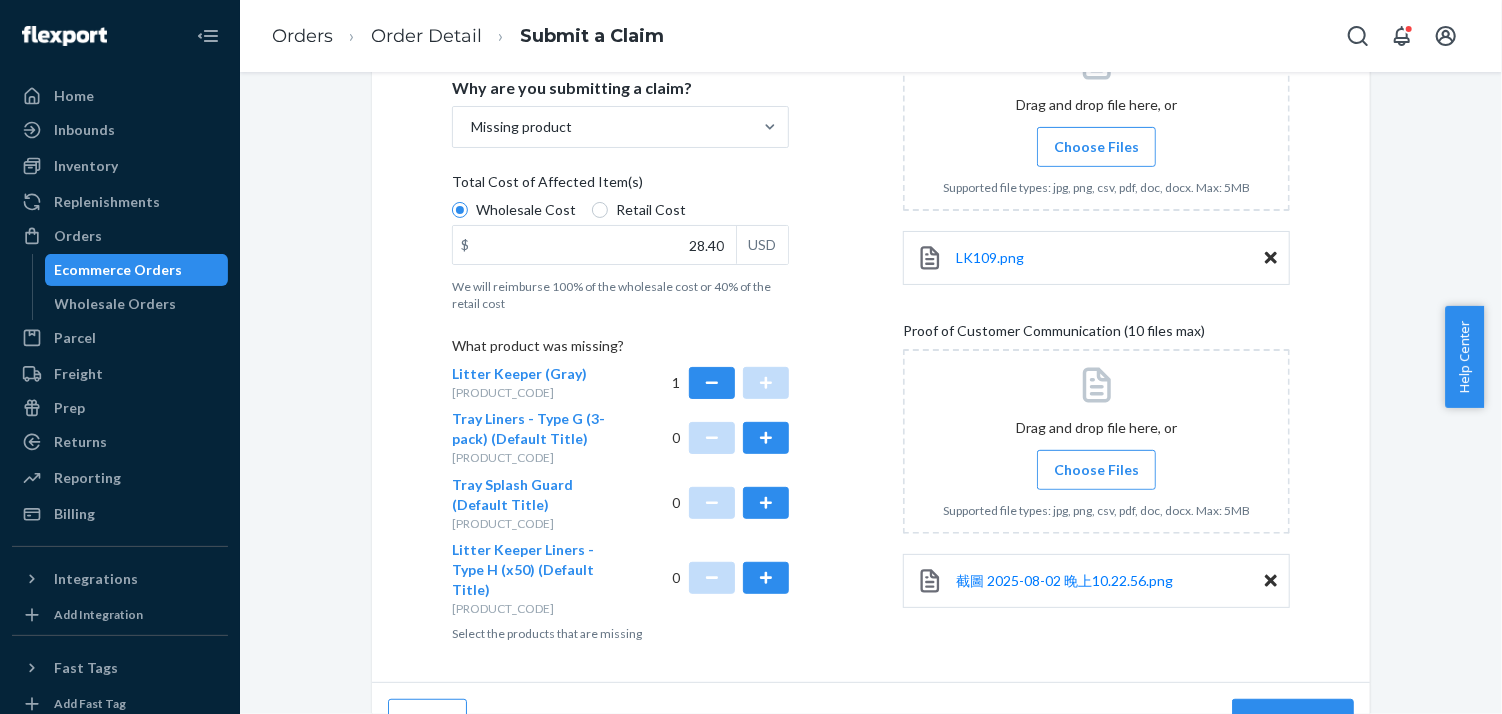 scroll, scrollTop: 411, scrollLeft: 0, axis: vertical 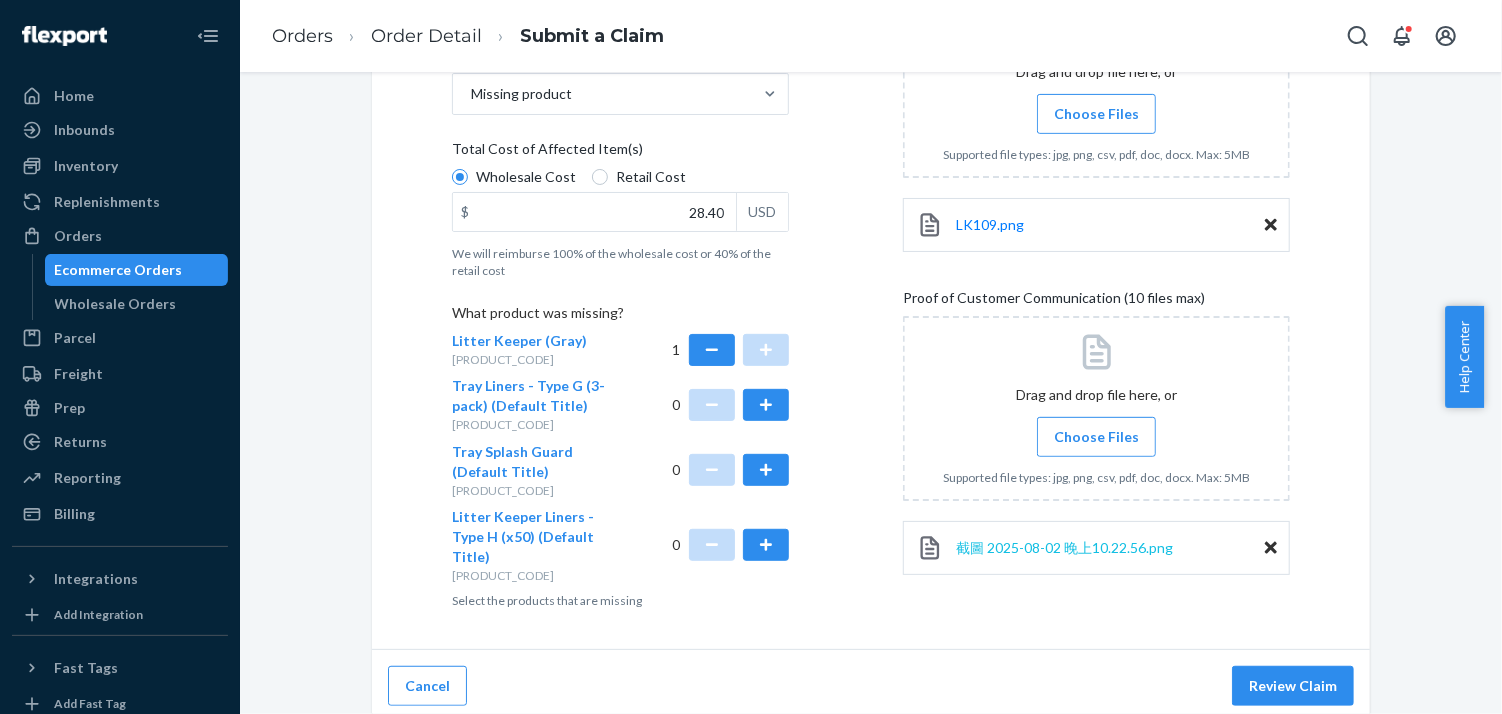 click on "截圖 2025-08-02 晚上10.22.56.png" at bounding box center [1064, 547] 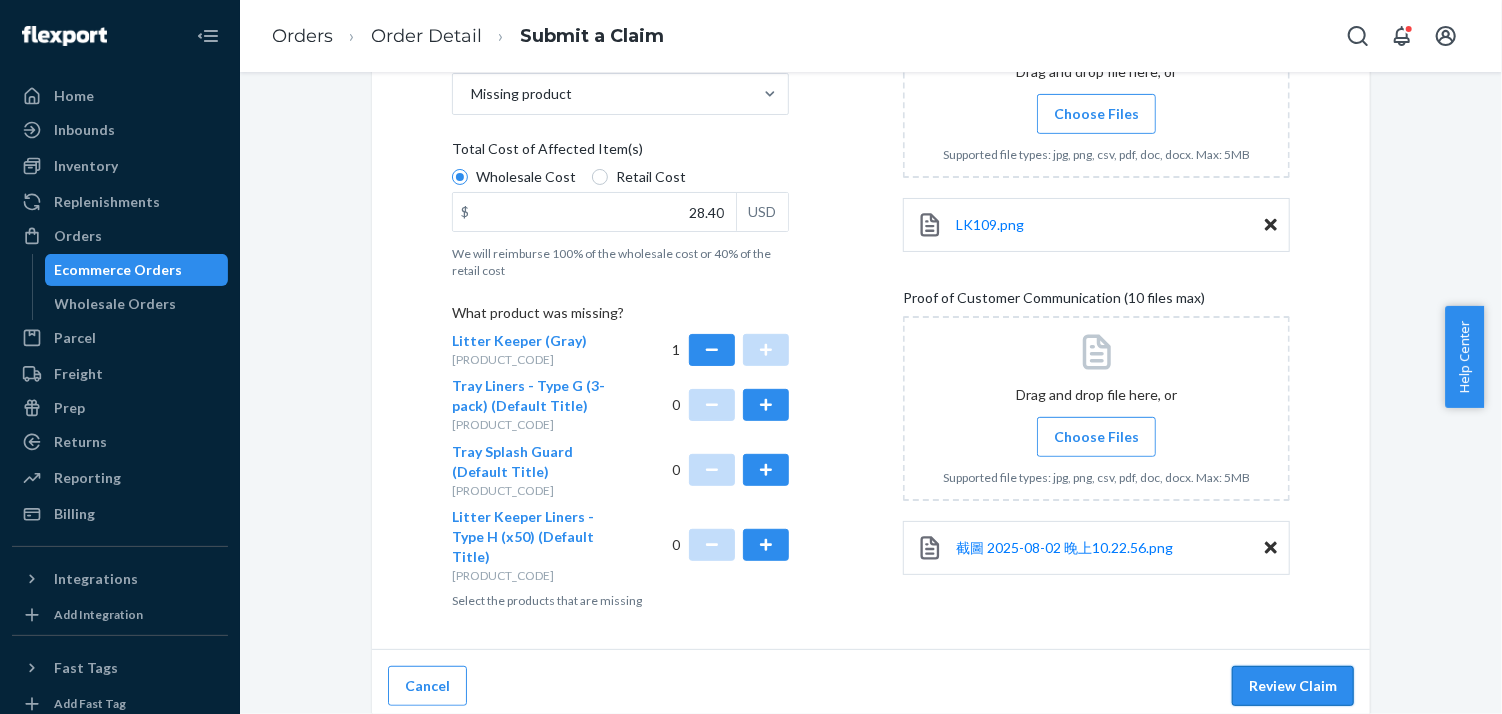 click on "Review Claim" at bounding box center [1293, 686] 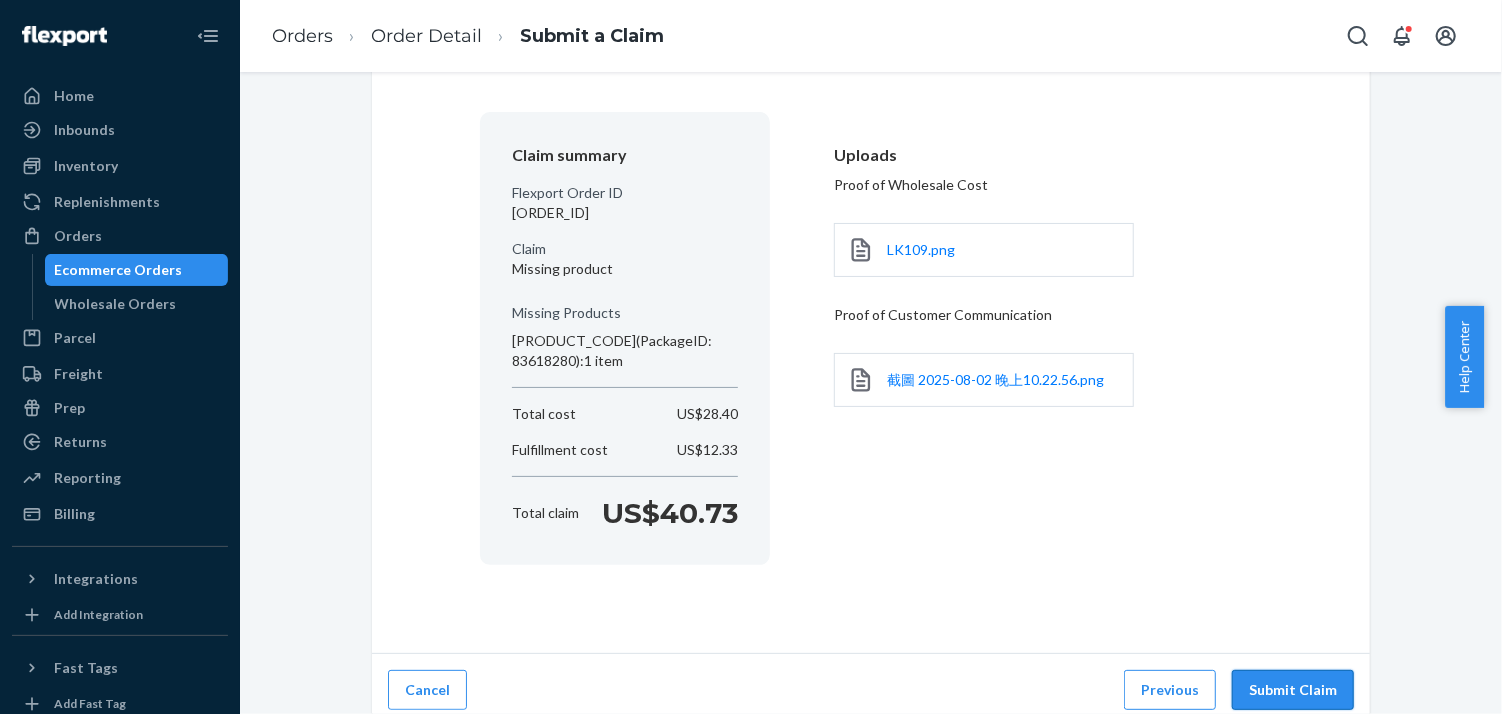 click on "Submit Claim" at bounding box center (1293, 690) 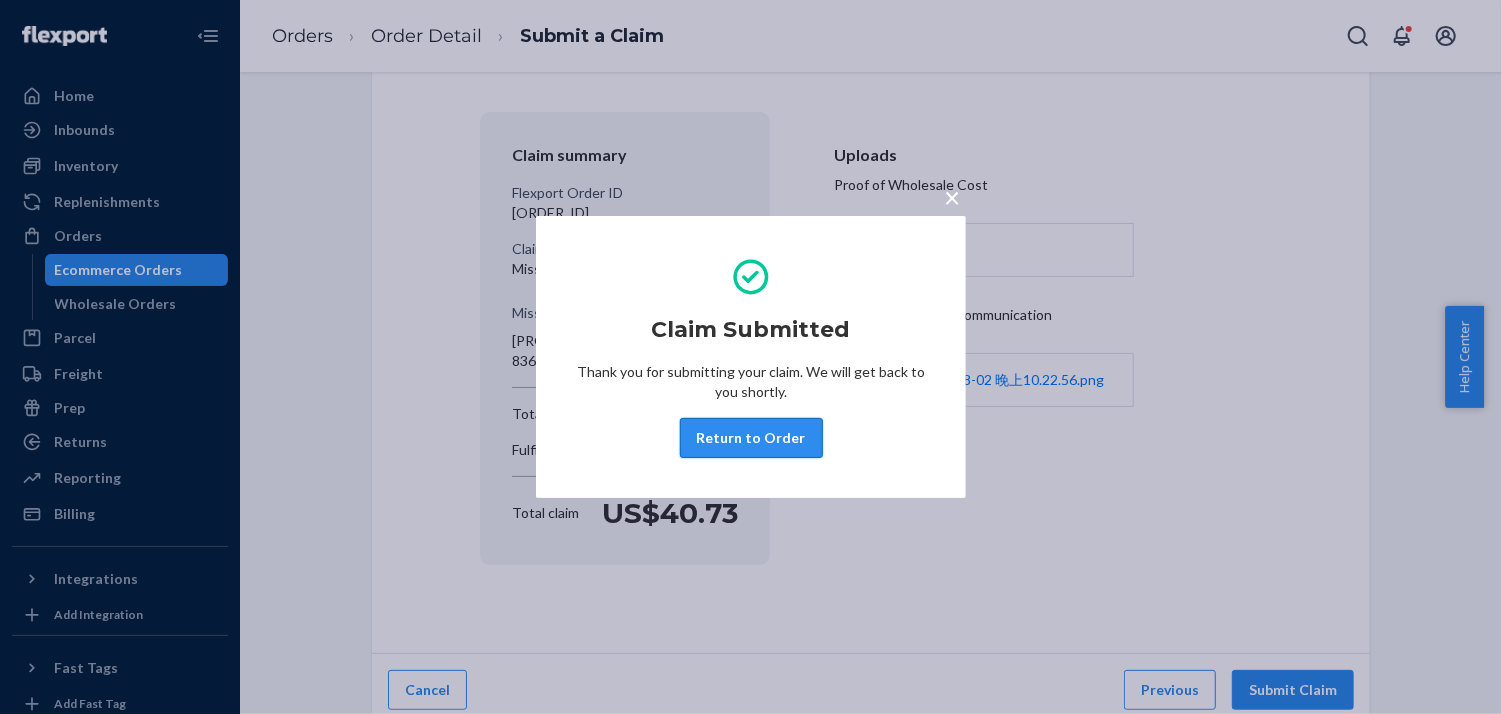 click on "Return to Order" at bounding box center [751, 438] 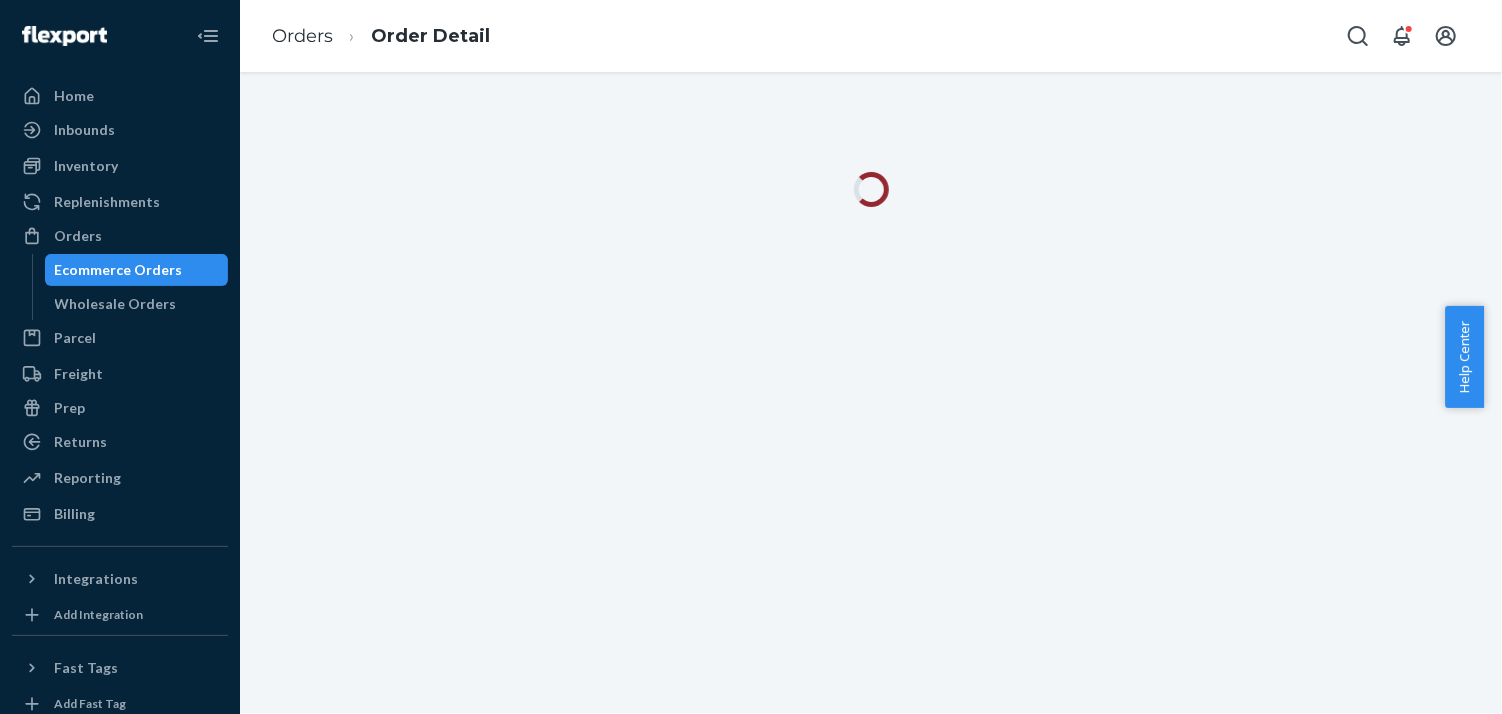 scroll, scrollTop: 0, scrollLeft: 0, axis: both 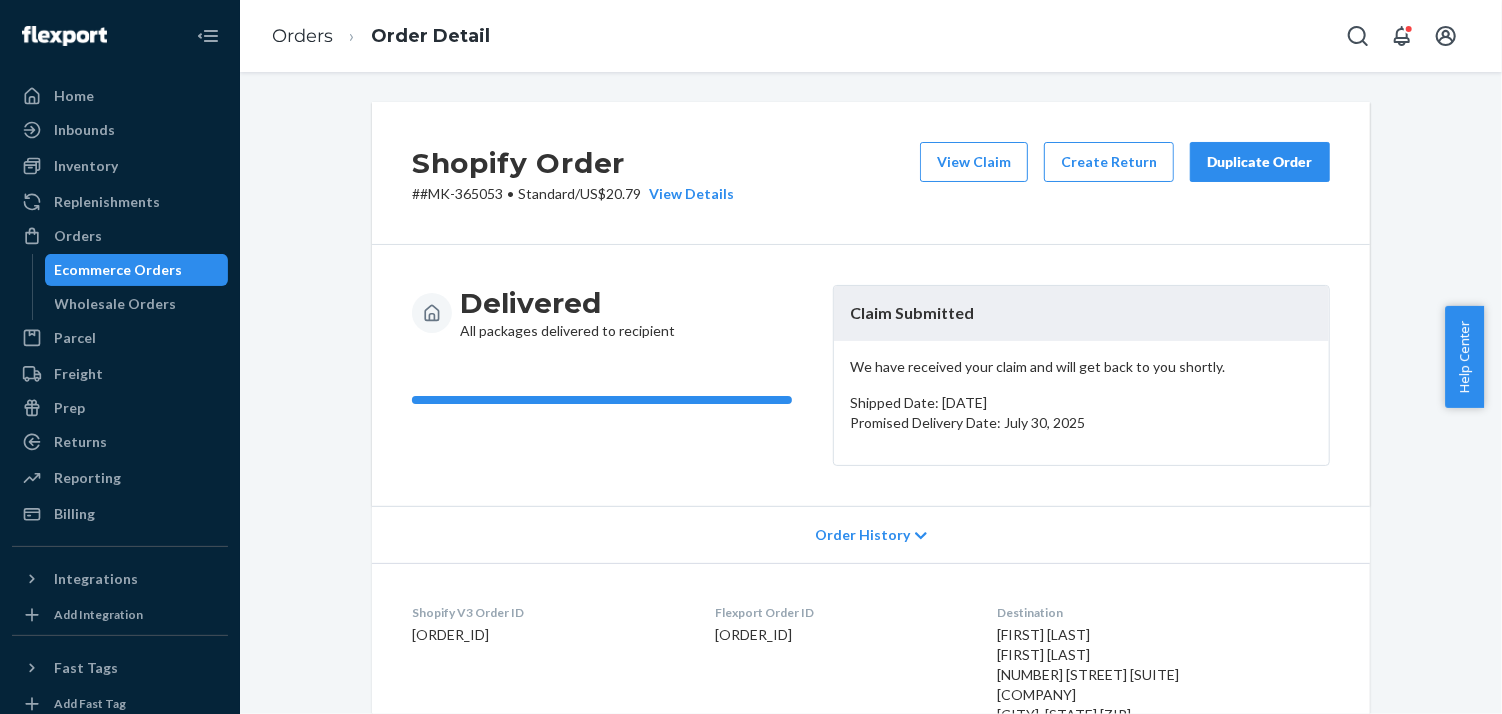 click on "Ecommerce Orders" at bounding box center [119, 270] 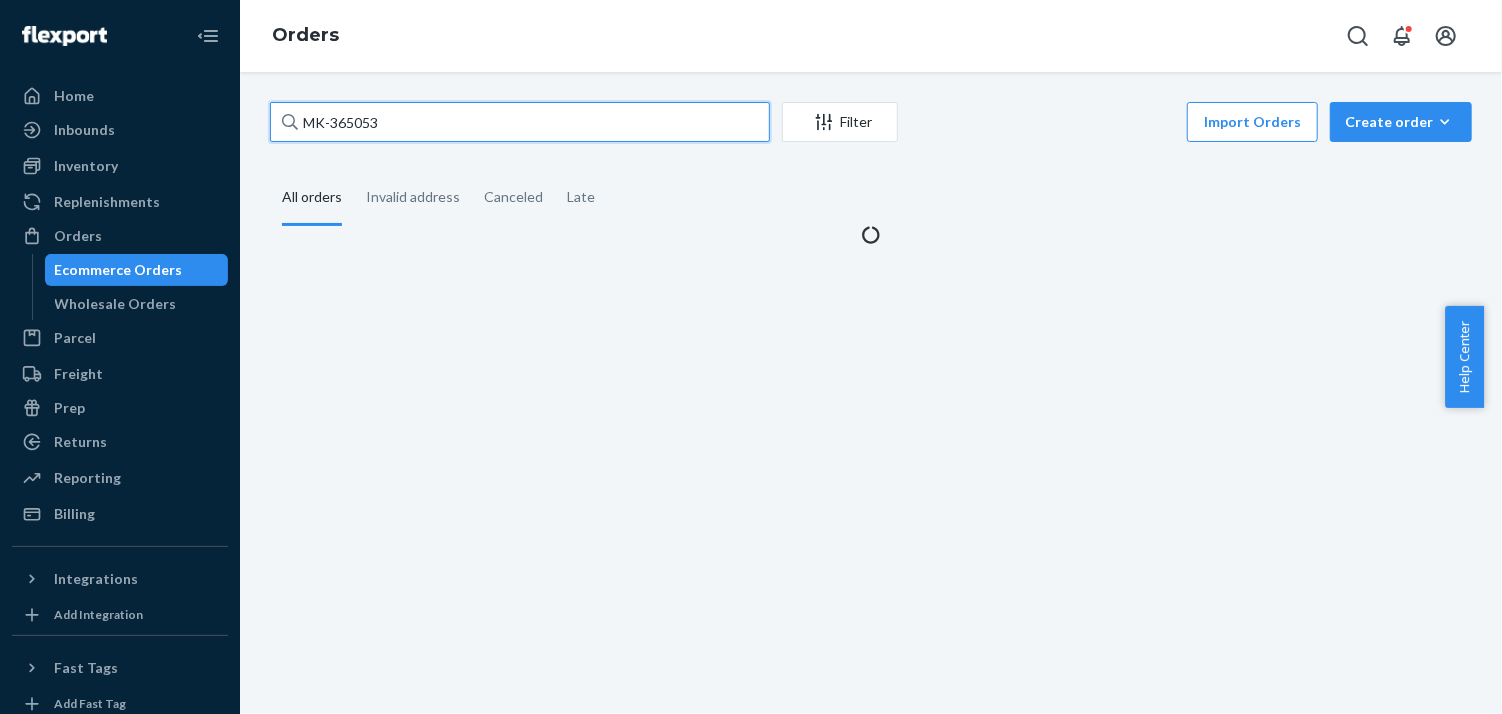 click on "MK-365053" at bounding box center [520, 122] 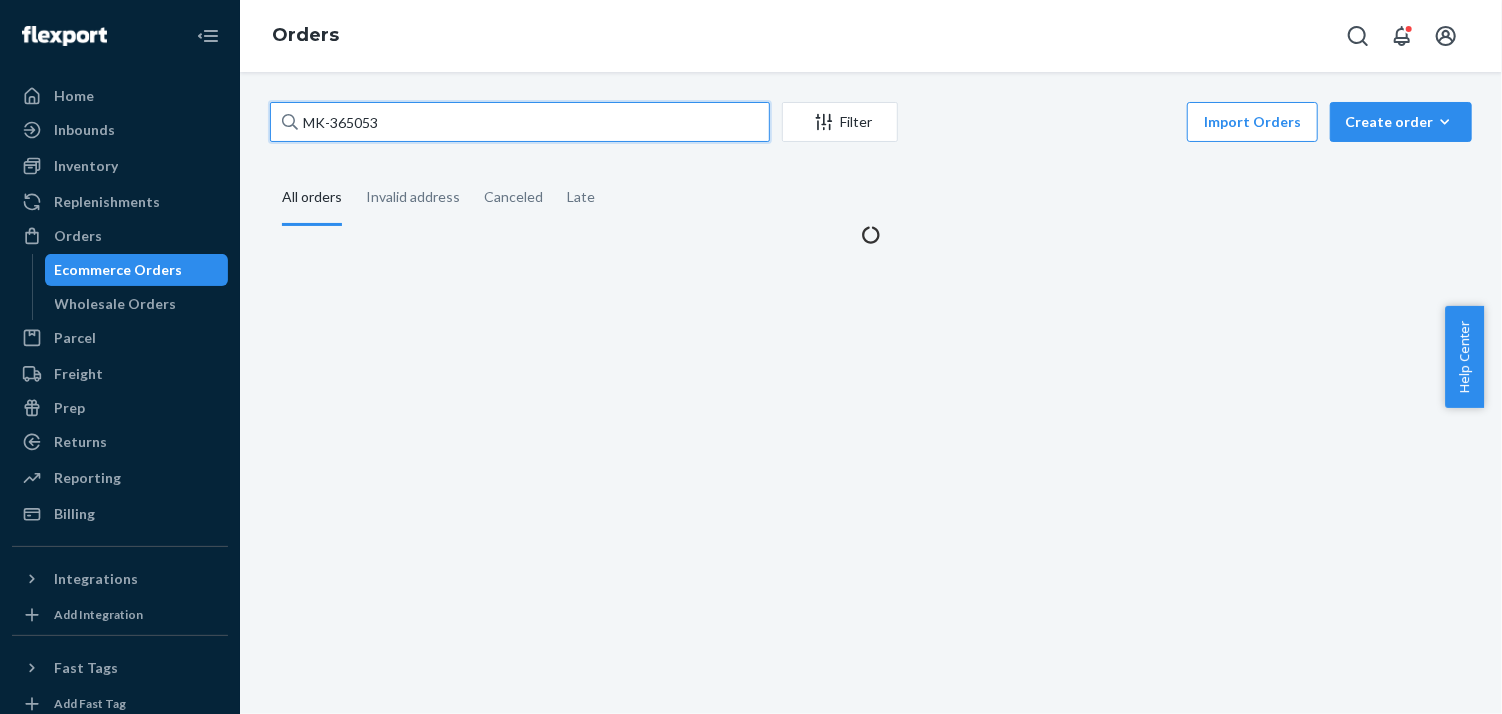 click on "MK-365053" at bounding box center [520, 122] 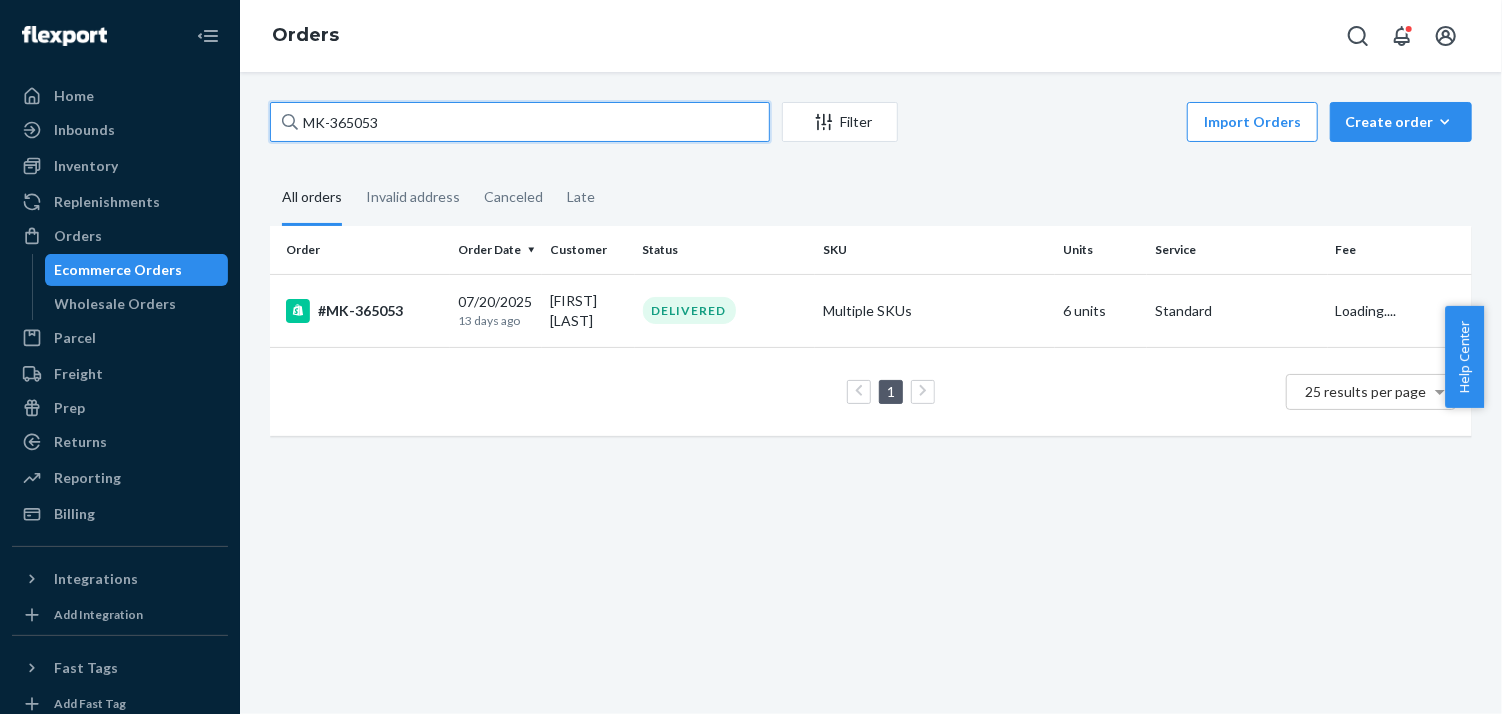 paste on "4951" 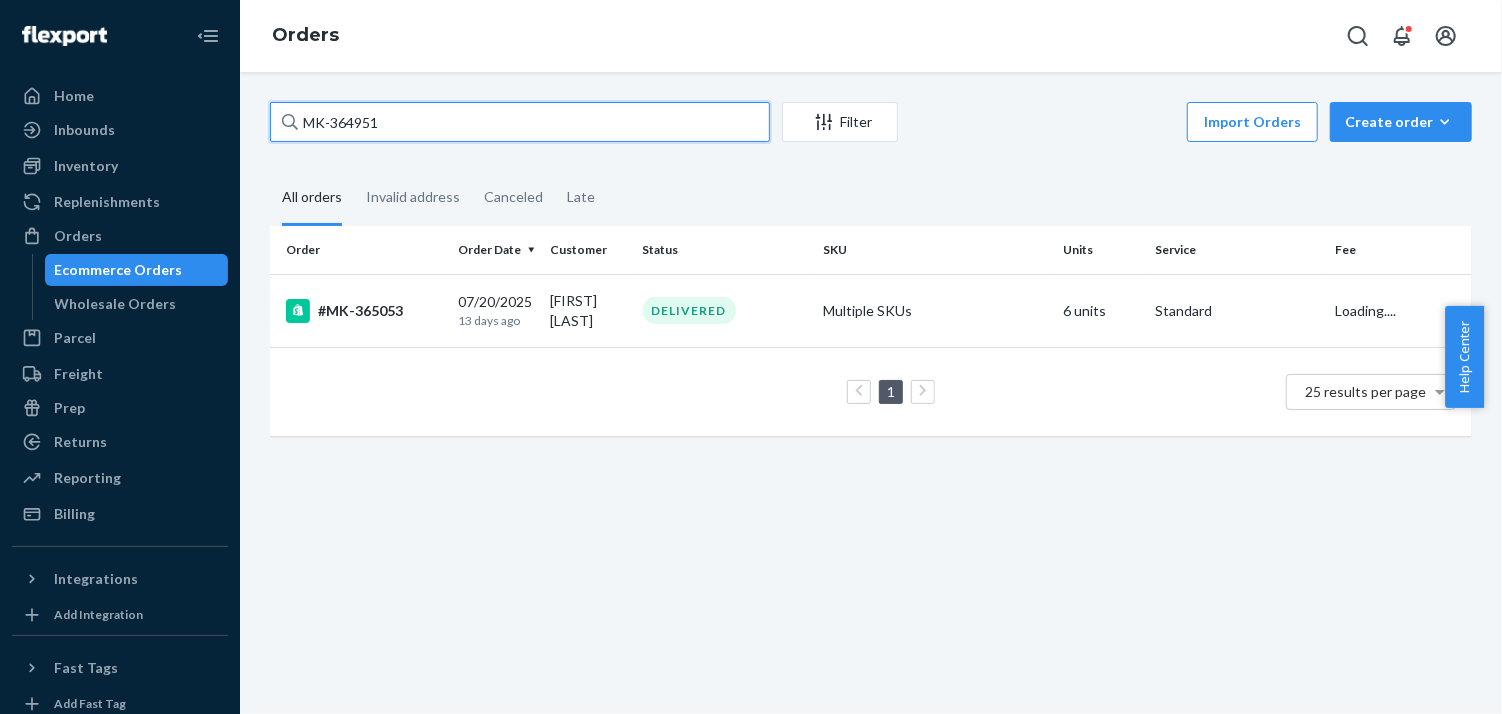type on "MK-364951" 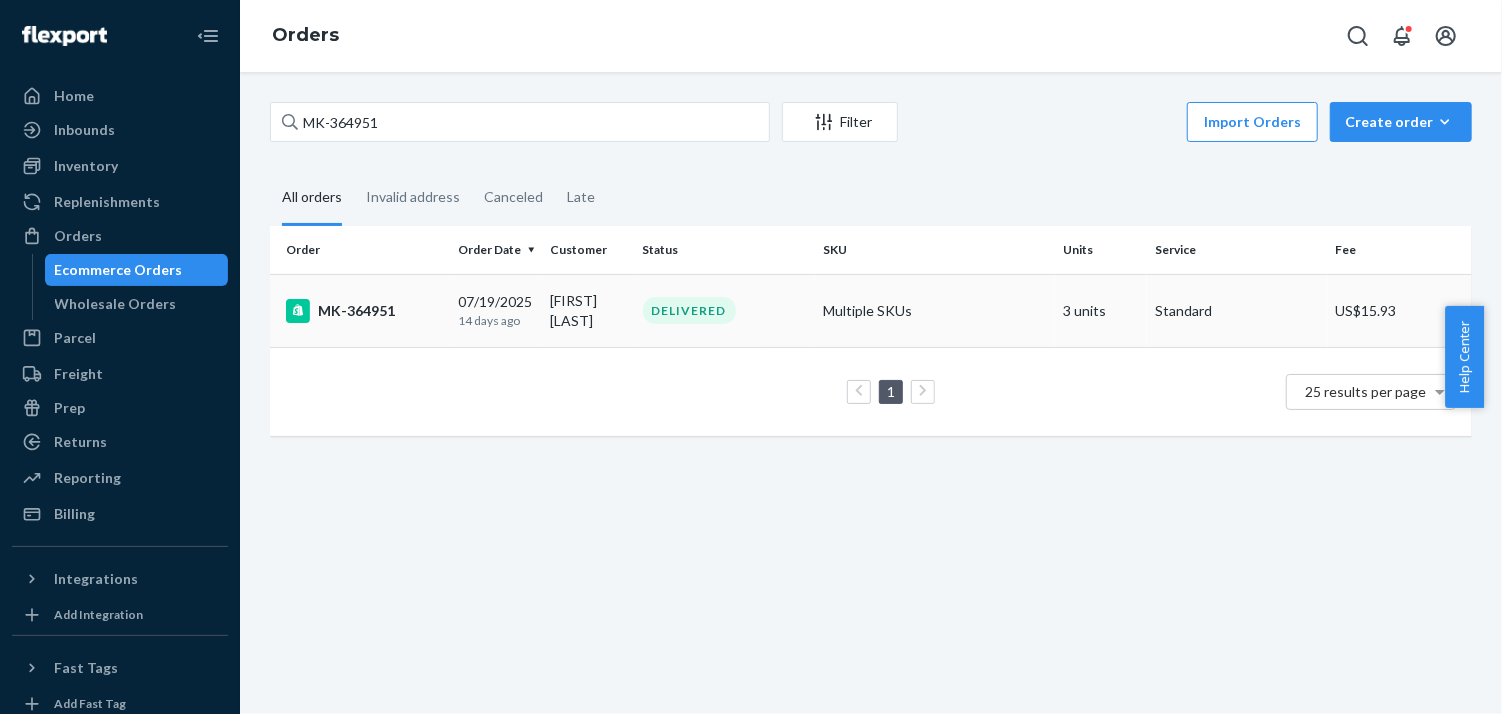 click on "MK-364951" at bounding box center (364, 311) 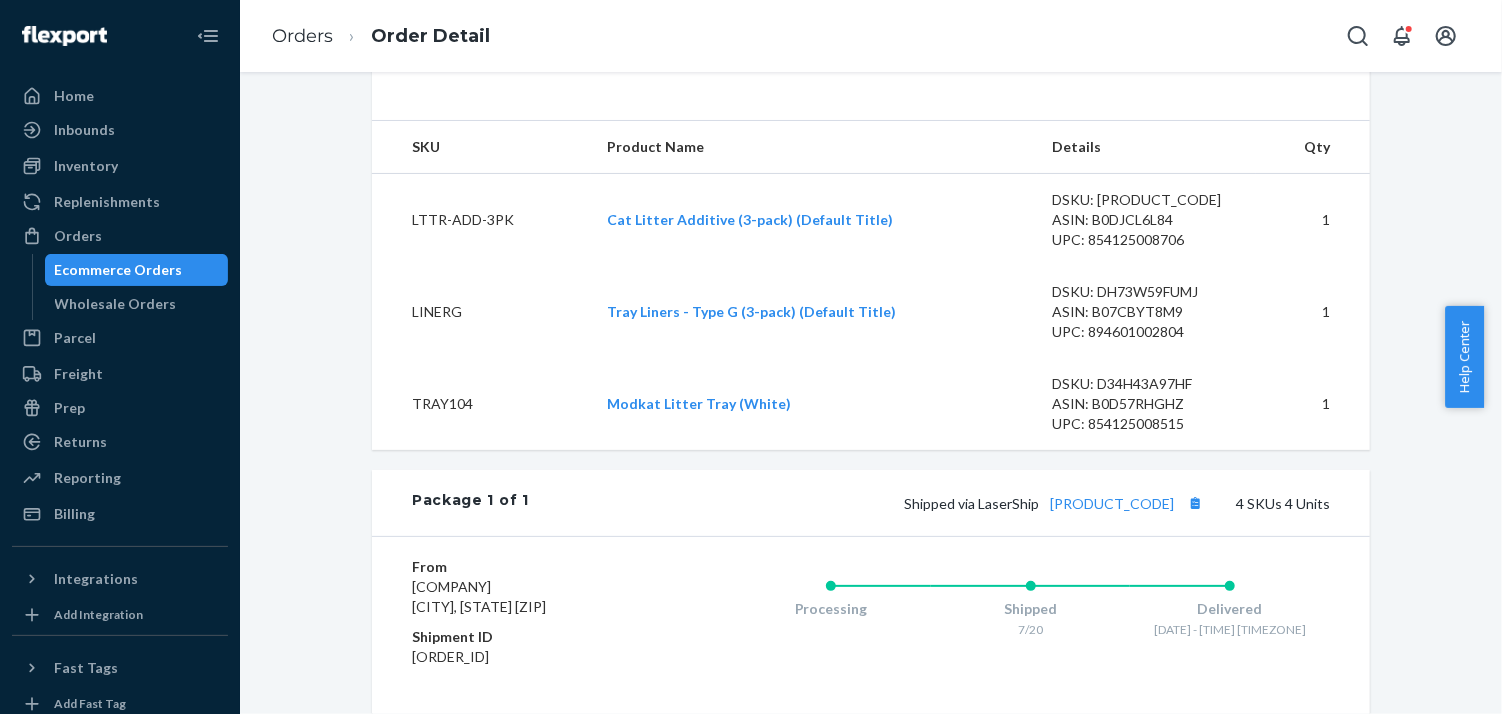 scroll, scrollTop: 0, scrollLeft: 0, axis: both 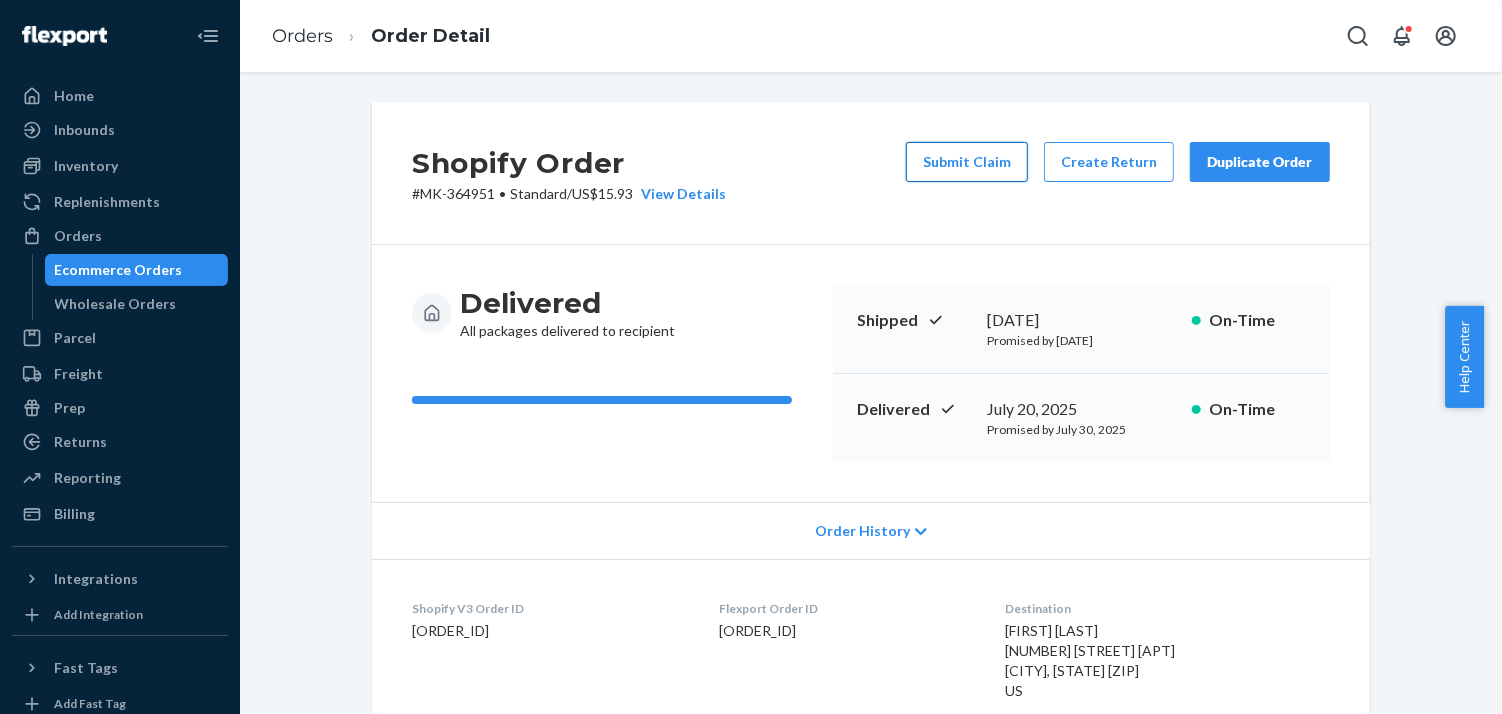 click on "Submit Claim" at bounding box center [967, 162] 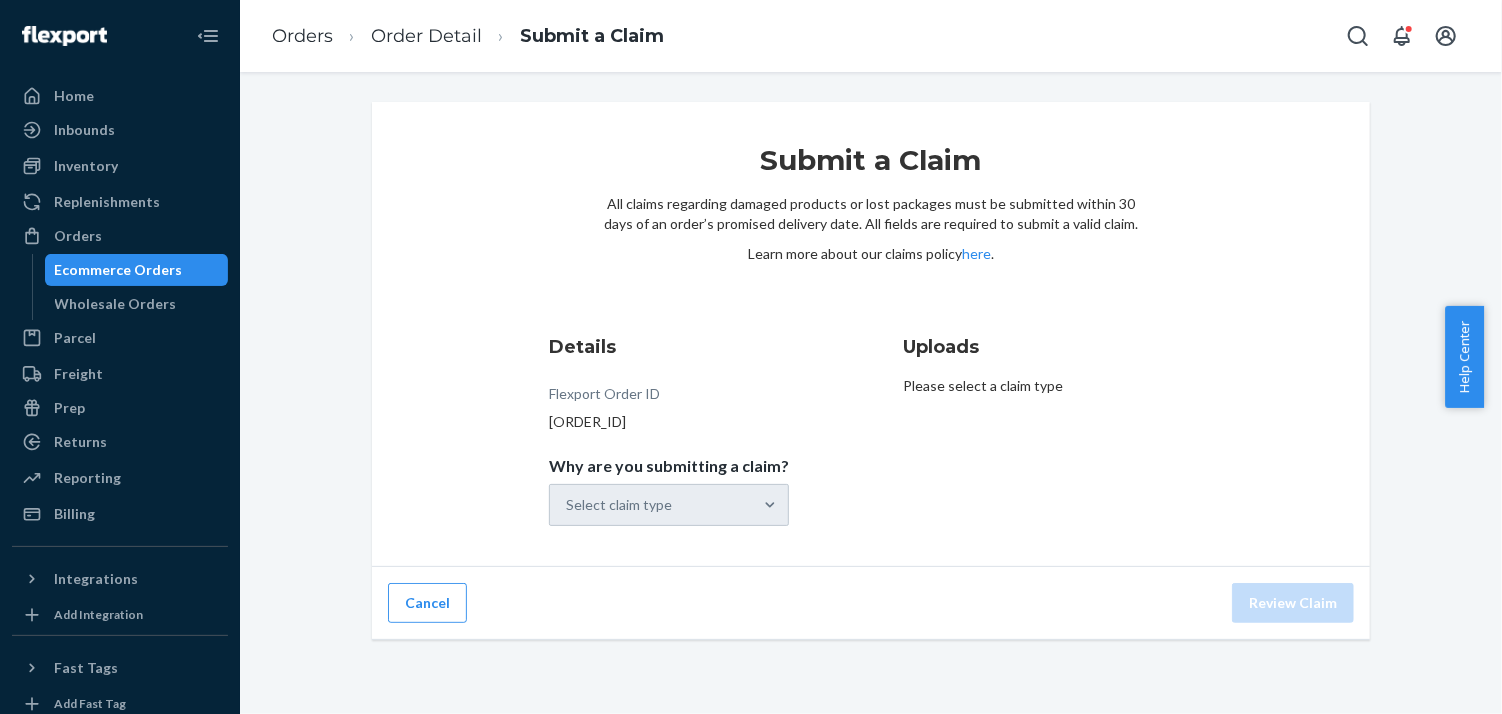 click on "Select claim type" at bounding box center (669, 505) 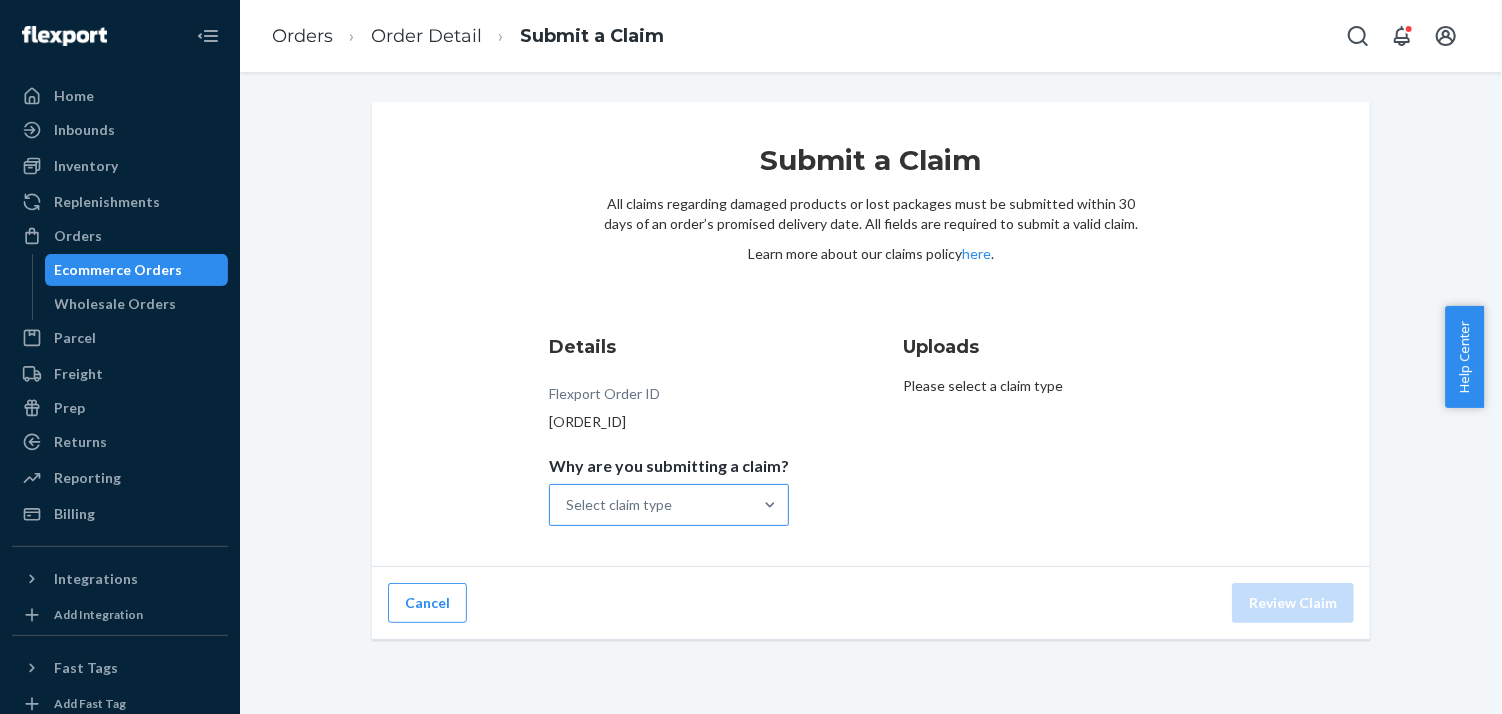 click on "Select claim type" at bounding box center (651, 505) 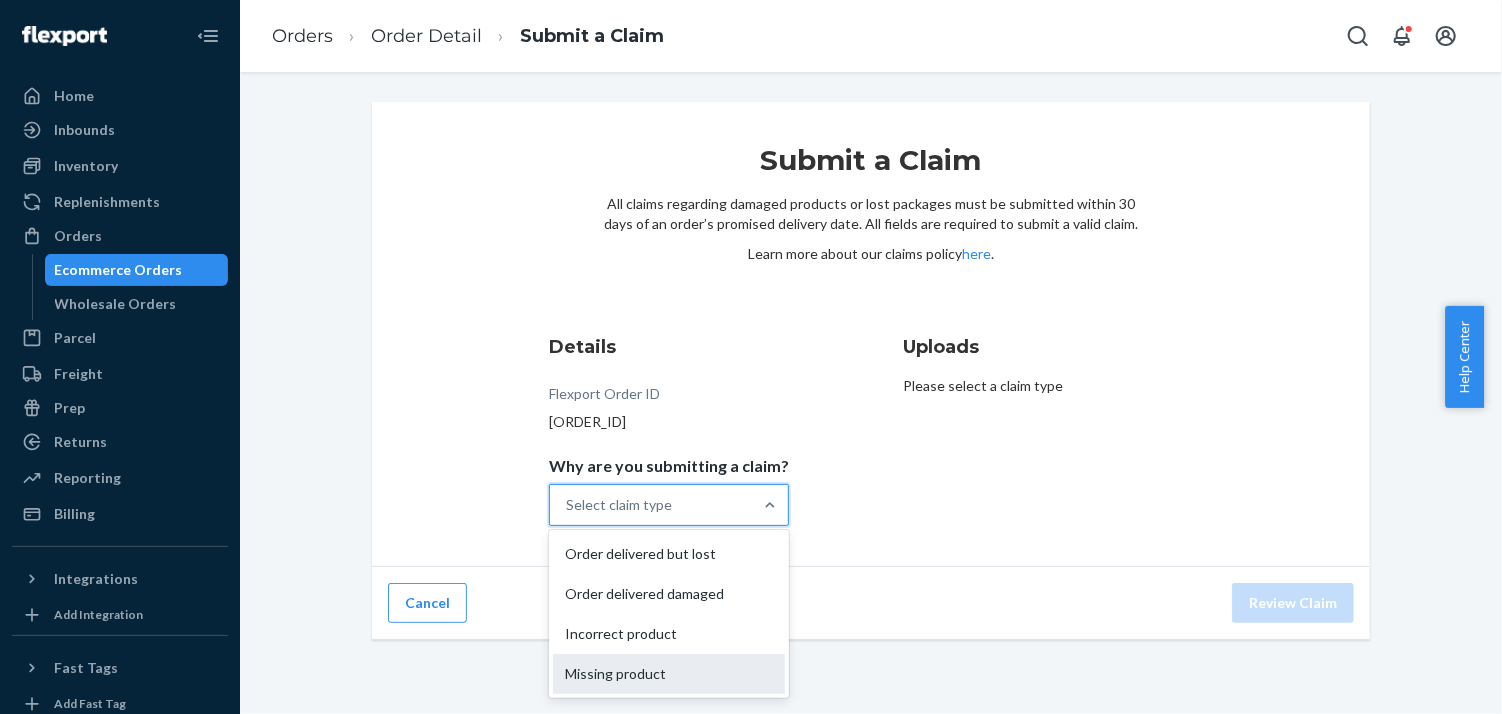 click on "Missing product" at bounding box center [669, 674] 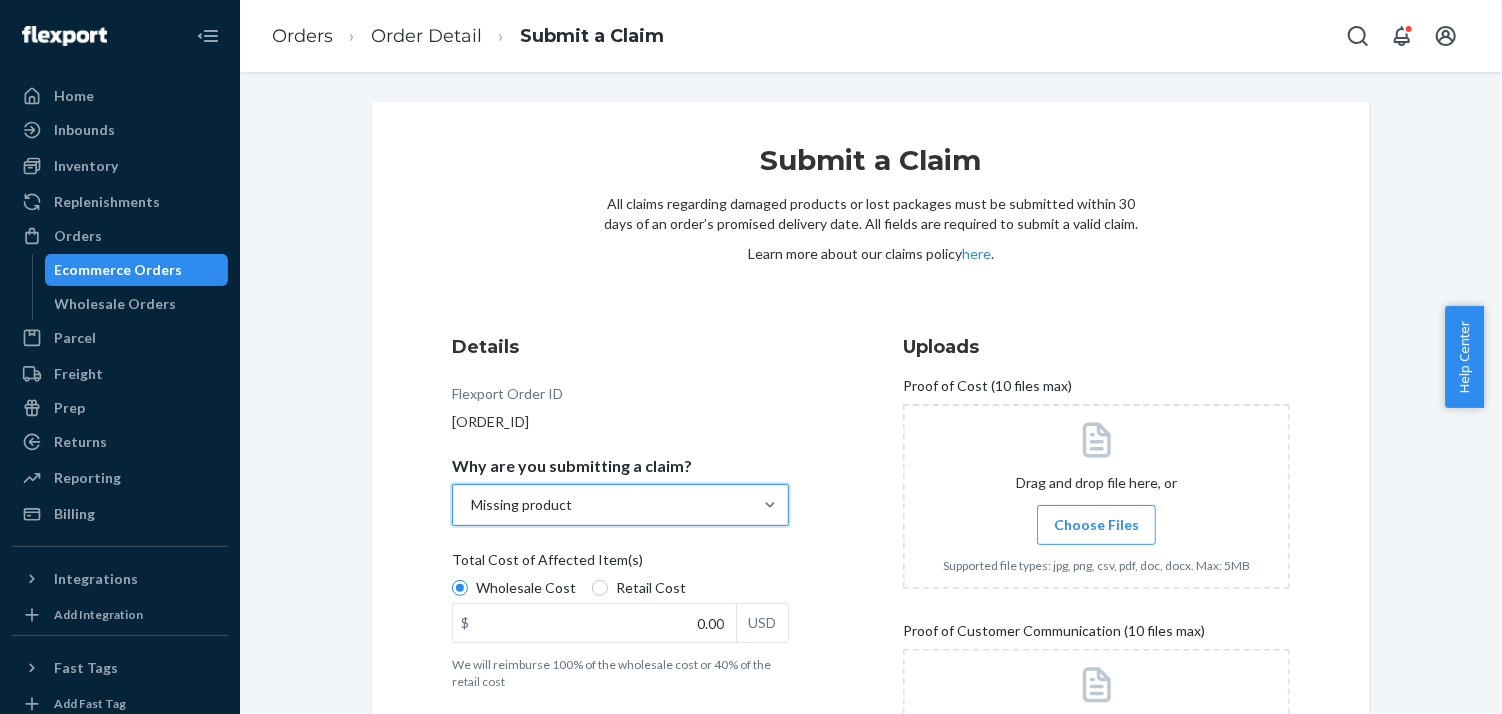 scroll, scrollTop: 171, scrollLeft: 0, axis: vertical 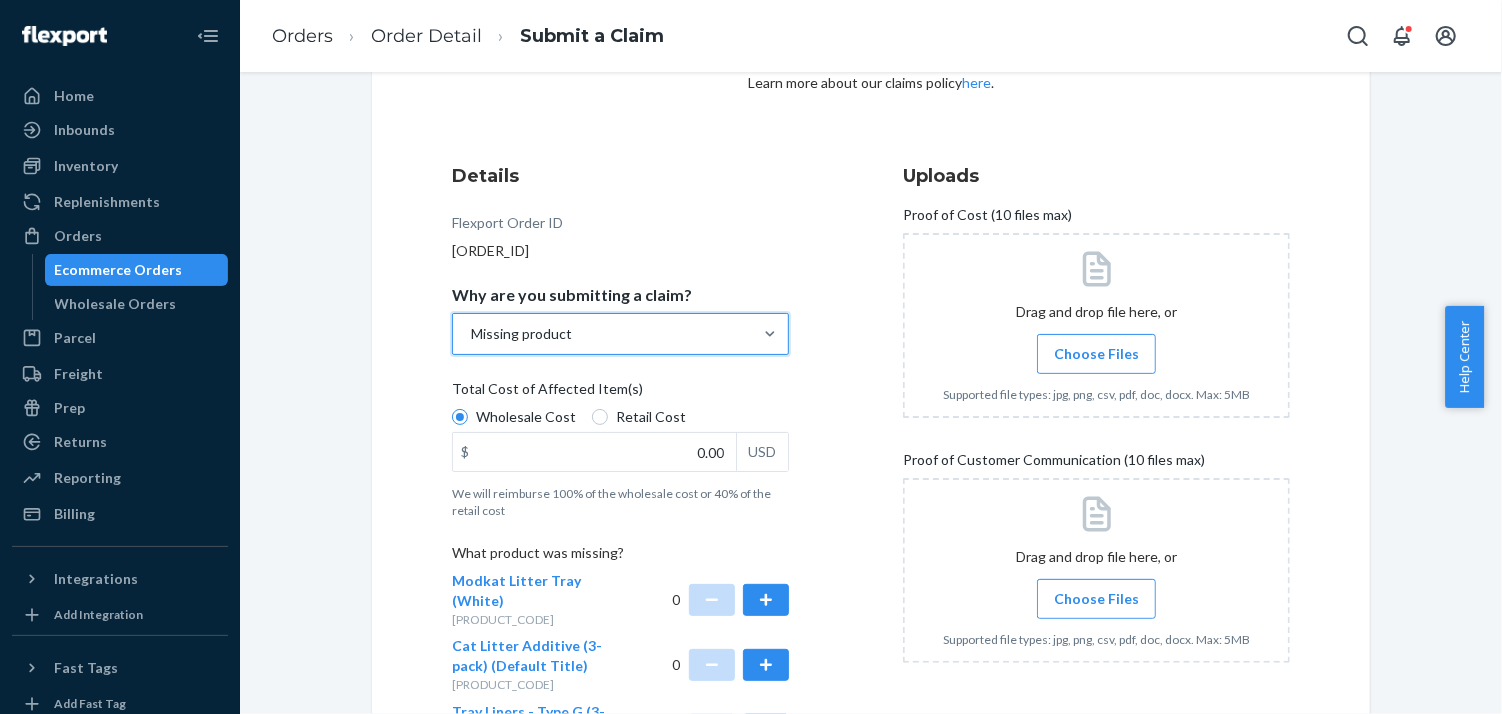 click on "Choose Files" at bounding box center [1096, 354] 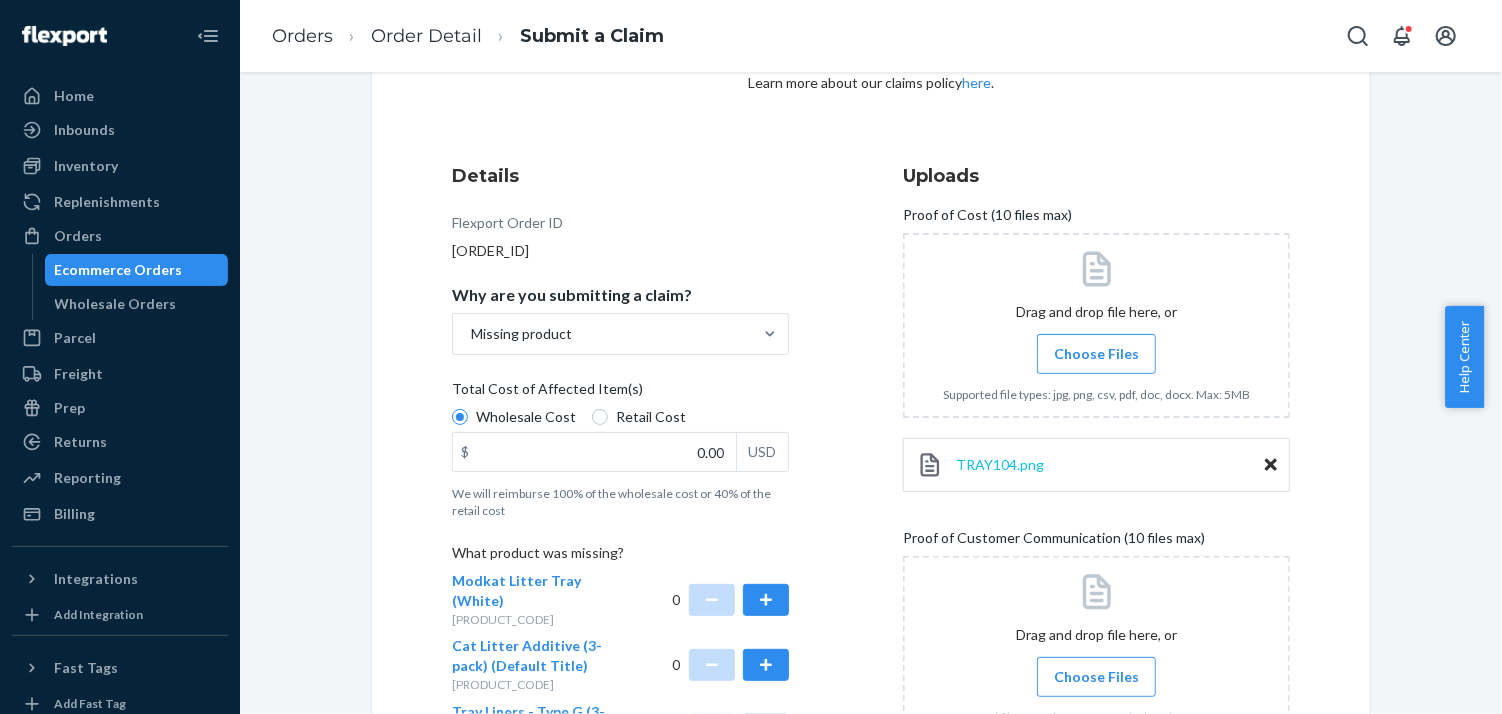 click on "TRAY104.png" at bounding box center (1000, 464) 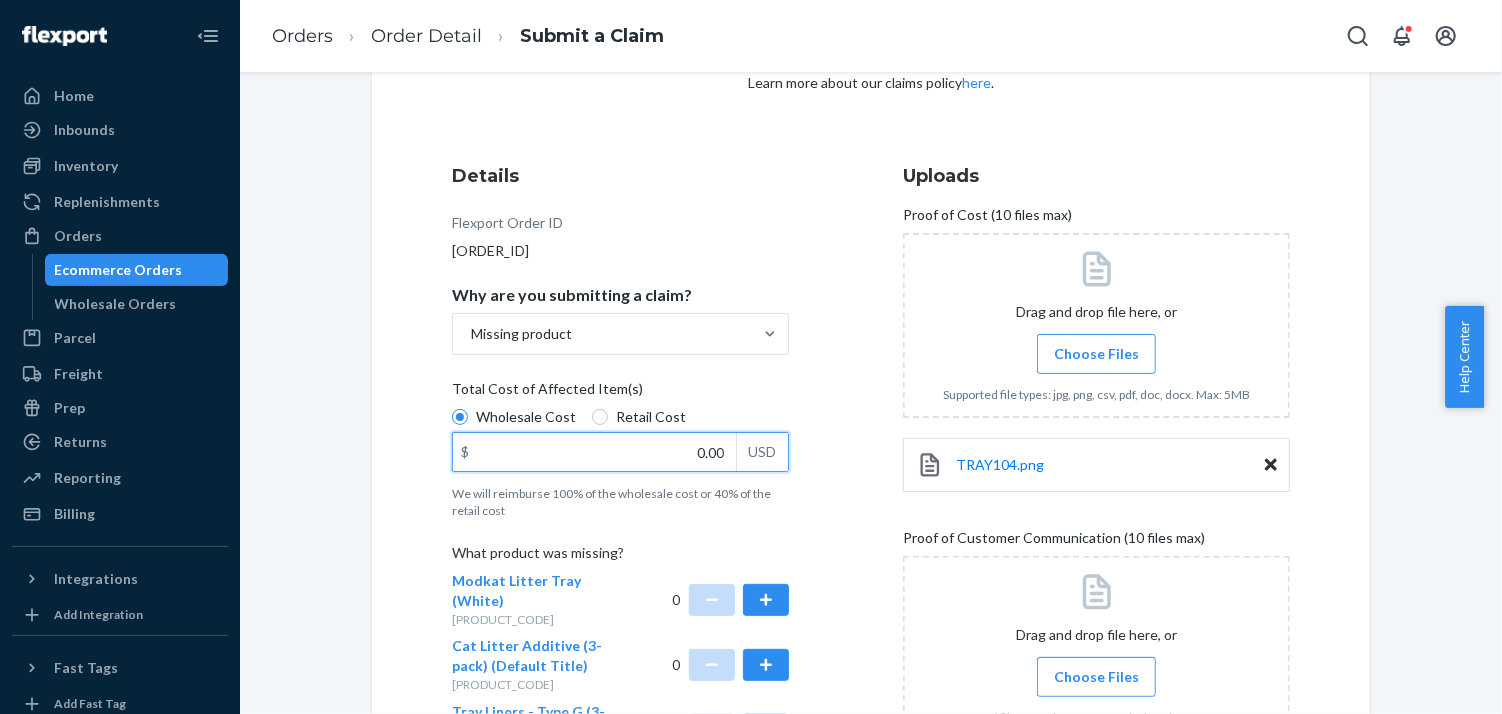 click on "0.00" at bounding box center (594, 452) 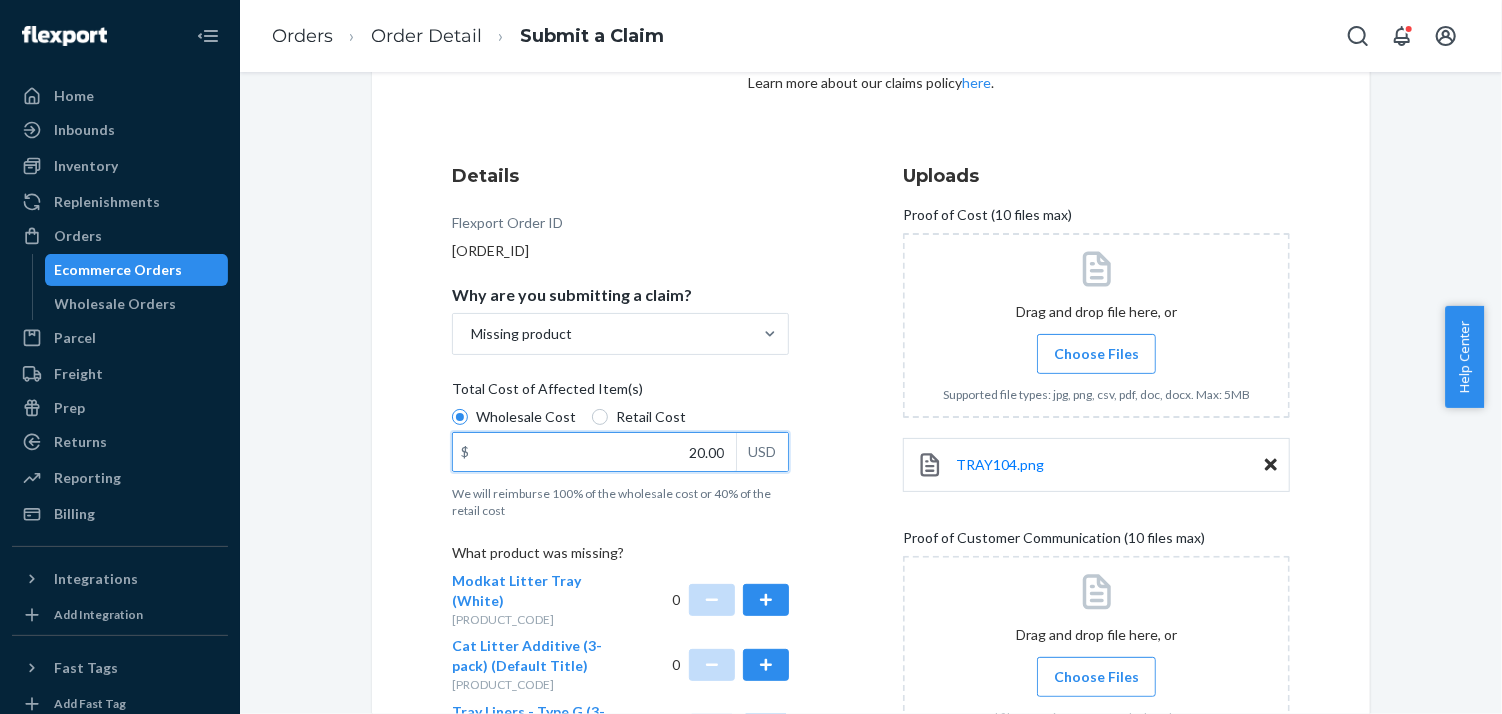 type on "20.30" 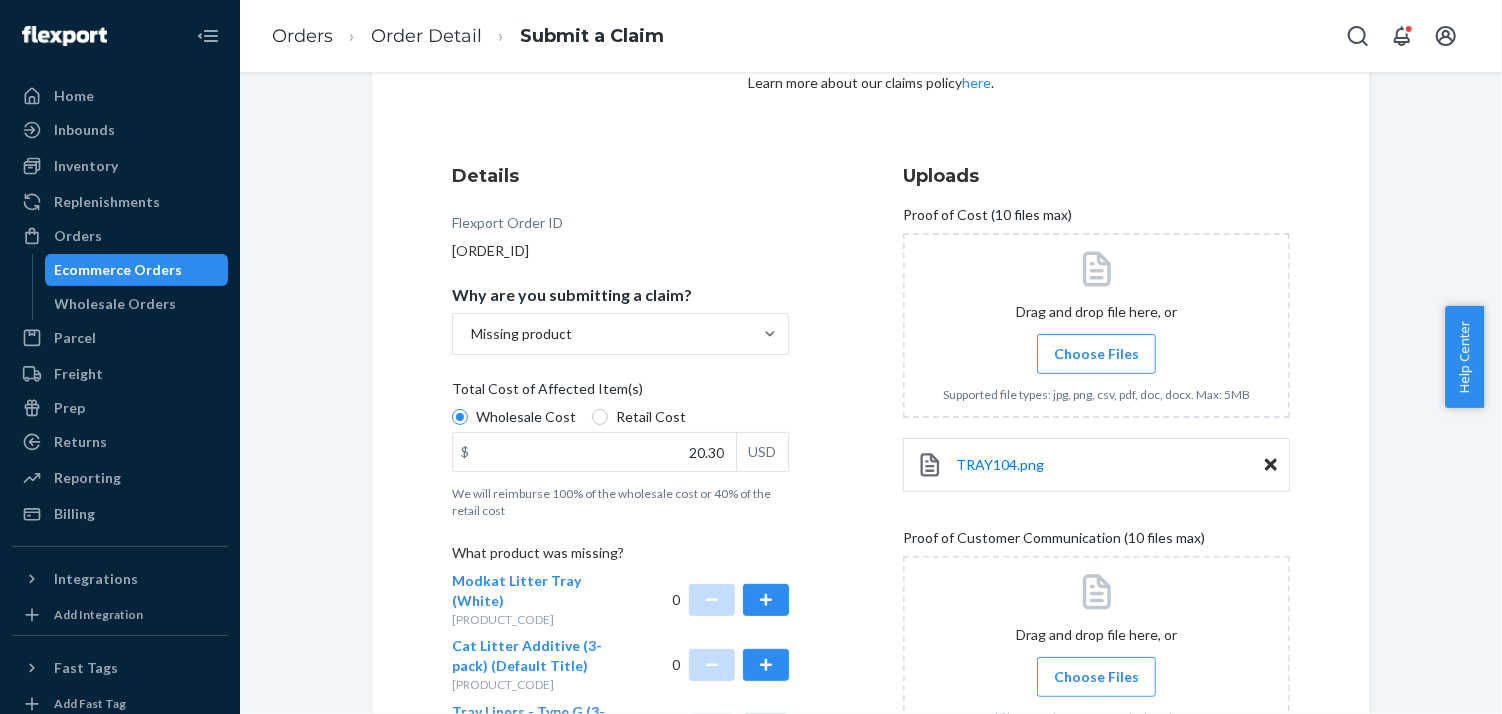 click on "Details Flexport Order ID [ORDER_ID] Why are you submitting a claim? Missing product Total Cost of Affected Item(s) Wholesale Cost Retail Cost $ 20.30 USD We will reimburse 100% of the wholesale cost or 40% of the retail cost What product was missing? Modkat Litter Tray (White) [PRODUCT_CODE] 0 Cat Litter Additive (3-pack) (Default Title) [PRODUCT_CODE] 0 Tray Liners - Type G (3-pack) (Default Title) [PRODUCT_CODE] 0 Select the products that are missing Uploads Proof of Cost (10 files max) Drag and drop file here, or Choose Files Supported file types: jpg, png, csv, pdf, doc, docx.  Max: 5MB [FILENAME] Proof of Customer Communication (10 files max) Drag and drop file here, or Choose Files Supported file types: jpg, png, csv, pdf, doc, docx.  Max: 5MB [FILENAME]" at bounding box center (871, 473) 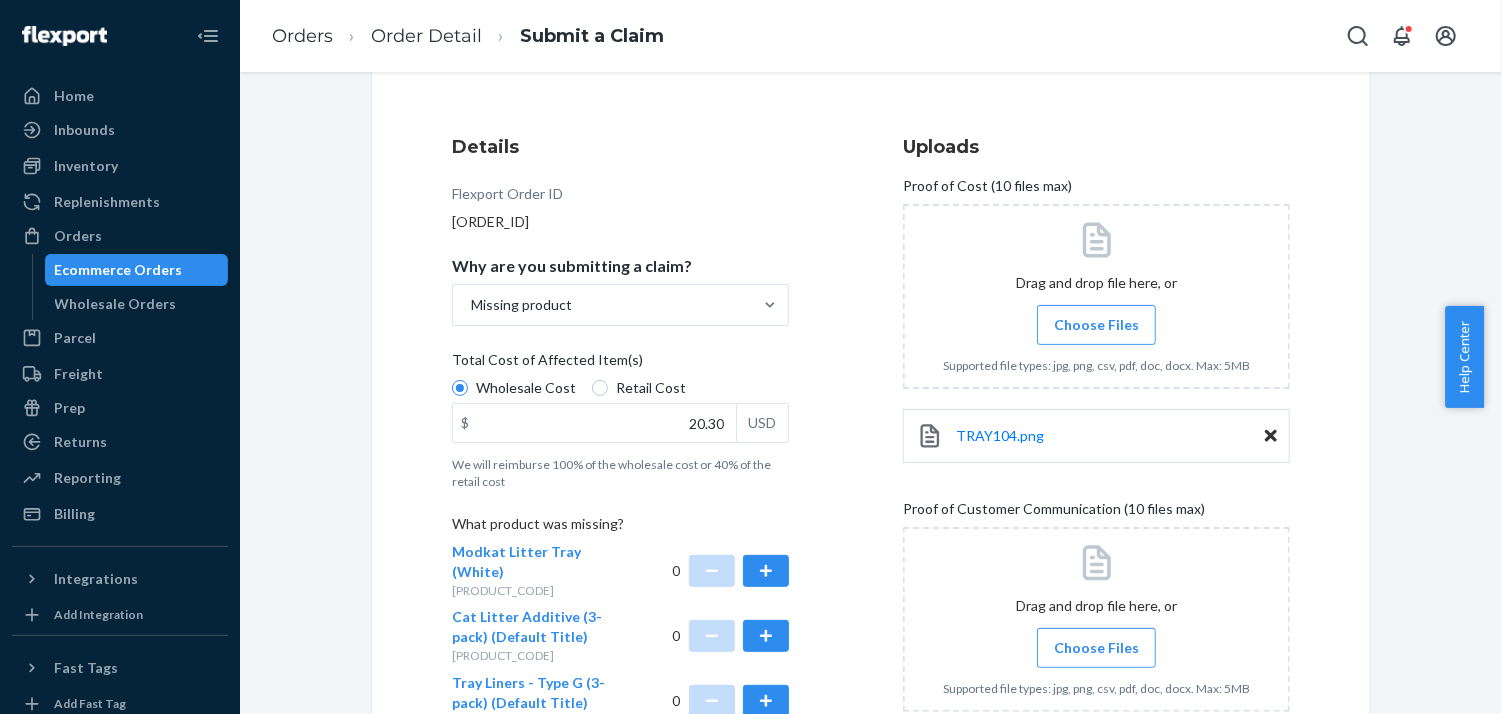 scroll, scrollTop: 204, scrollLeft: 0, axis: vertical 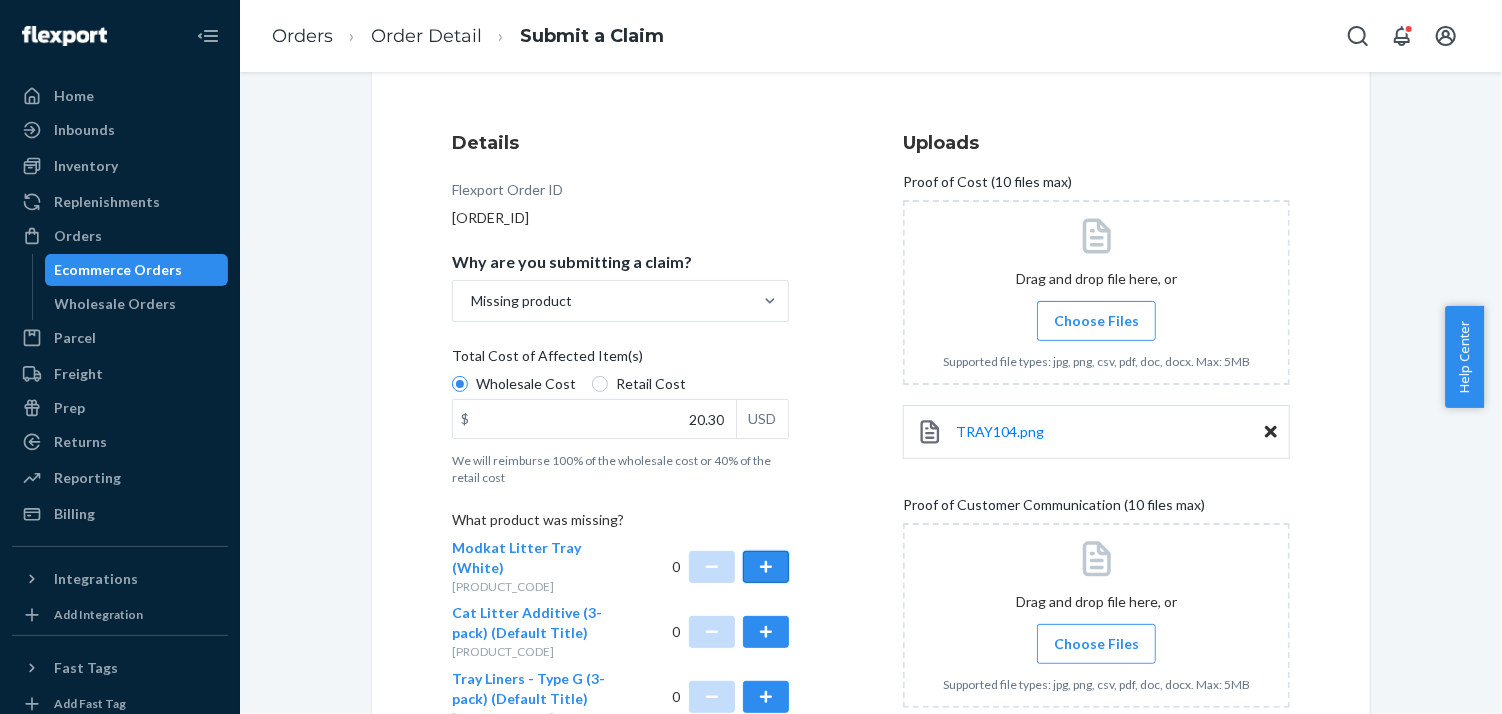 click at bounding box center (766, 567) 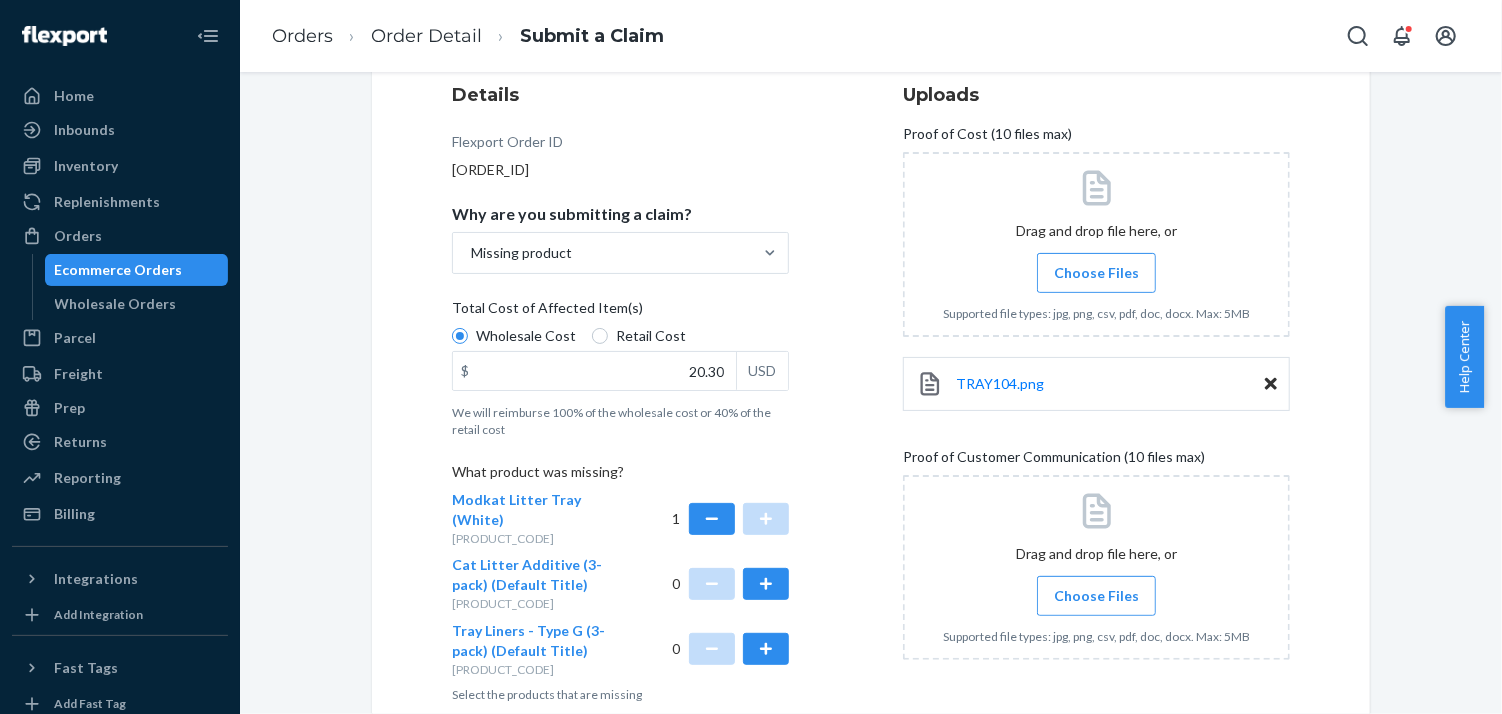 scroll, scrollTop: 329, scrollLeft: 0, axis: vertical 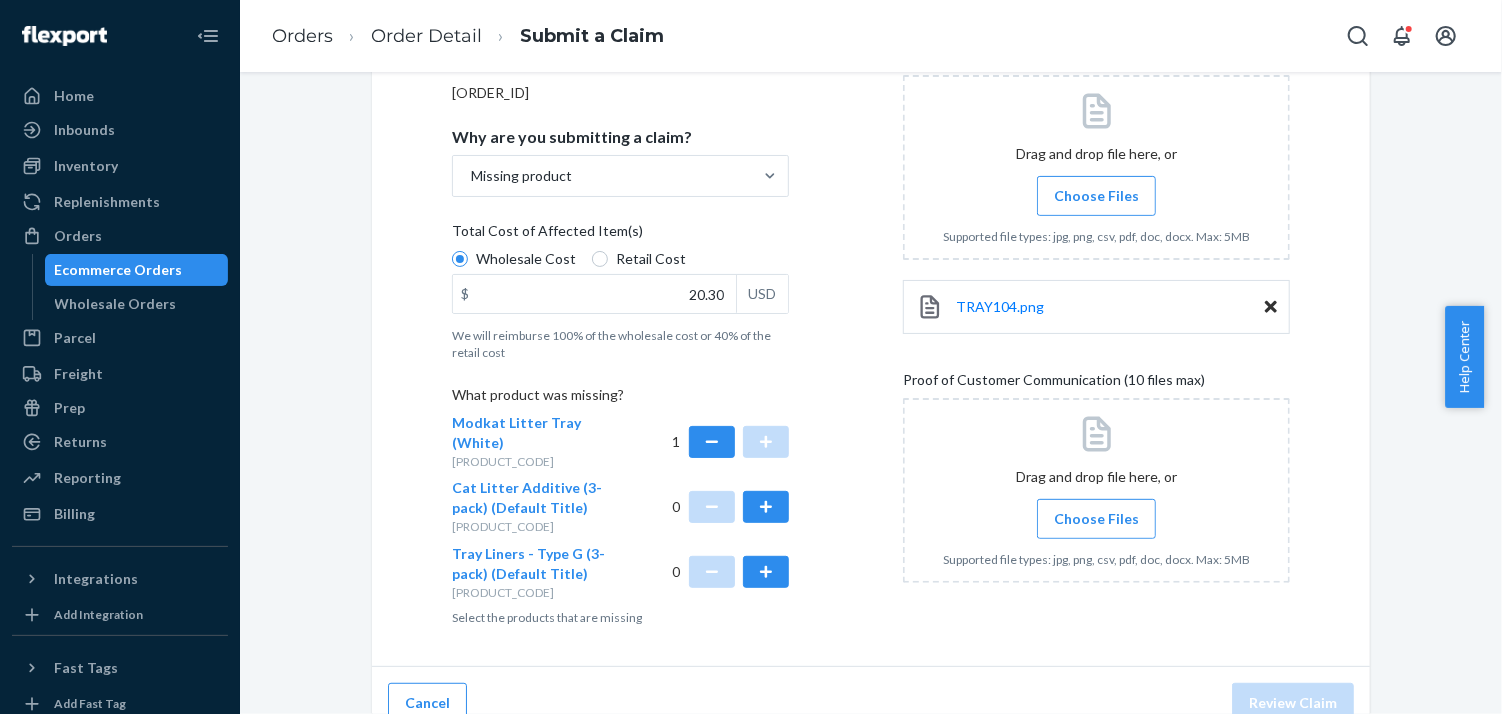 click on "Choose Files" at bounding box center [1096, 519] 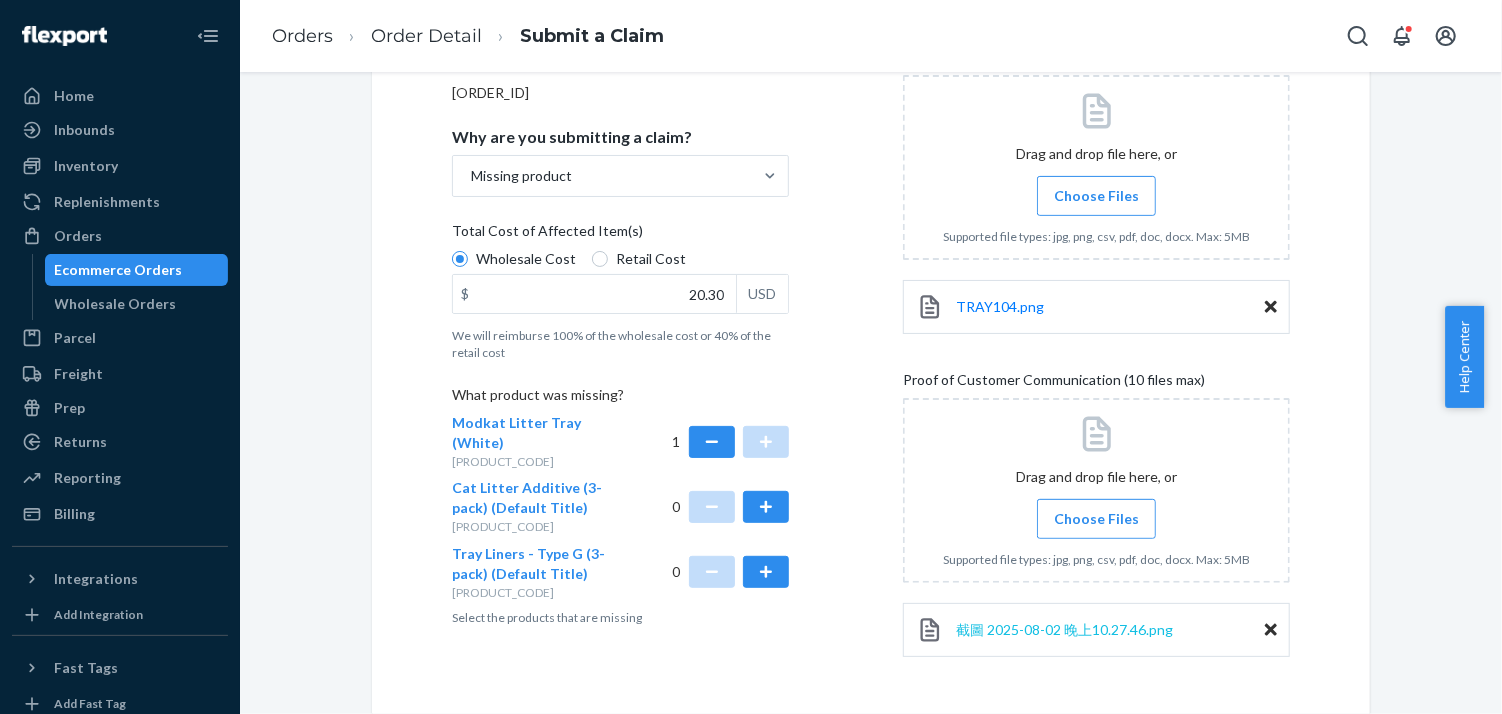 click on "截圖 2025-08-02 晚上10.27.46.png" at bounding box center (1064, 629) 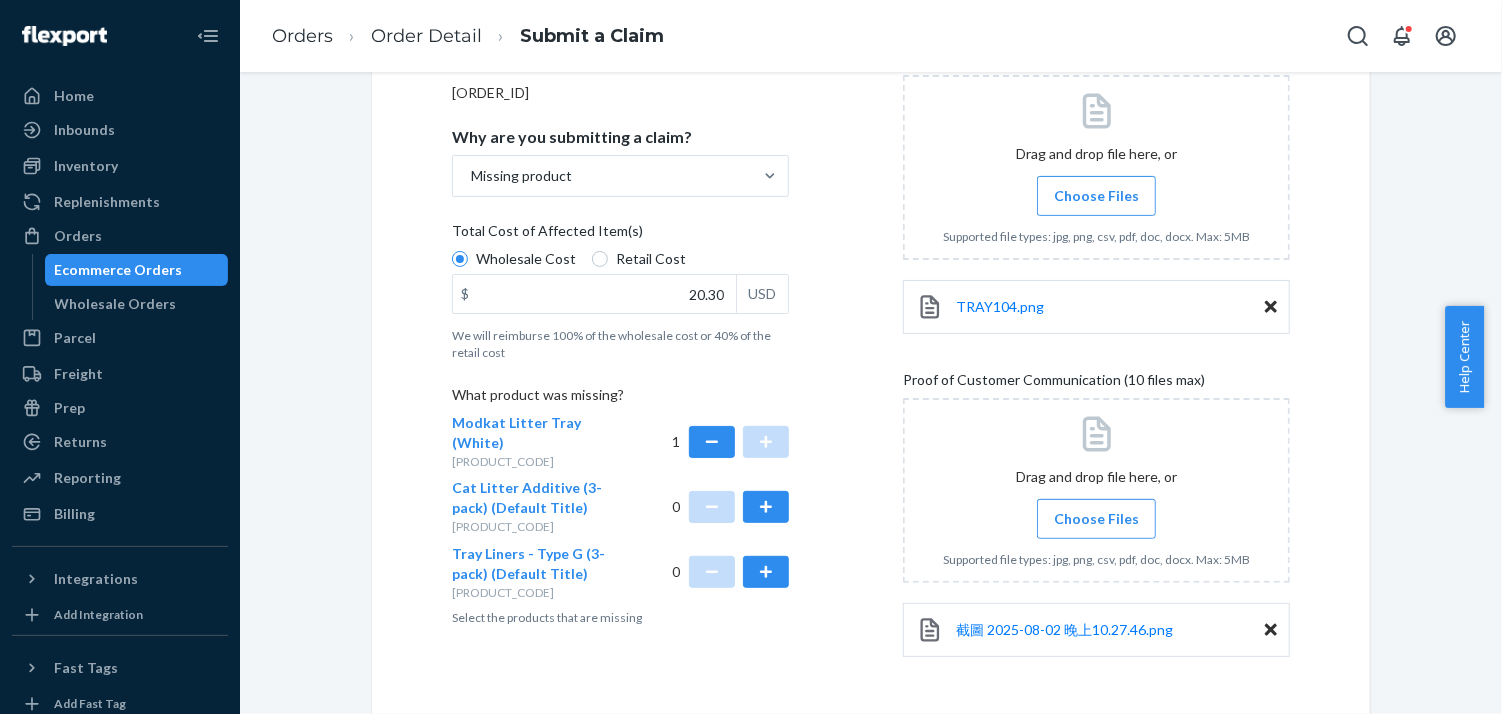 scroll, scrollTop: 370, scrollLeft: 0, axis: vertical 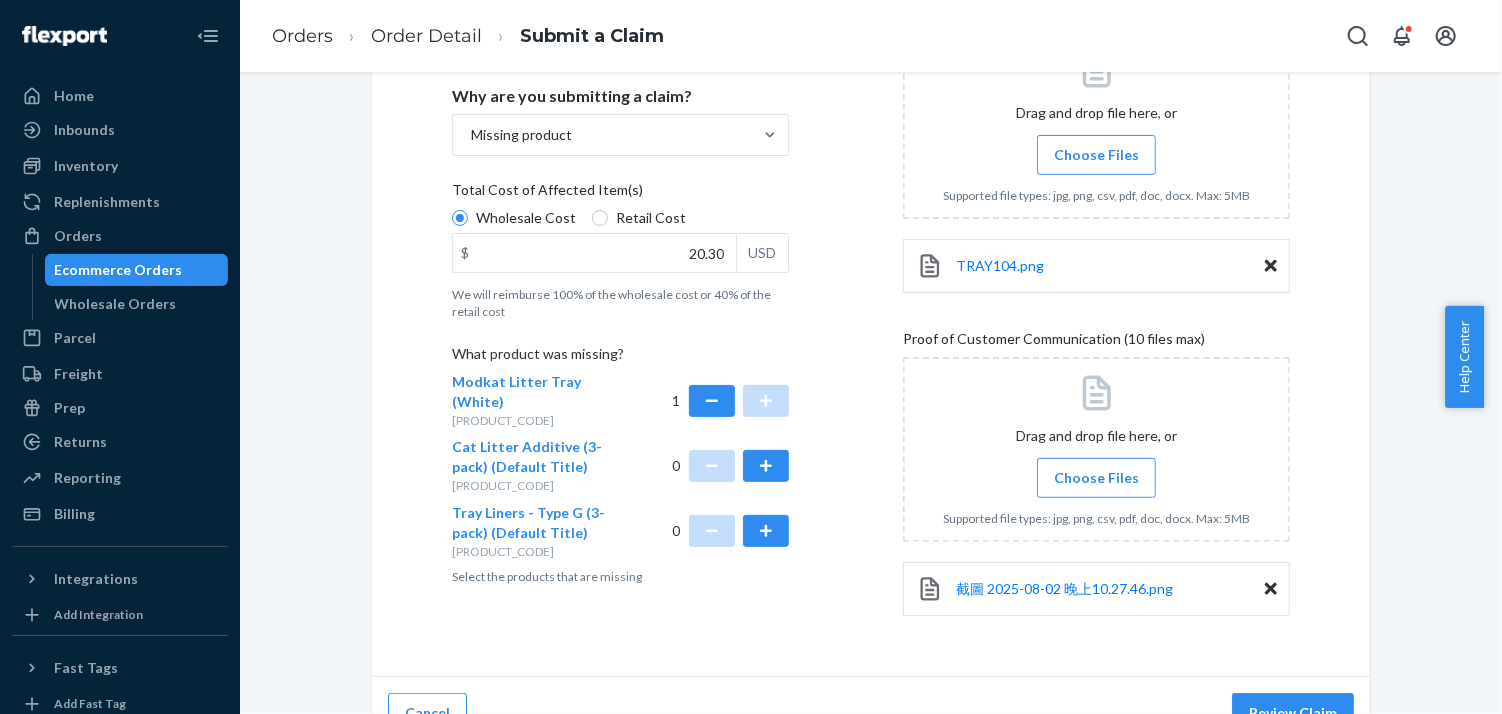 click on "Choose Files" at bounding box center [1096, 478] 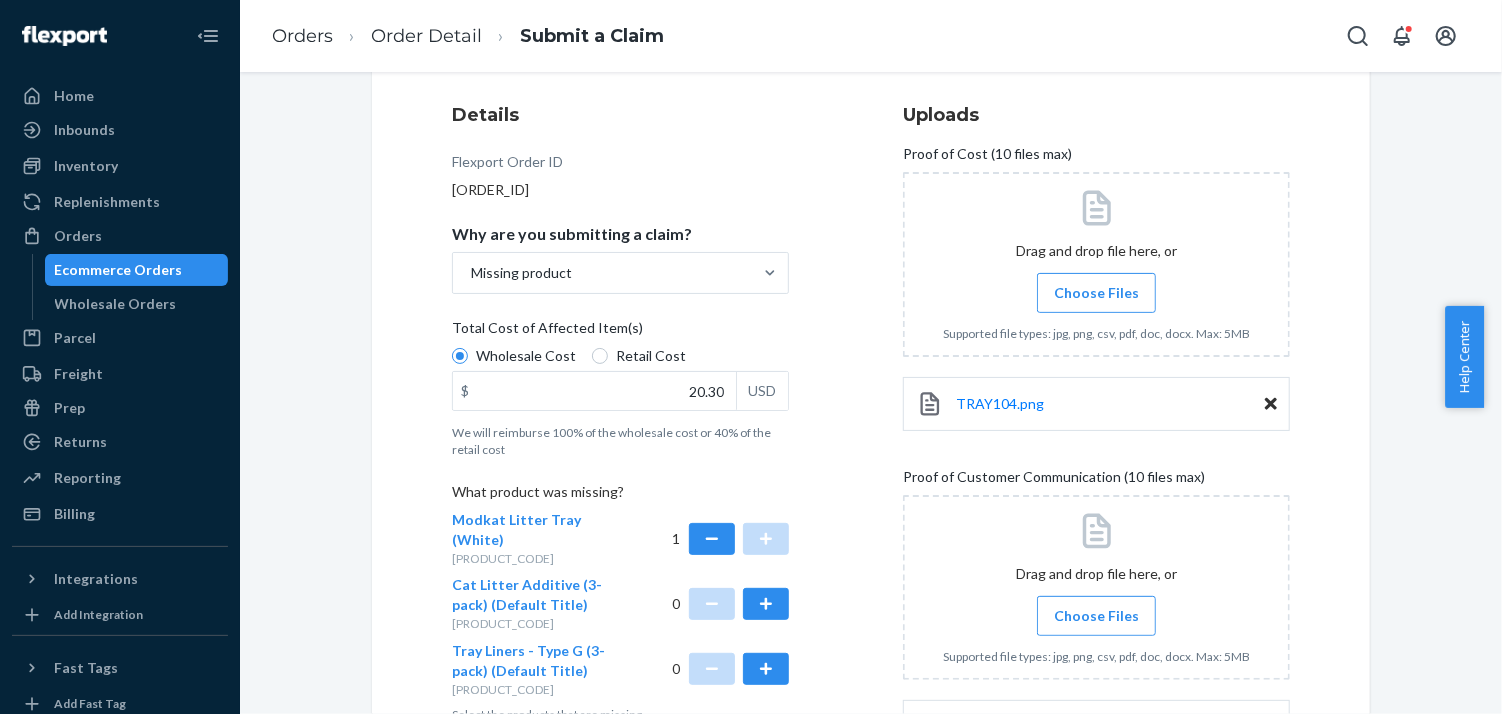 scroll, scrollTop: 436, scrollLeft: 0, axis: vertical 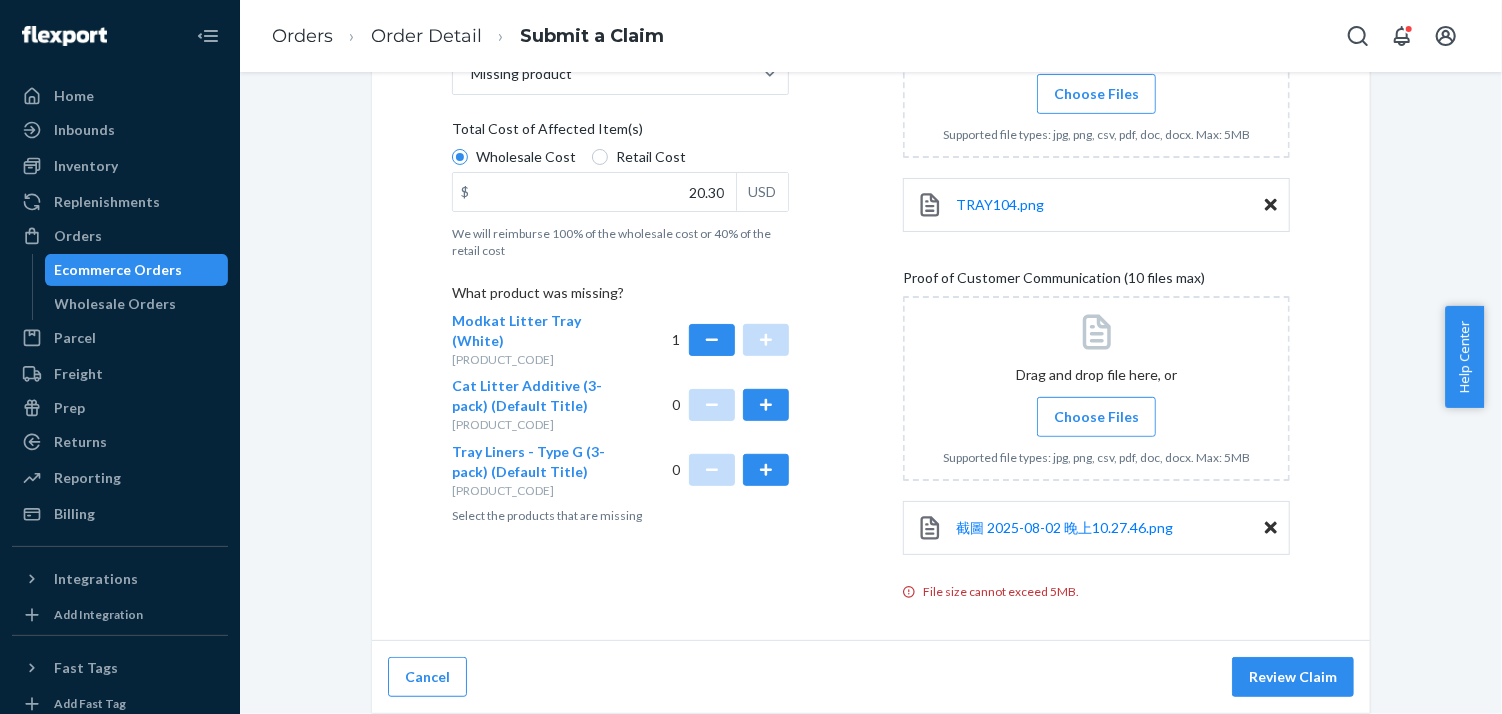 click on "Choose Files" at bounding box center (1096, 417) 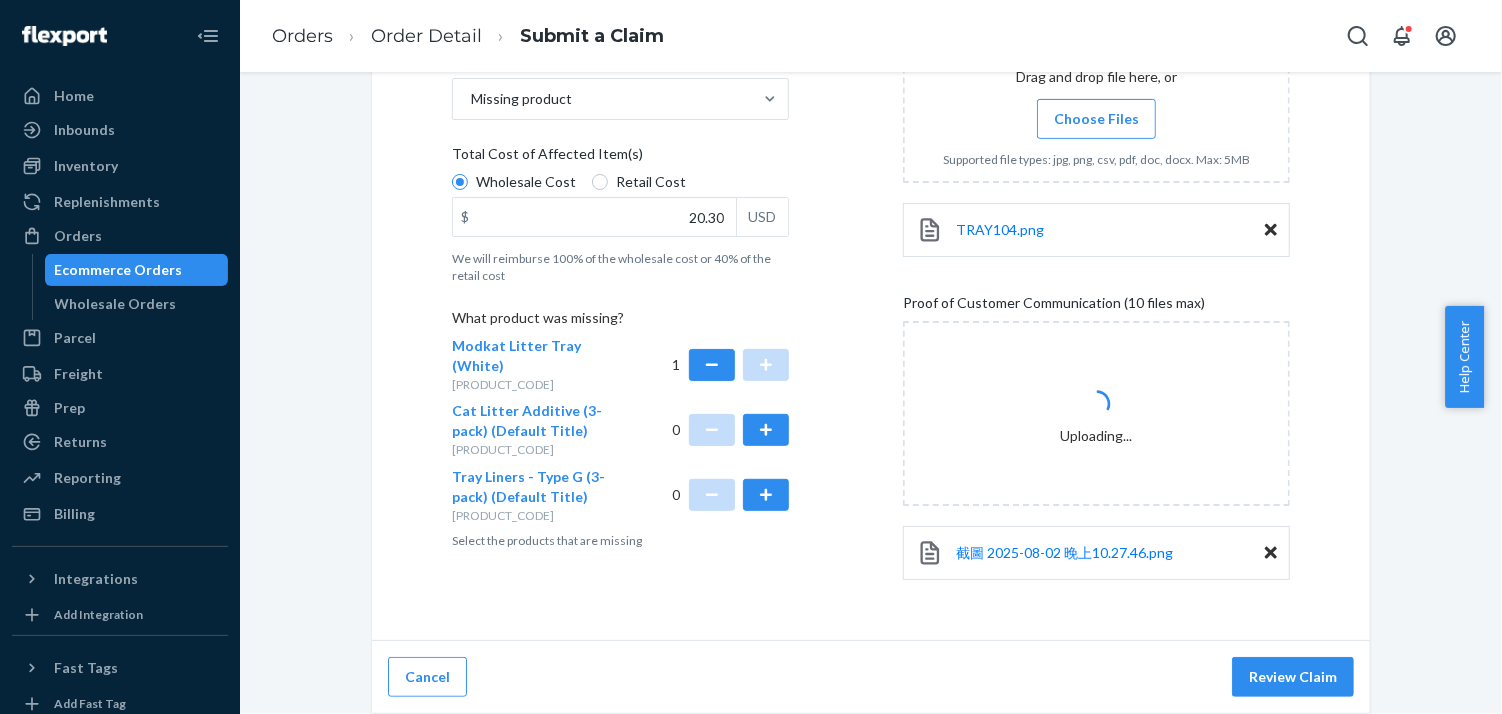 scroll, scrollTop: 412, scrollLeft: 0, axis: vertical 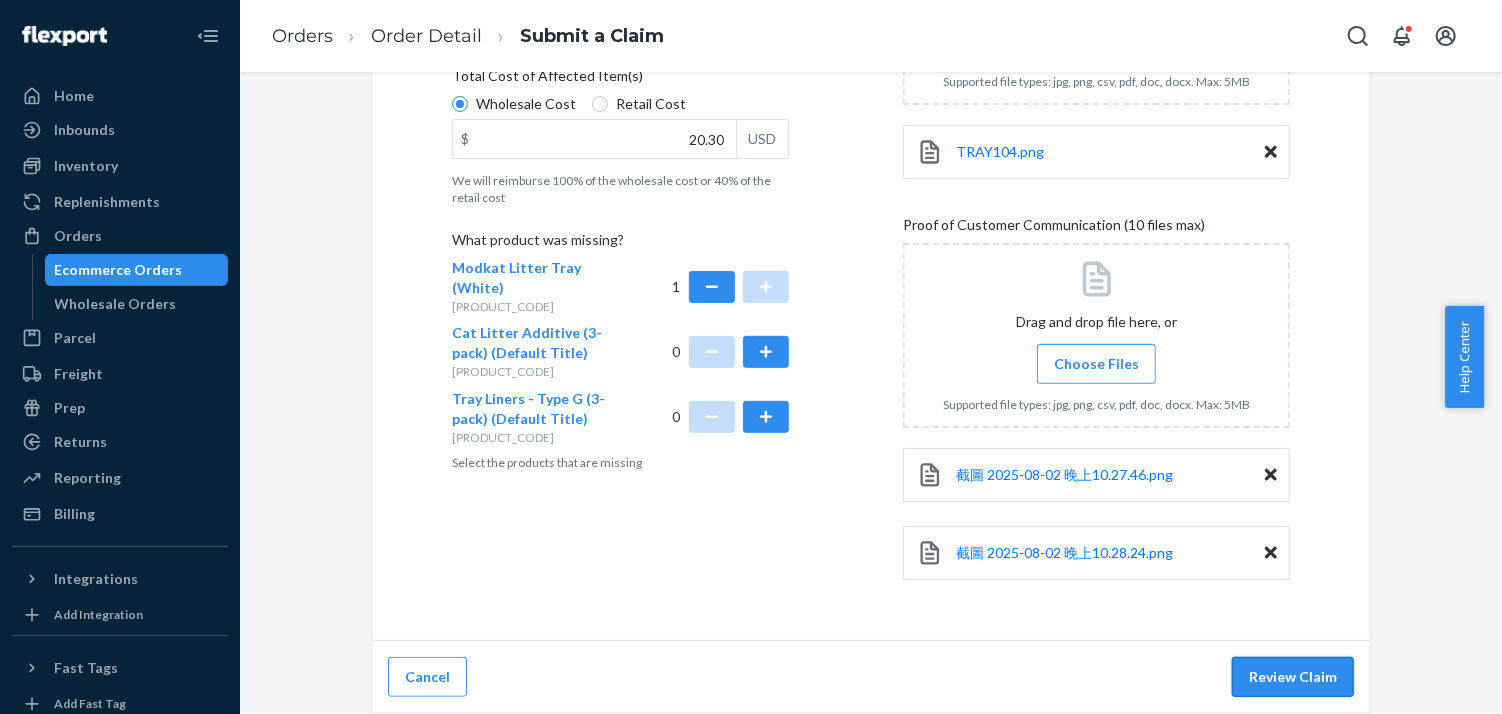 click on "Review Claim" at bounding box center (1293, 677) 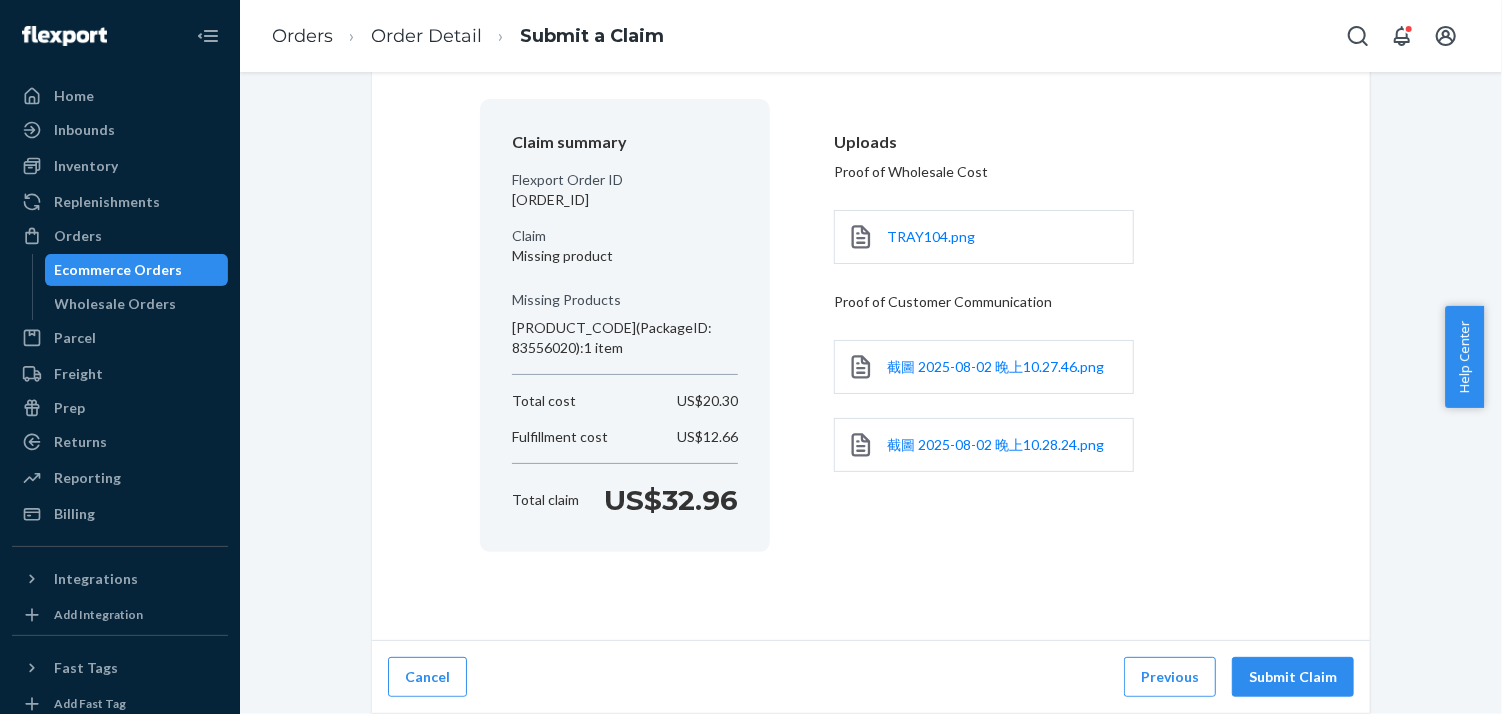 scroll, scrollTop: 130, scrollLeft: 0, axis: vertical 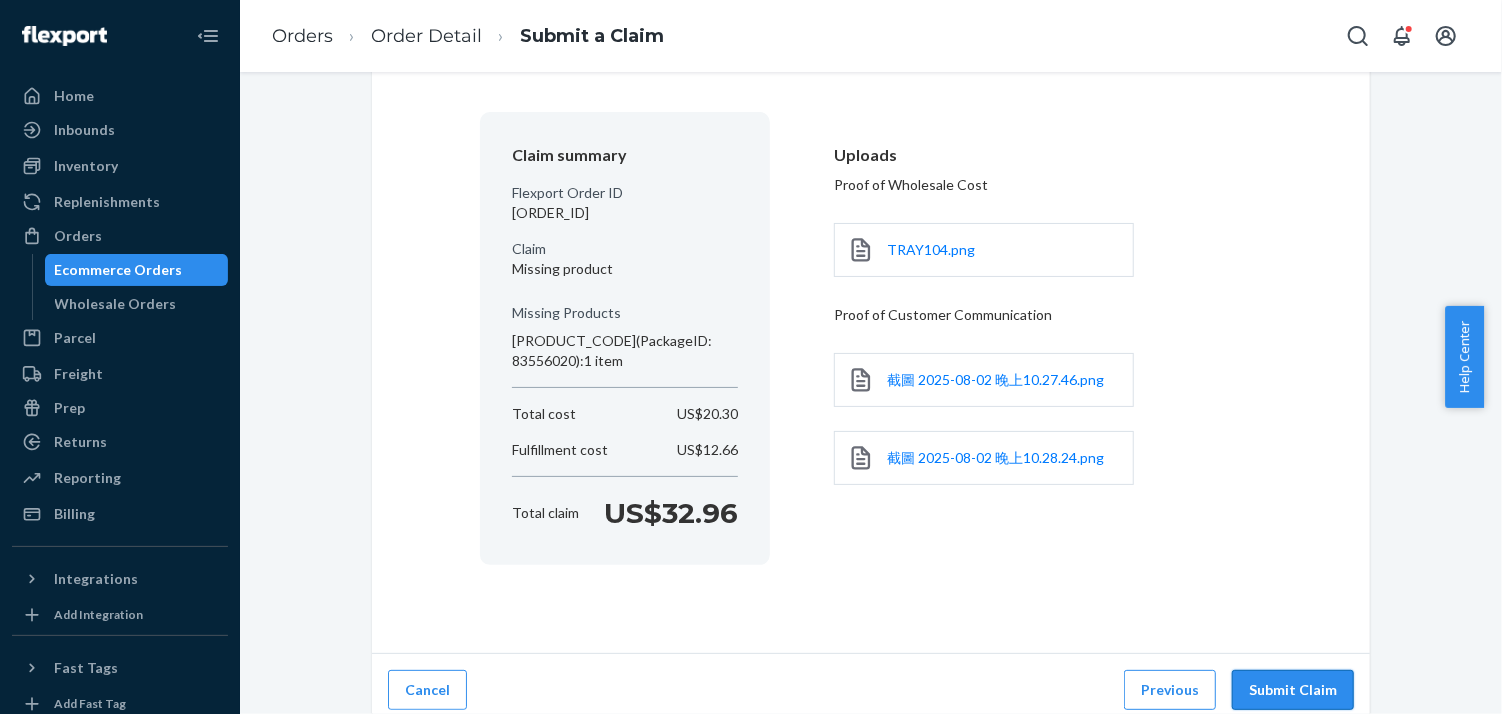 click on "Submit Claim" at bounding box center [1293, 690] 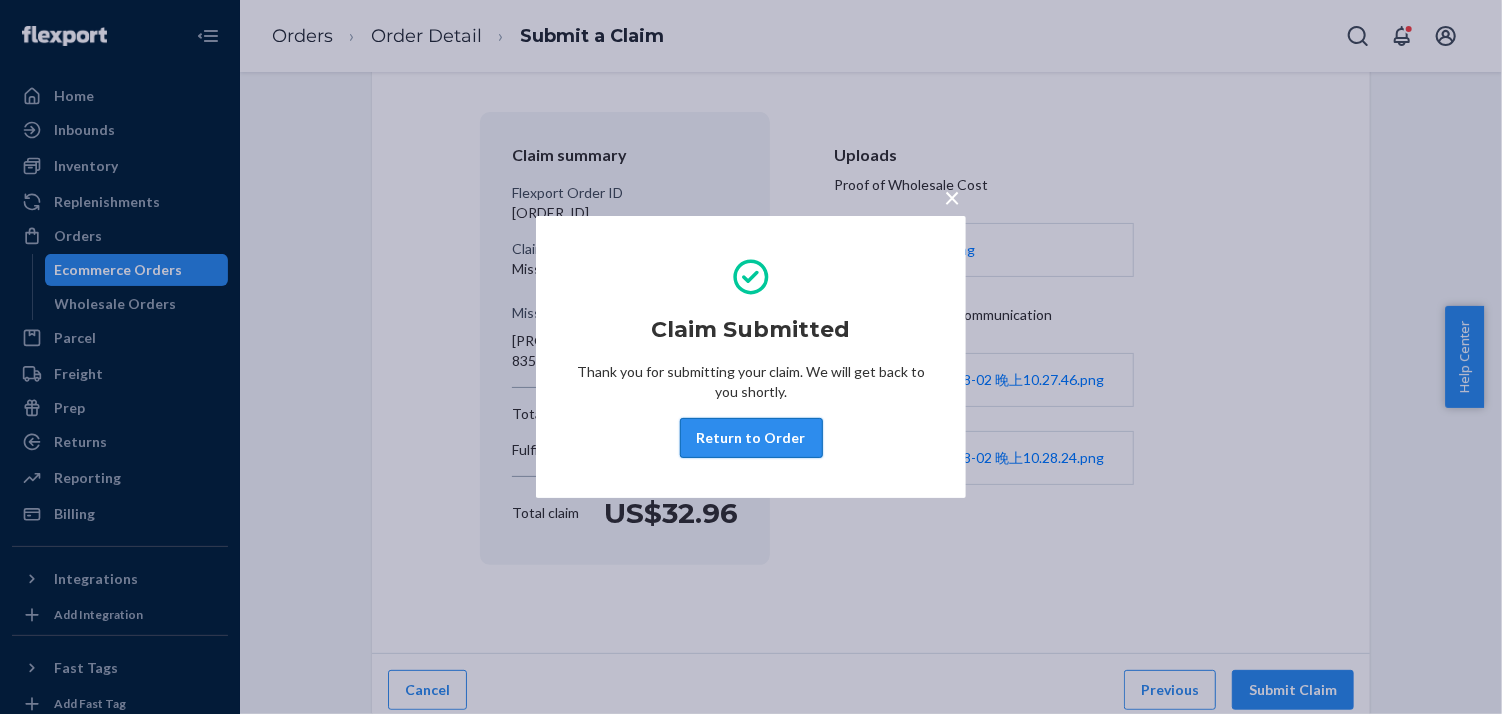 click on "Return to Order" at bounding box center (751, 438) 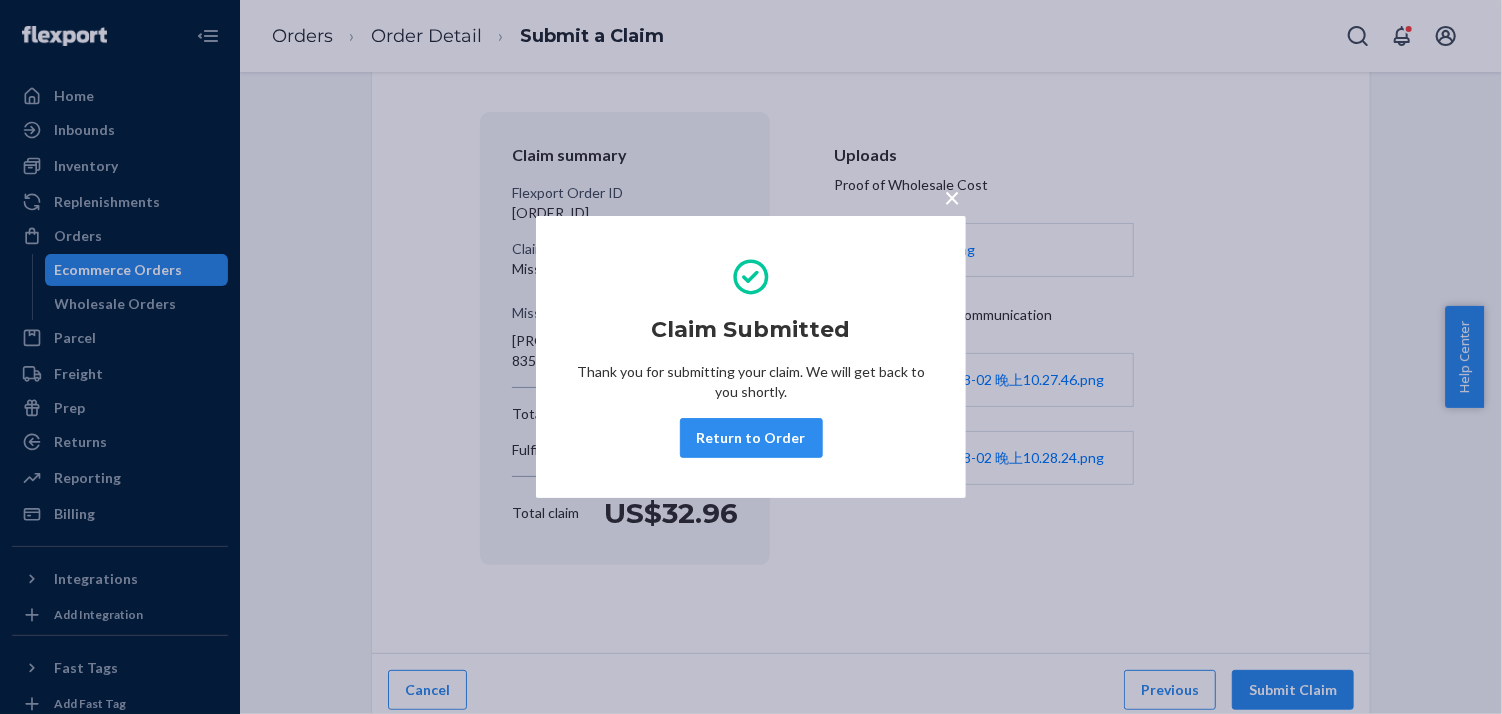scroll, scrollTop: 0, scrollLeft: 0, axis: both 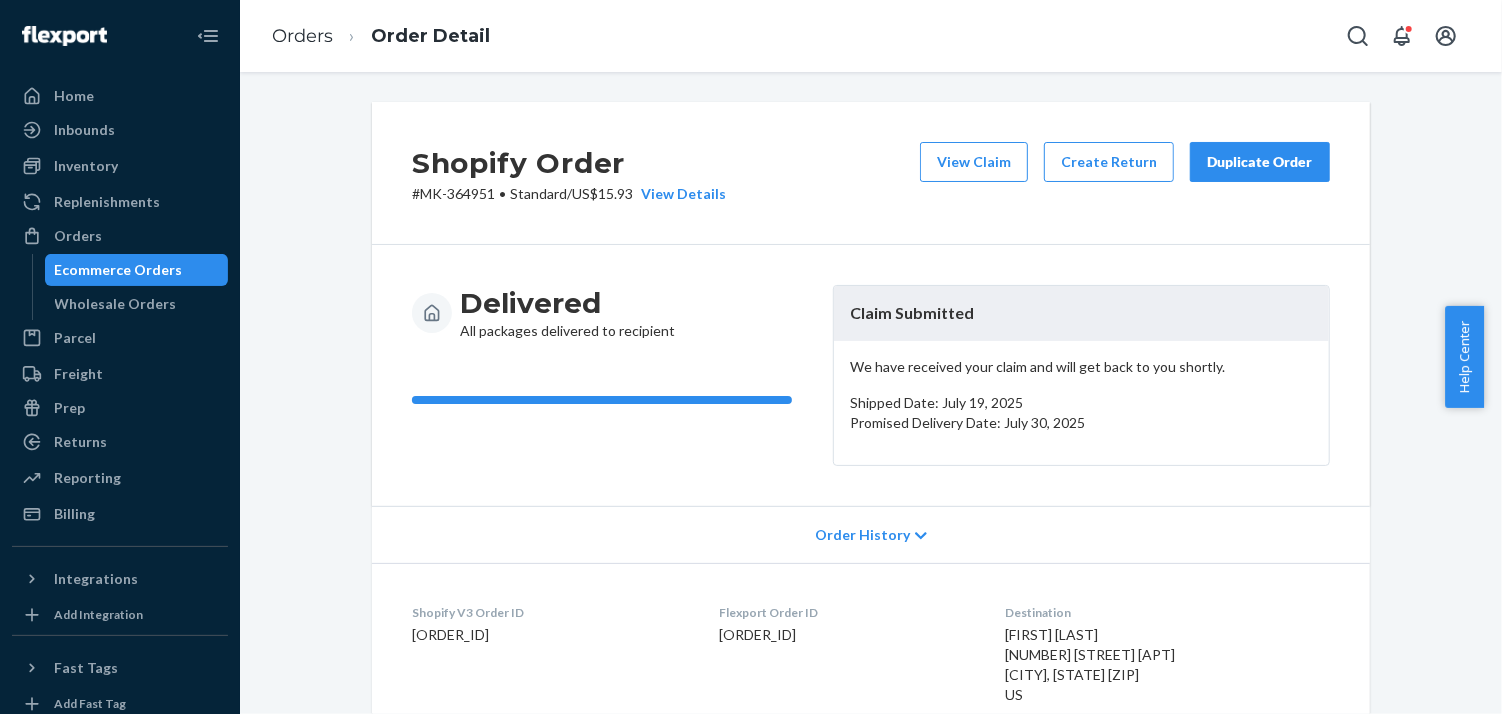 click on "Ecommerce Orders" at bounding box center (119, 270) 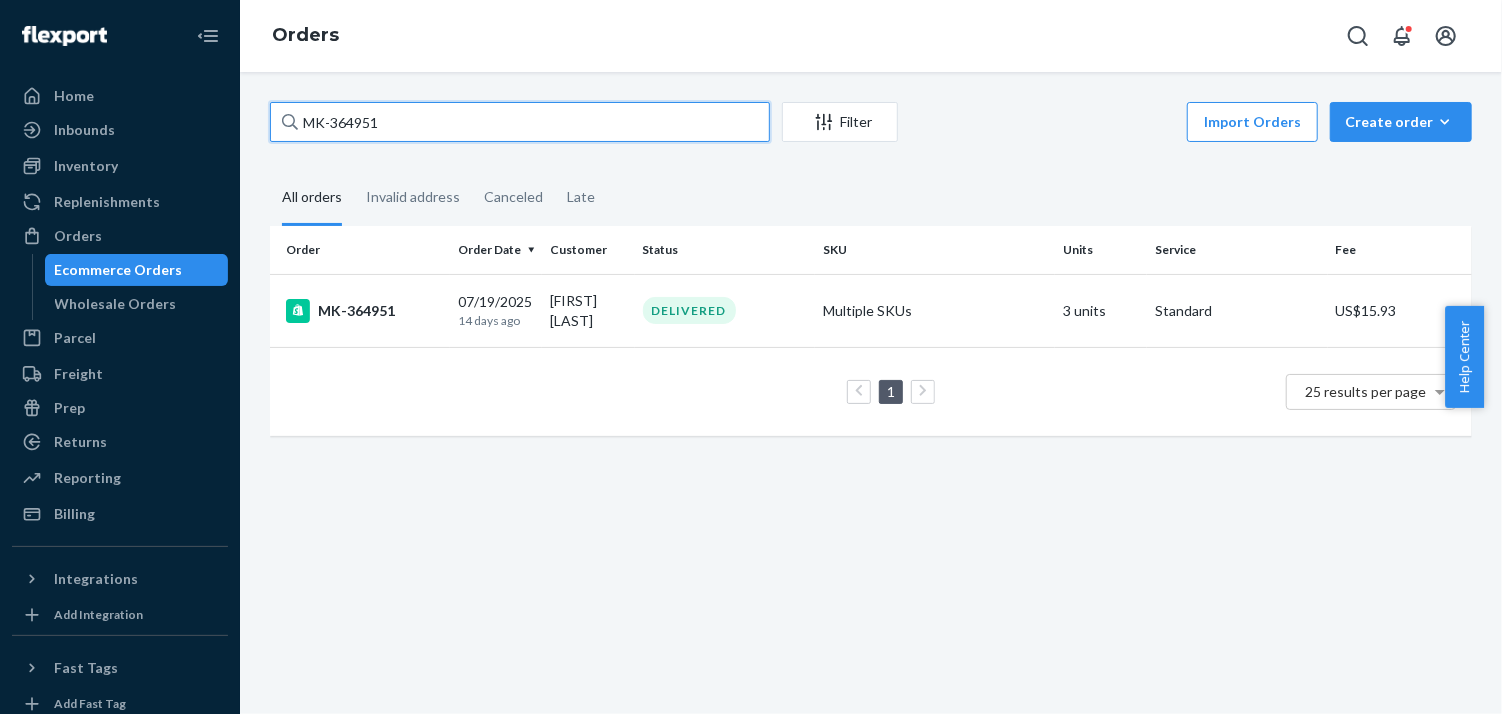 click on "MK-364951" at bounding box center (520, 122) 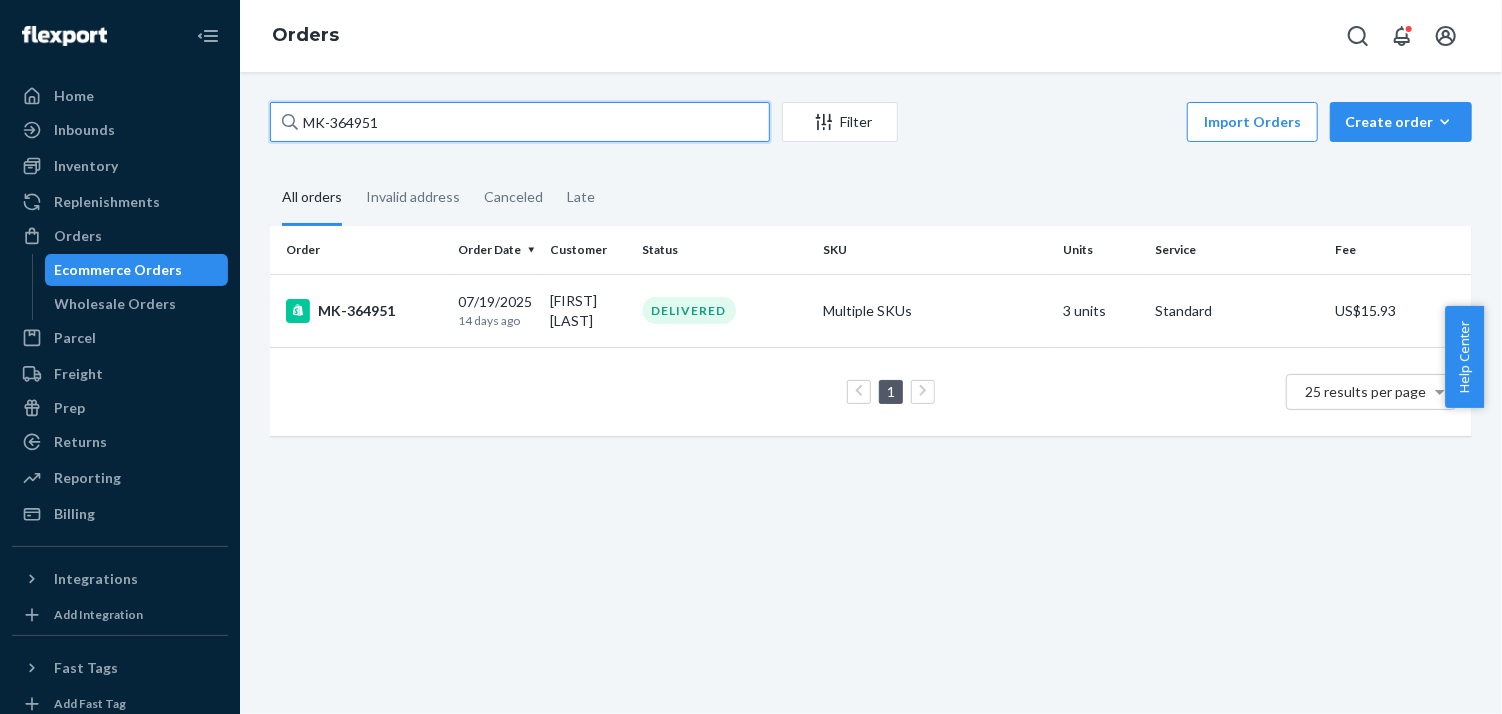 click on "MK-364951" at bounding box center (520, 122) 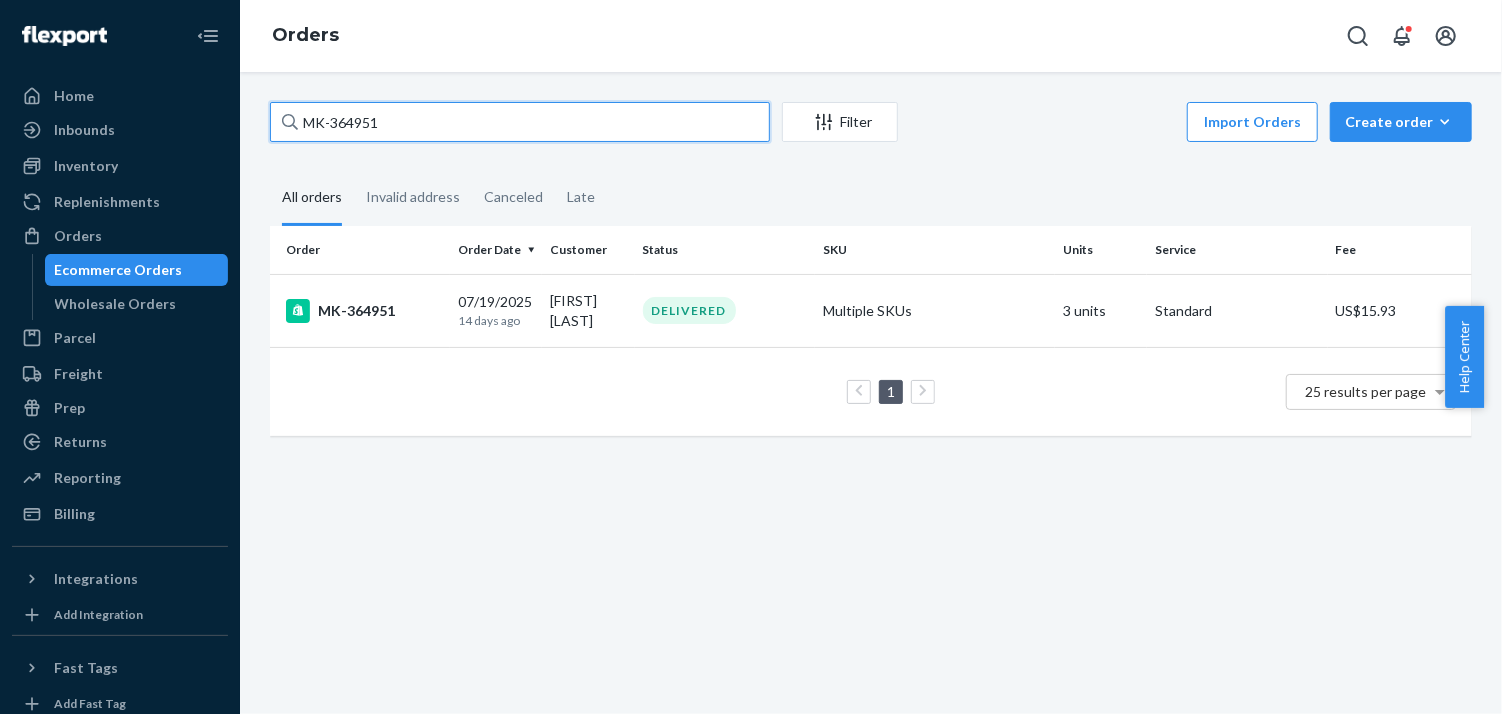 paste on "[ORDER_ID]" 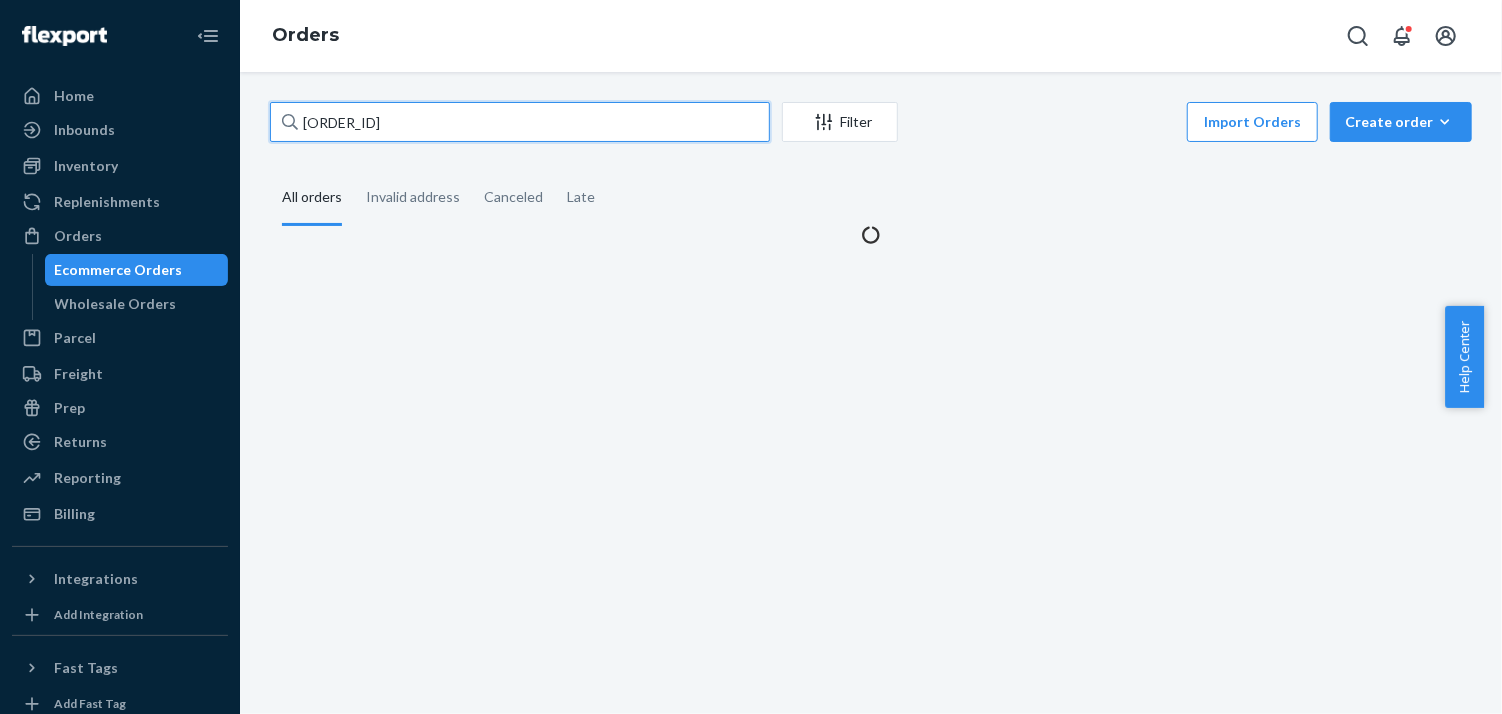 type on "[ORDER_ID]" 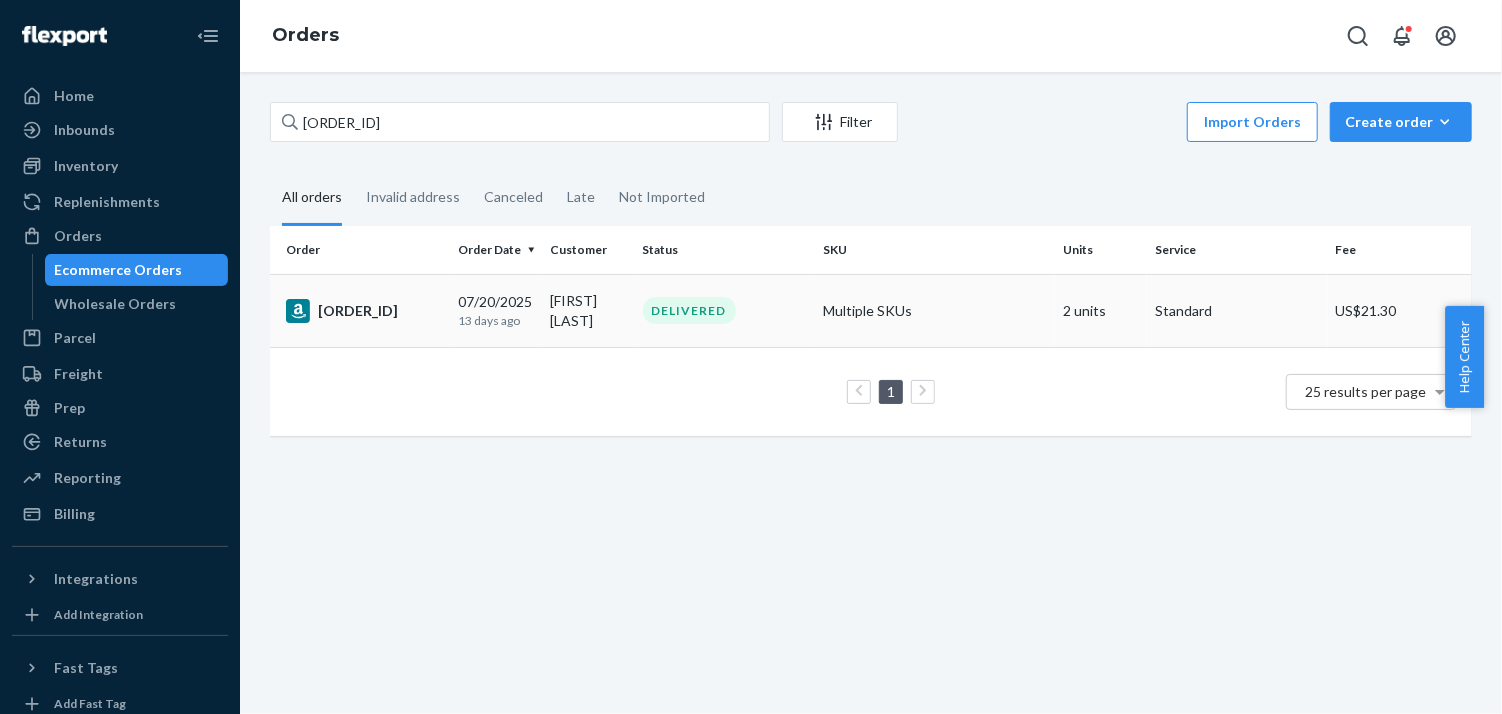 click on "[ORDER_ID]" at bounding box center (364, 311) 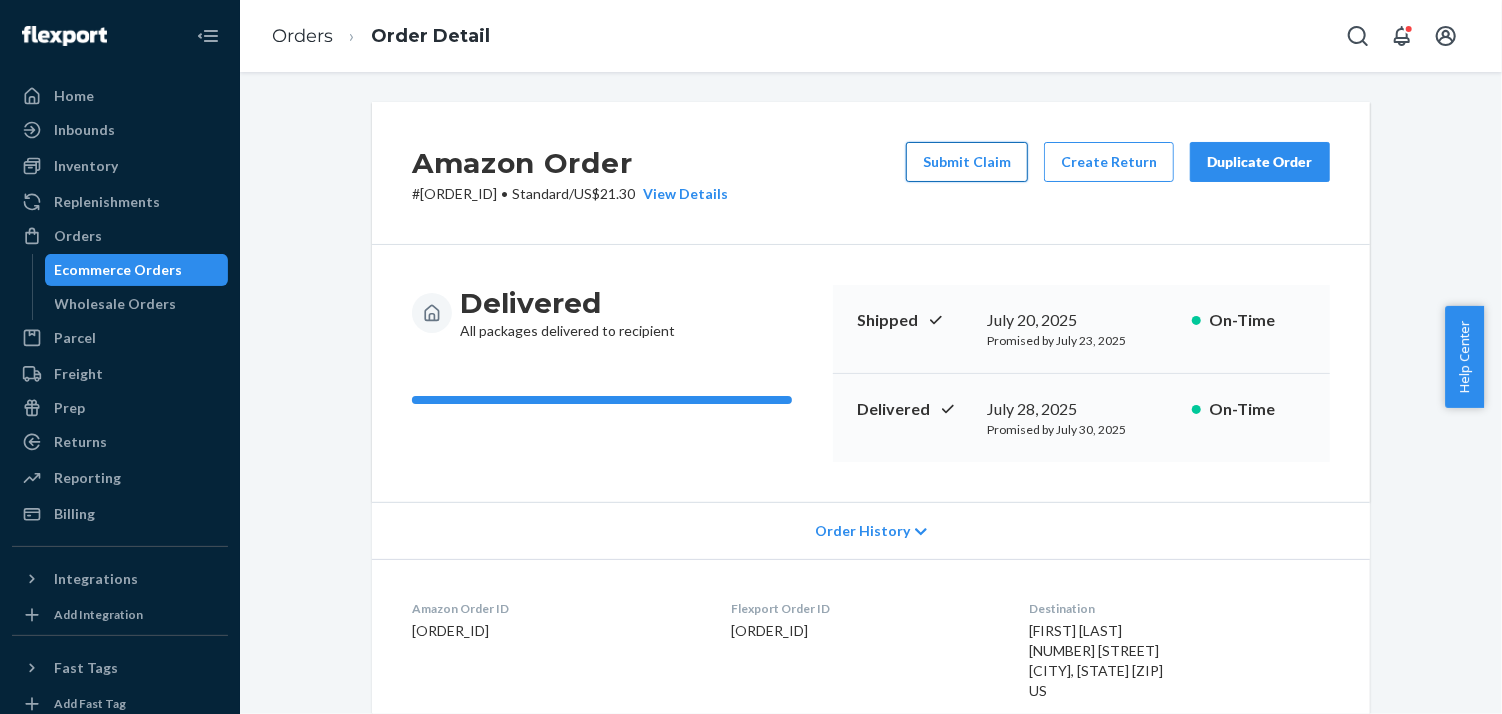 click on "Submit Claim" at bounding box center (967, 162) 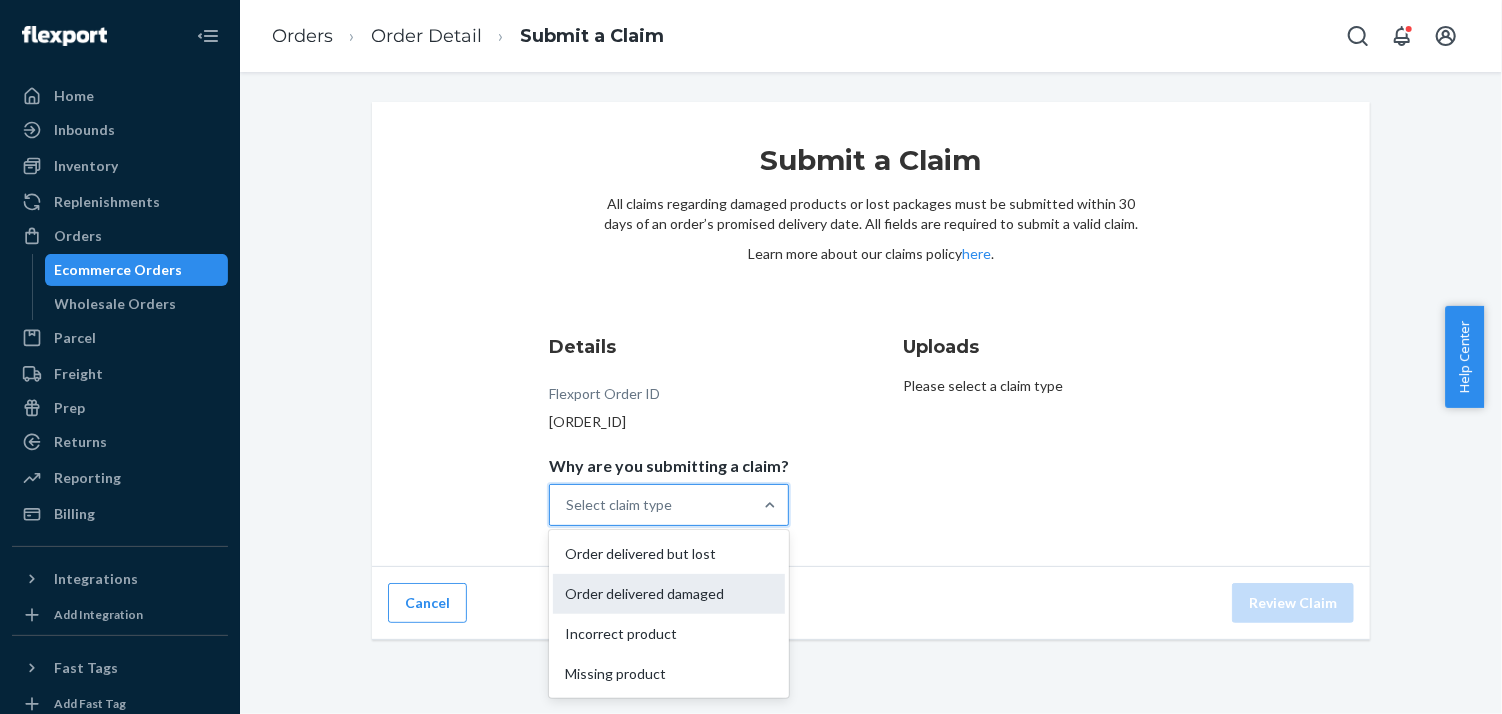 click on "Order delivered damaged" at bounding box center (669, 594) 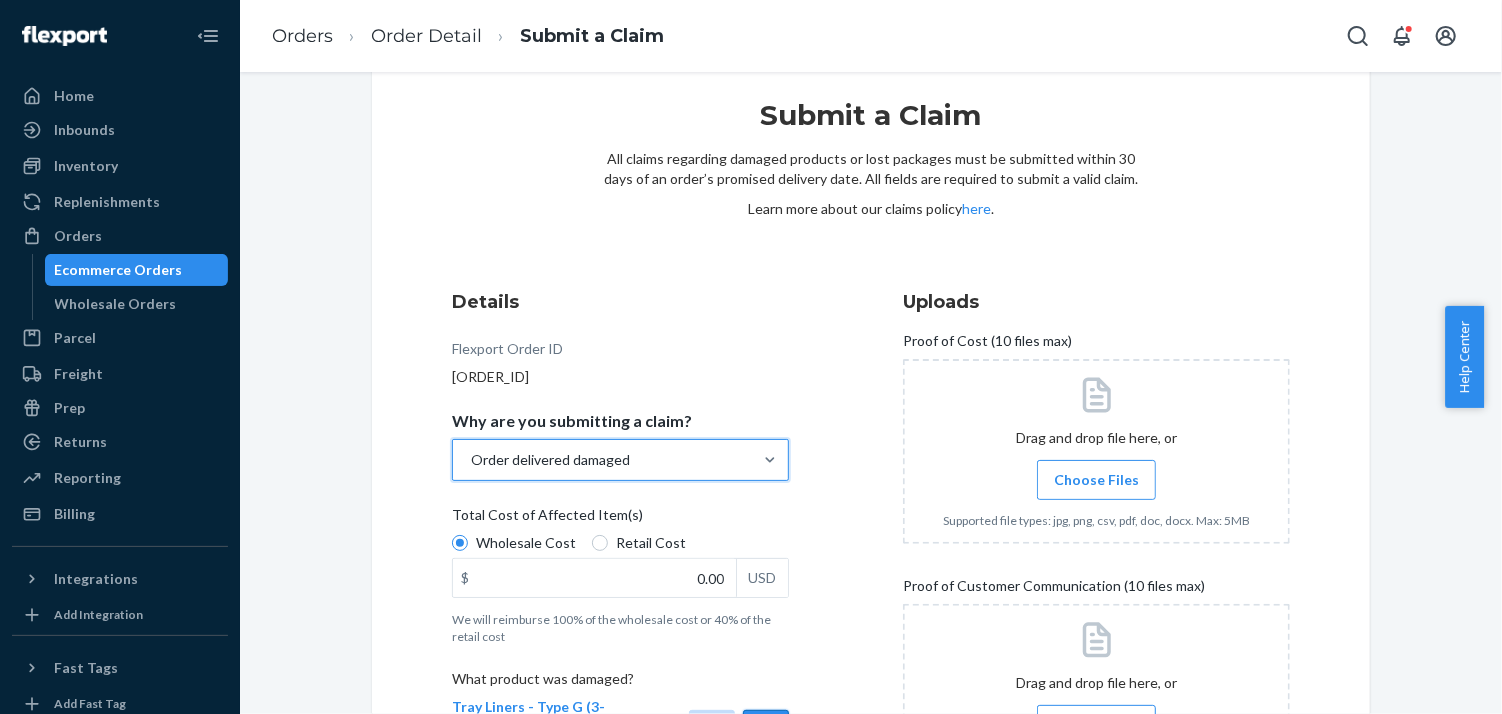 scroll, scrollTop: 255, scrollLeft: 0, axis: vertical 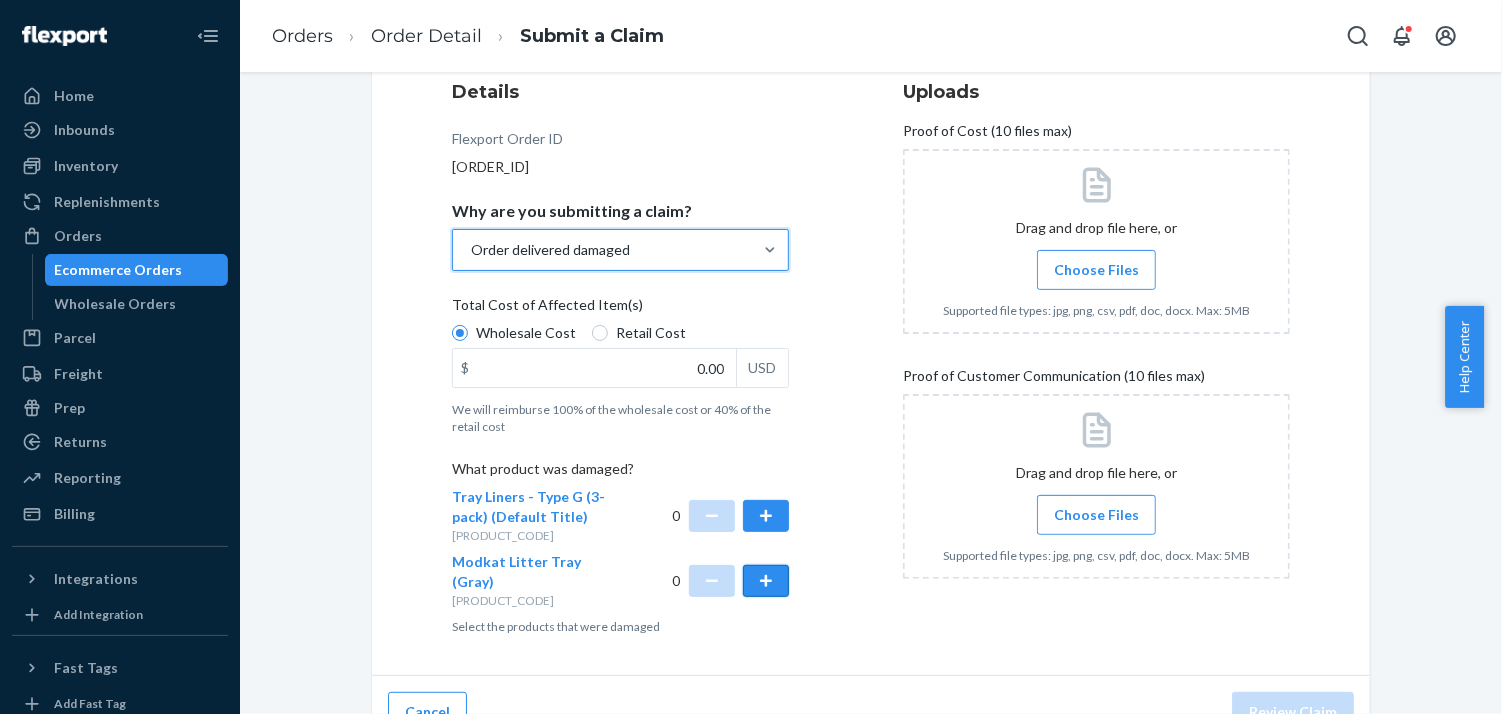 click at bounding box center (766, 581) 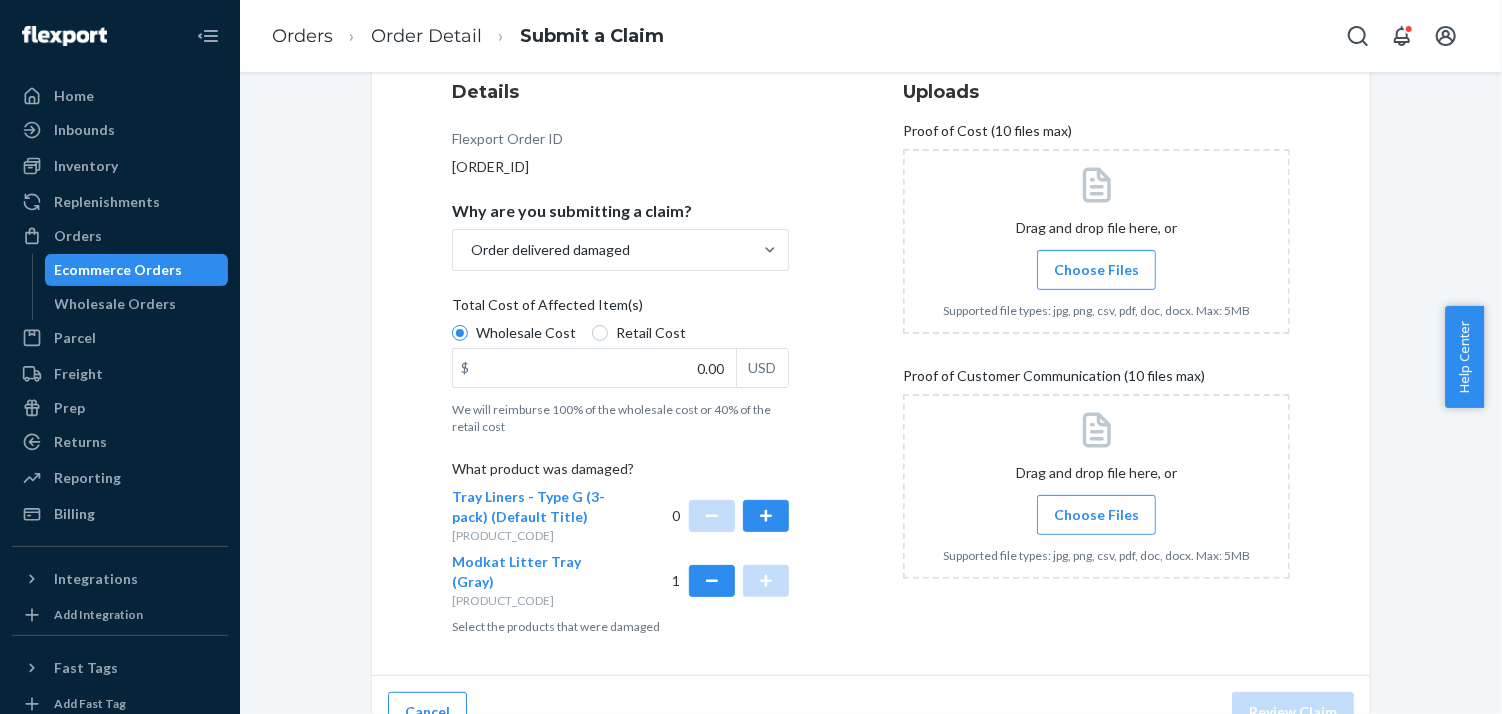 click on "Choose Files" at bounding box center (1096, 270) 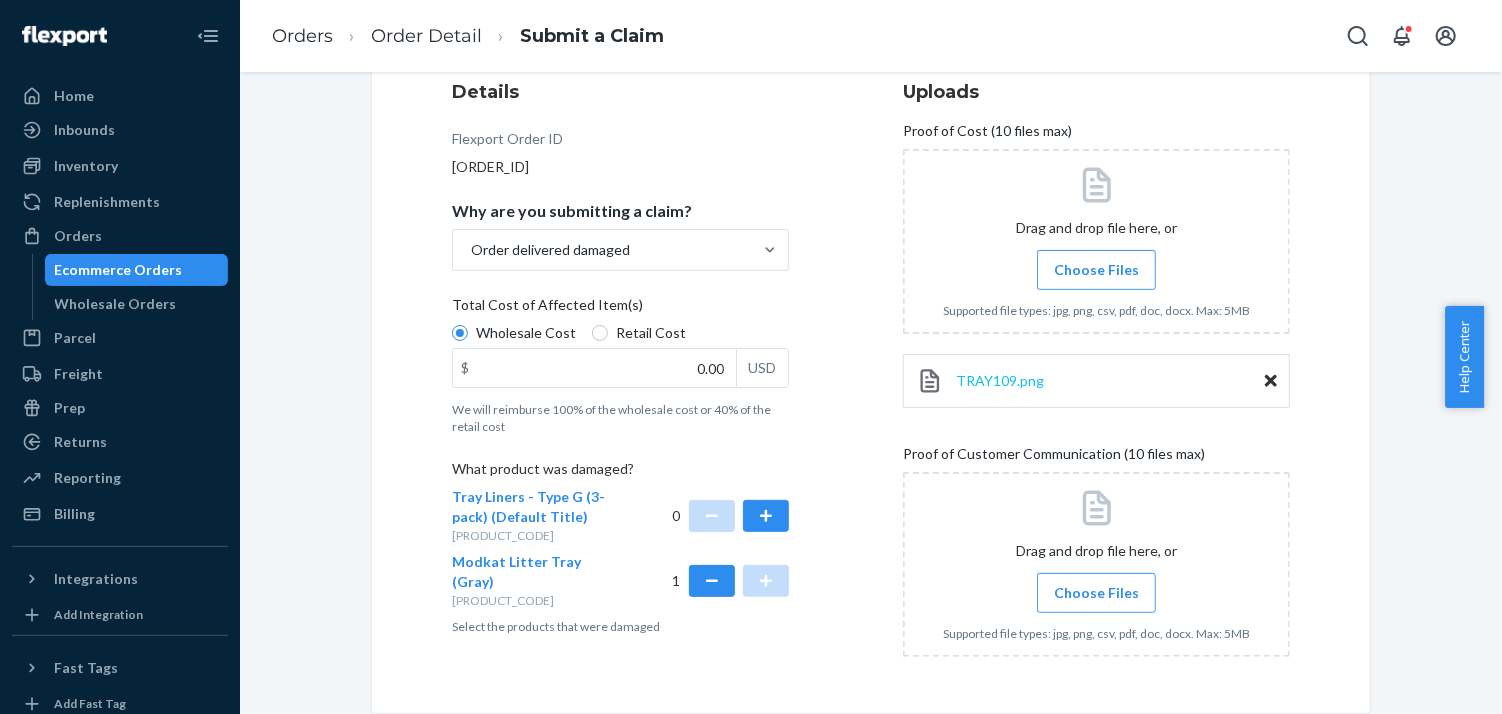 click on "TRAY109.png" at bounding box center (1000, 380) 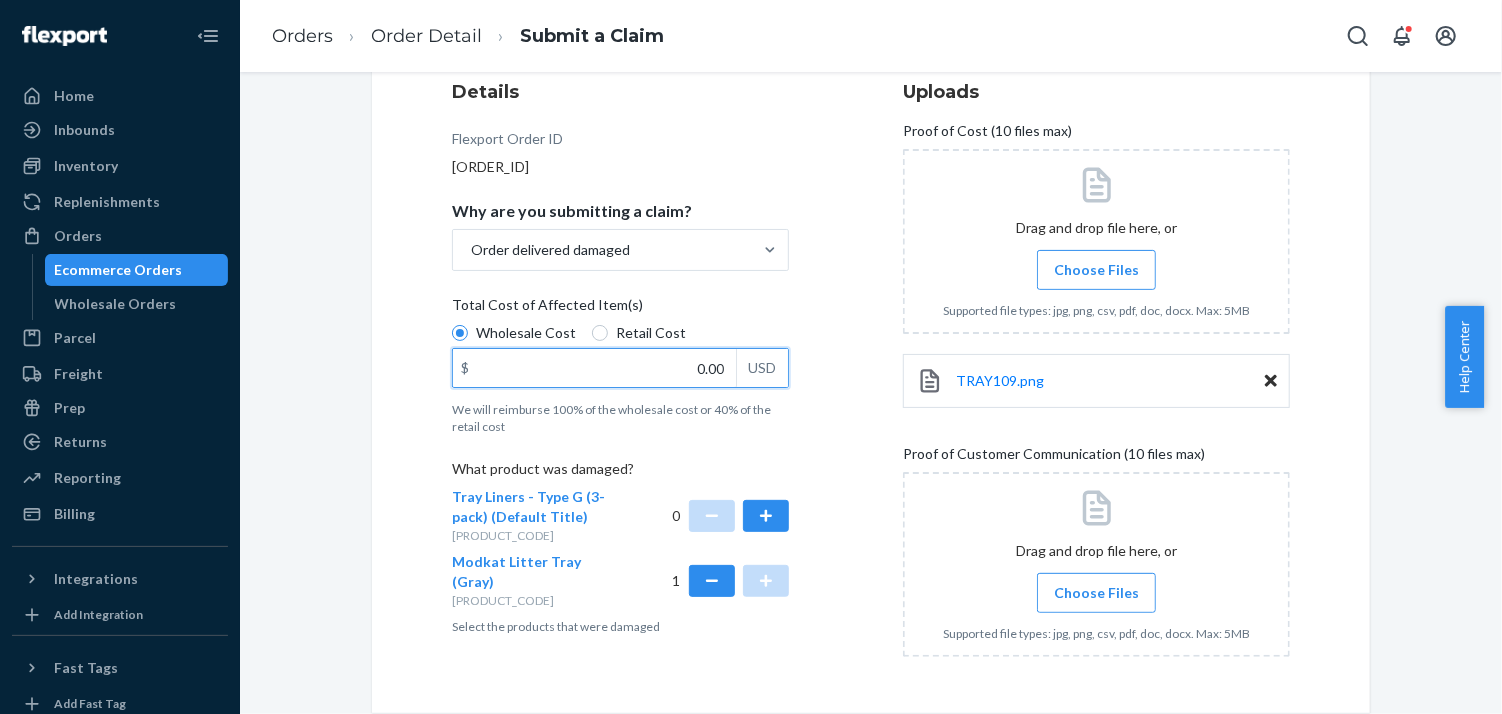 click on "0.00" at bounding box center (594, 368) 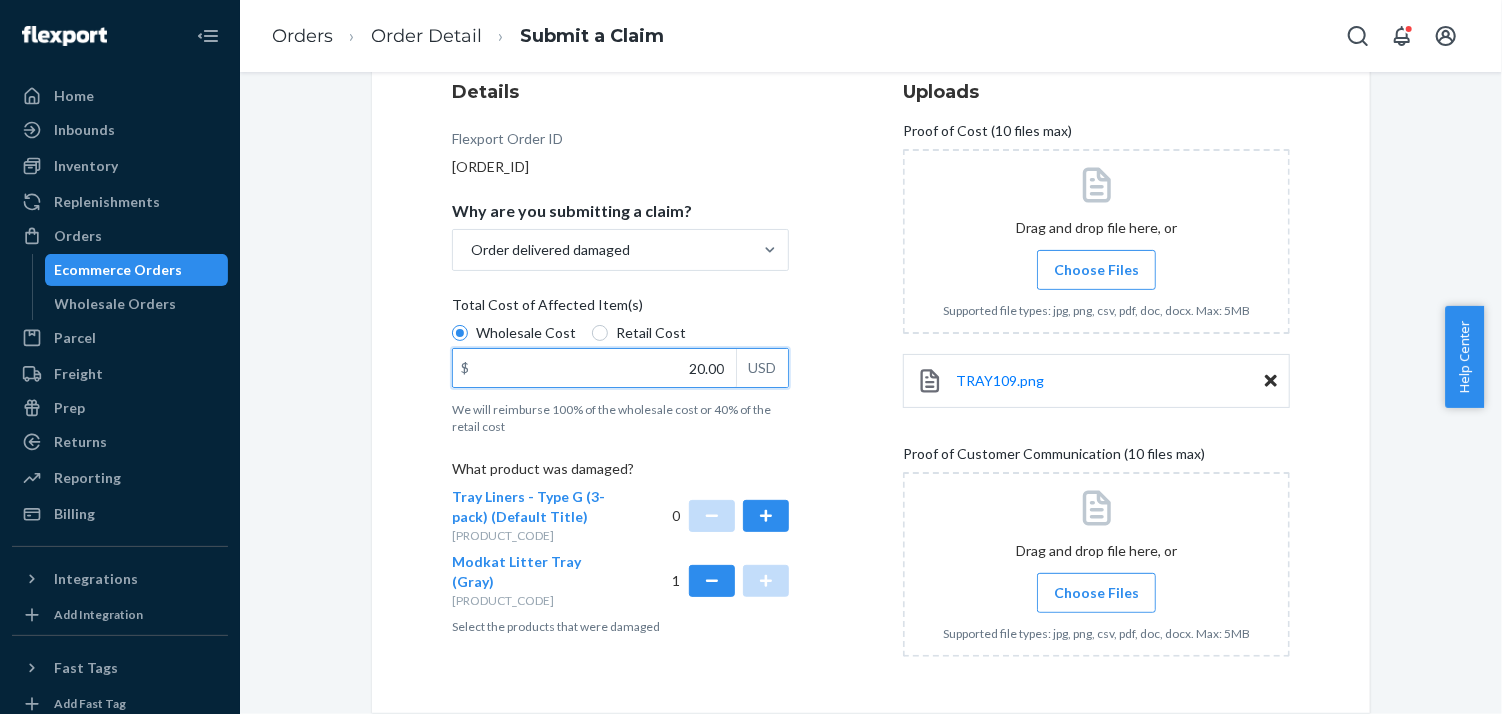 type on "20.30" 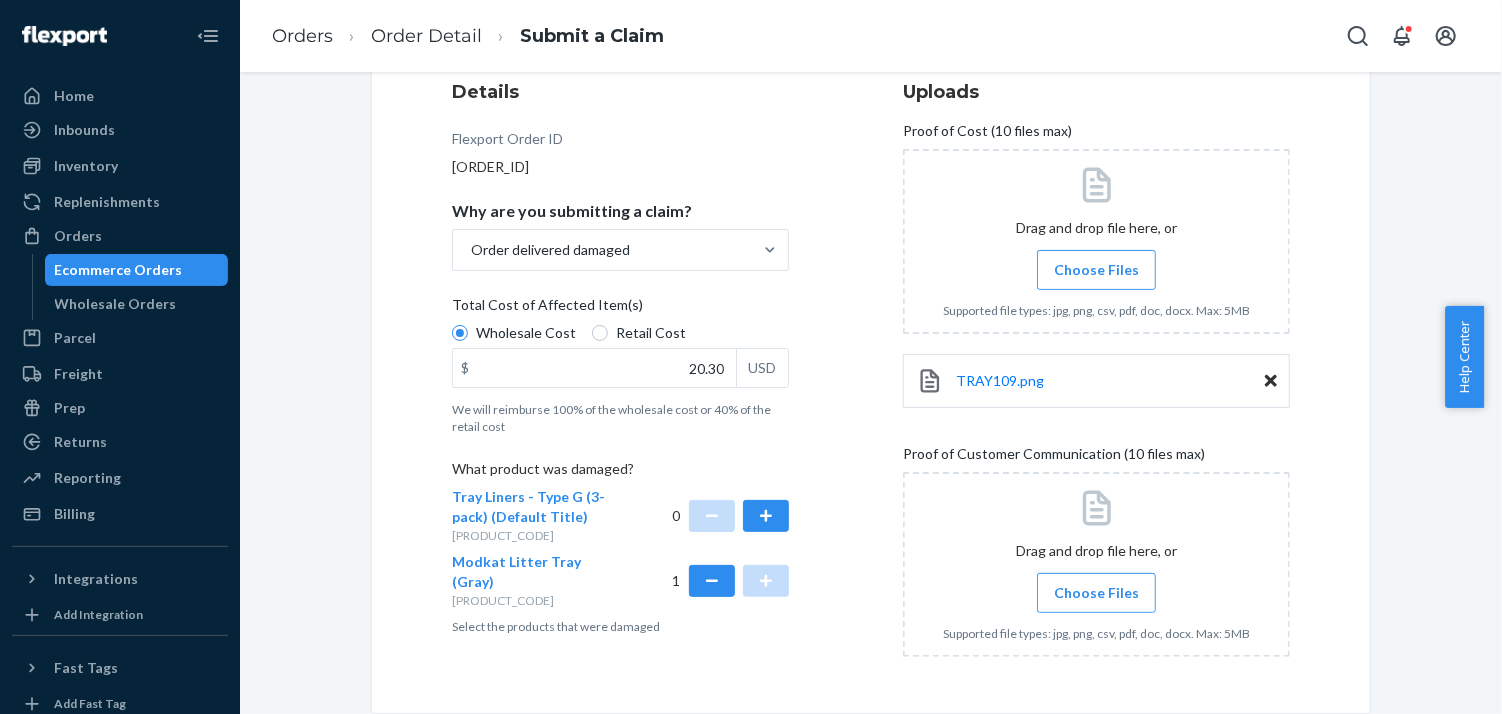 click on "Choose Files" at bounding box center [1096, 593] 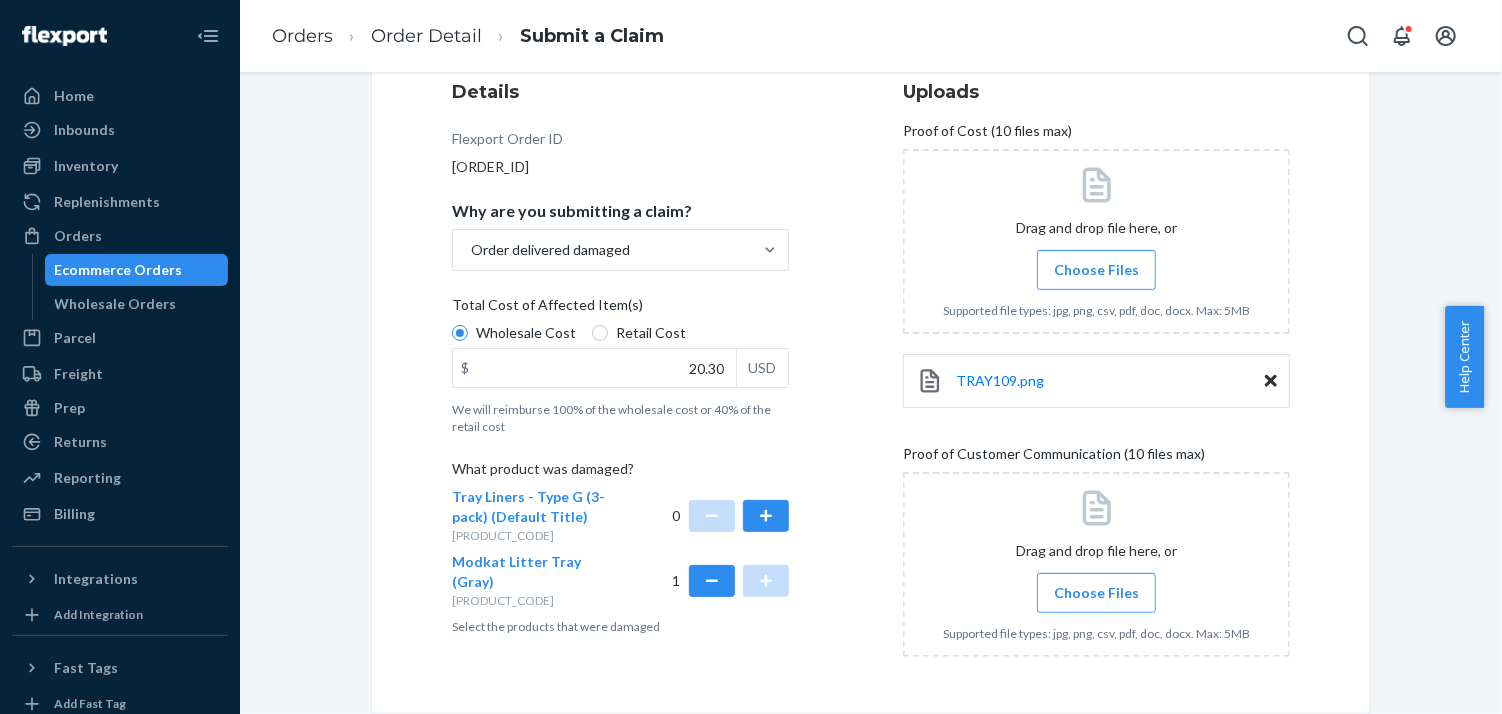 click on "Choose Files" at bounding box center (1096, 593) 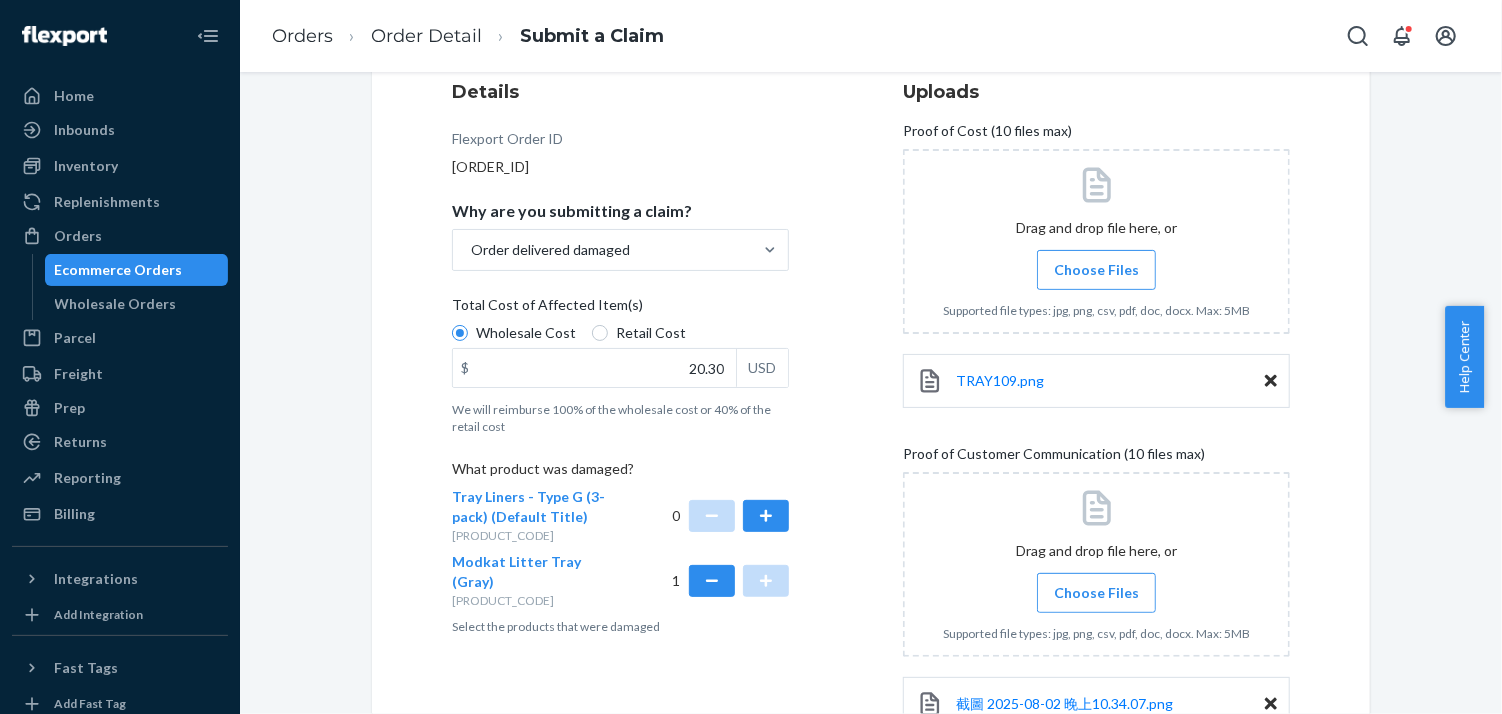 scroll, scrollTop: 411, scrollLeft: 0, axis: vertical 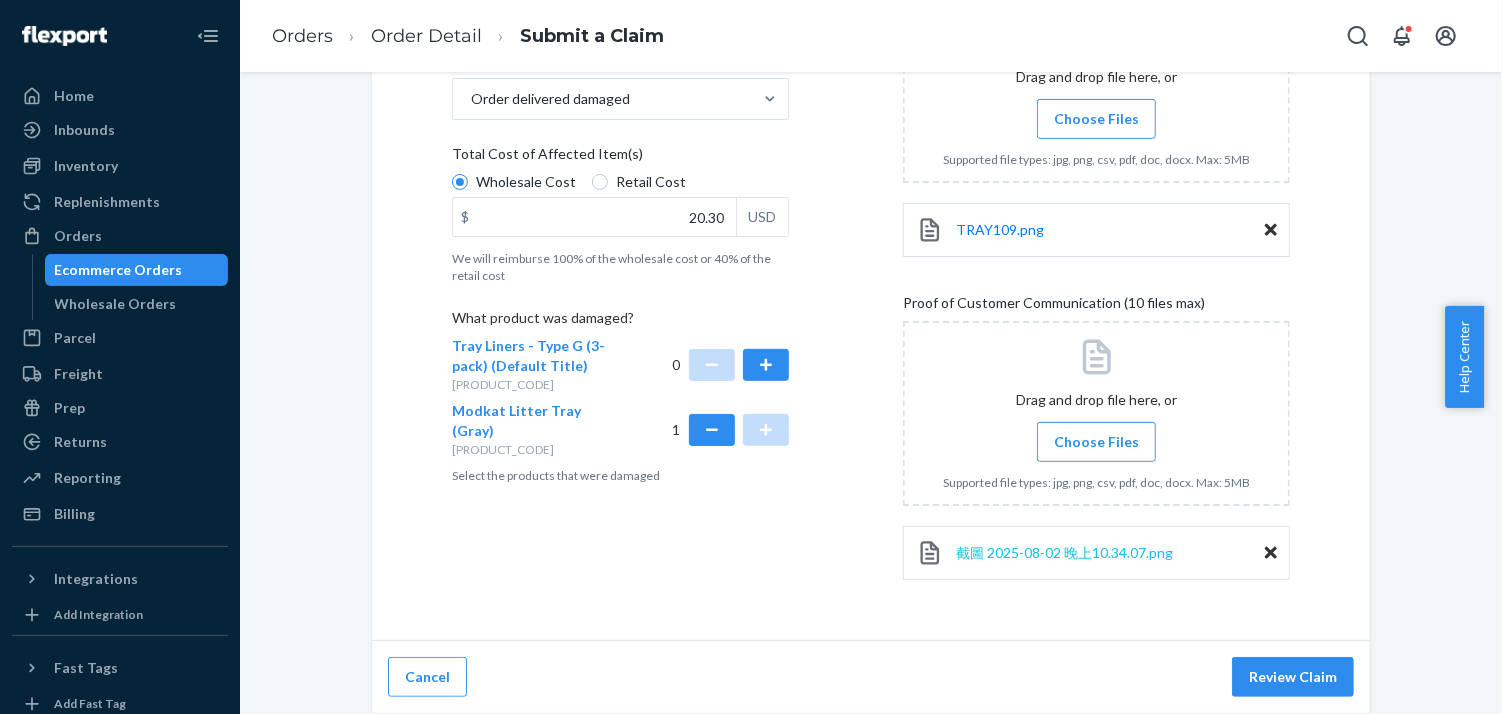 click on "截圖 2025-08-02 晚上10.34.07.png" at bounding box center [1064, 552] 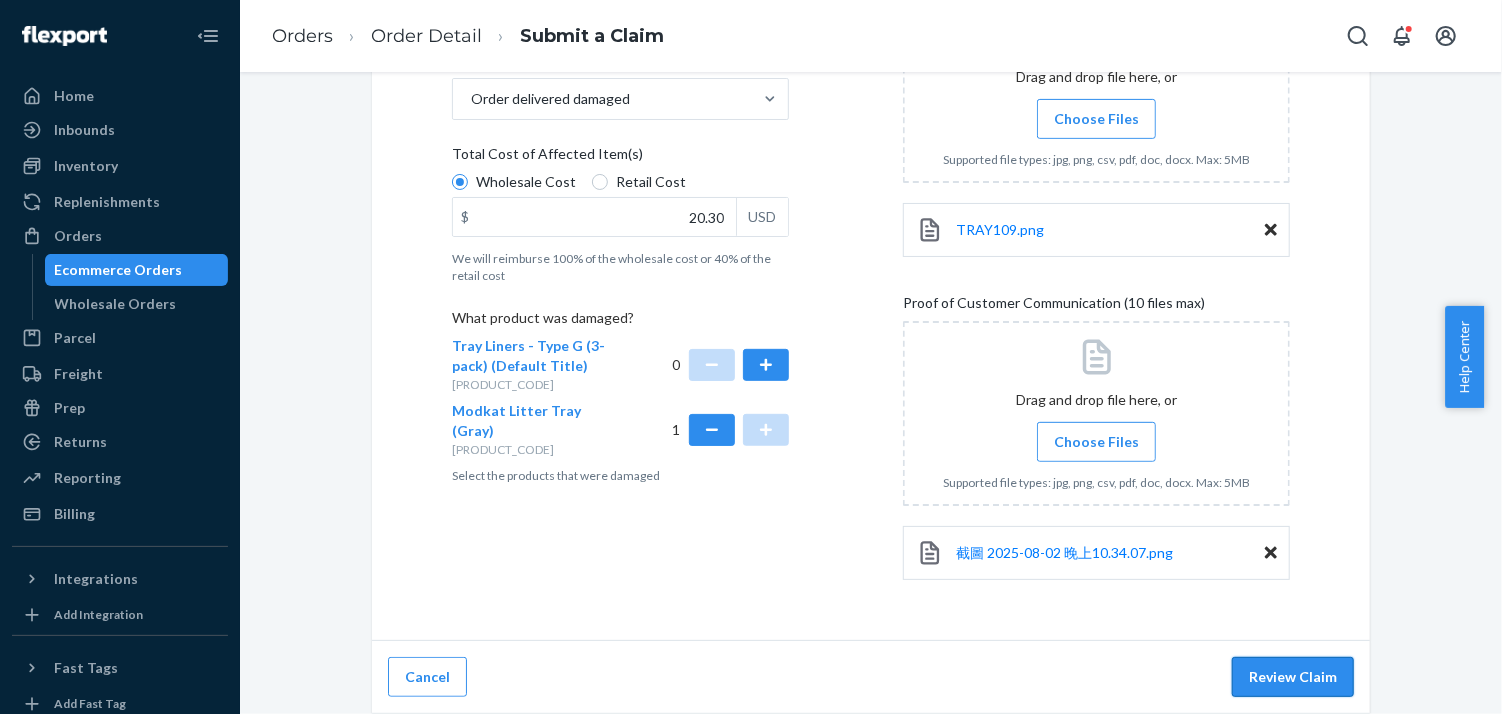 click on "Review Claim" at bounding box center (1293, 677) 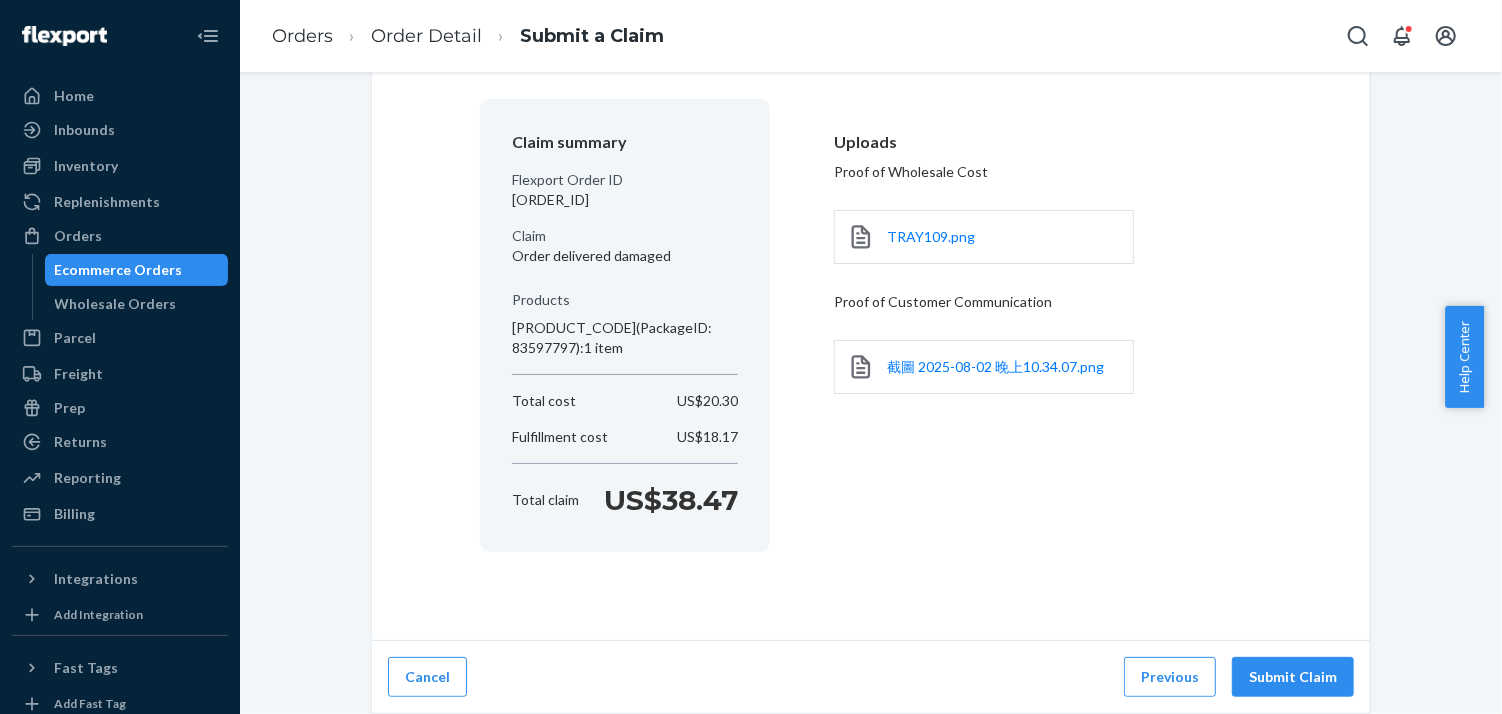 scroll, scrollTop: 130, scrollLeft: 0, axis: vertical 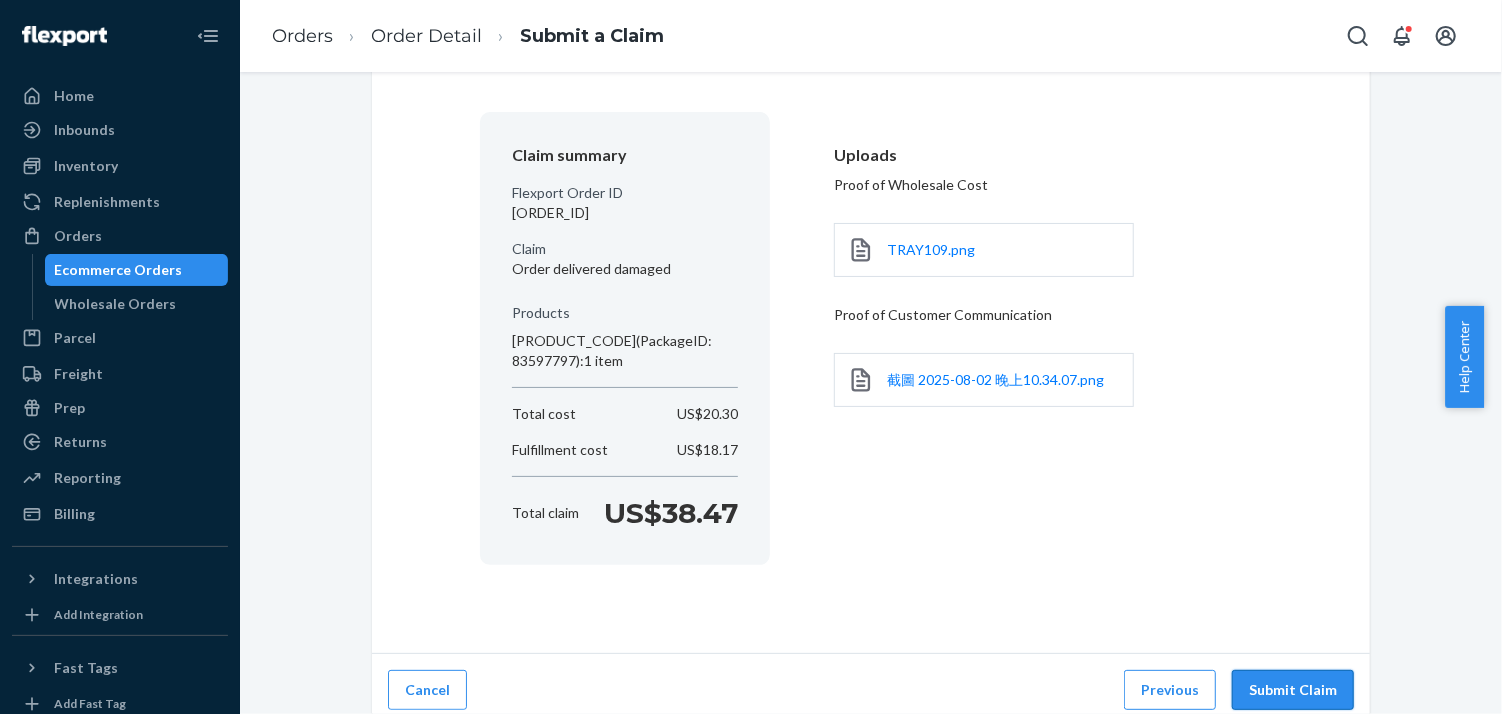 click on "Submit Claim" at bounding box center [1293, 690] 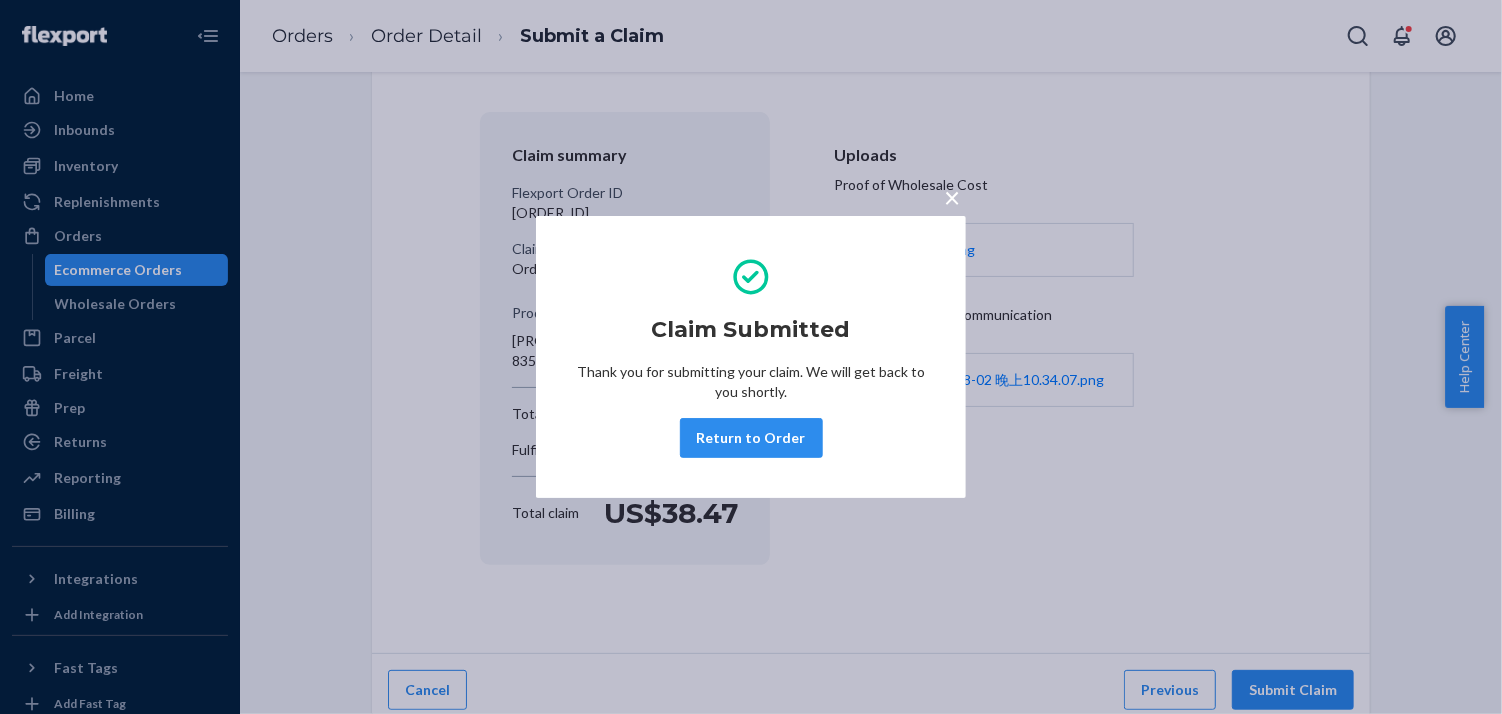 click on "×" at bounding box center (952, 197) 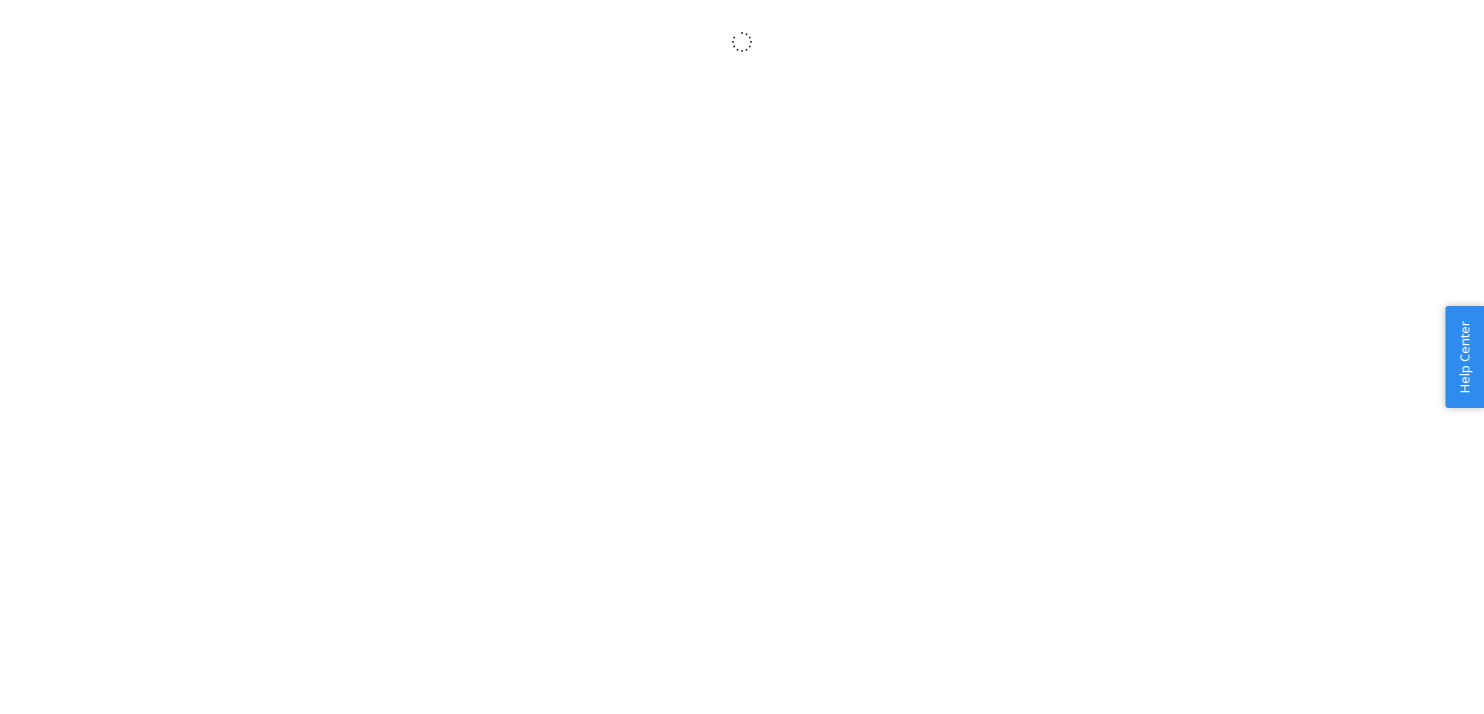 scroll, scrollTop: 0, scrollLeft: 0, axis: both 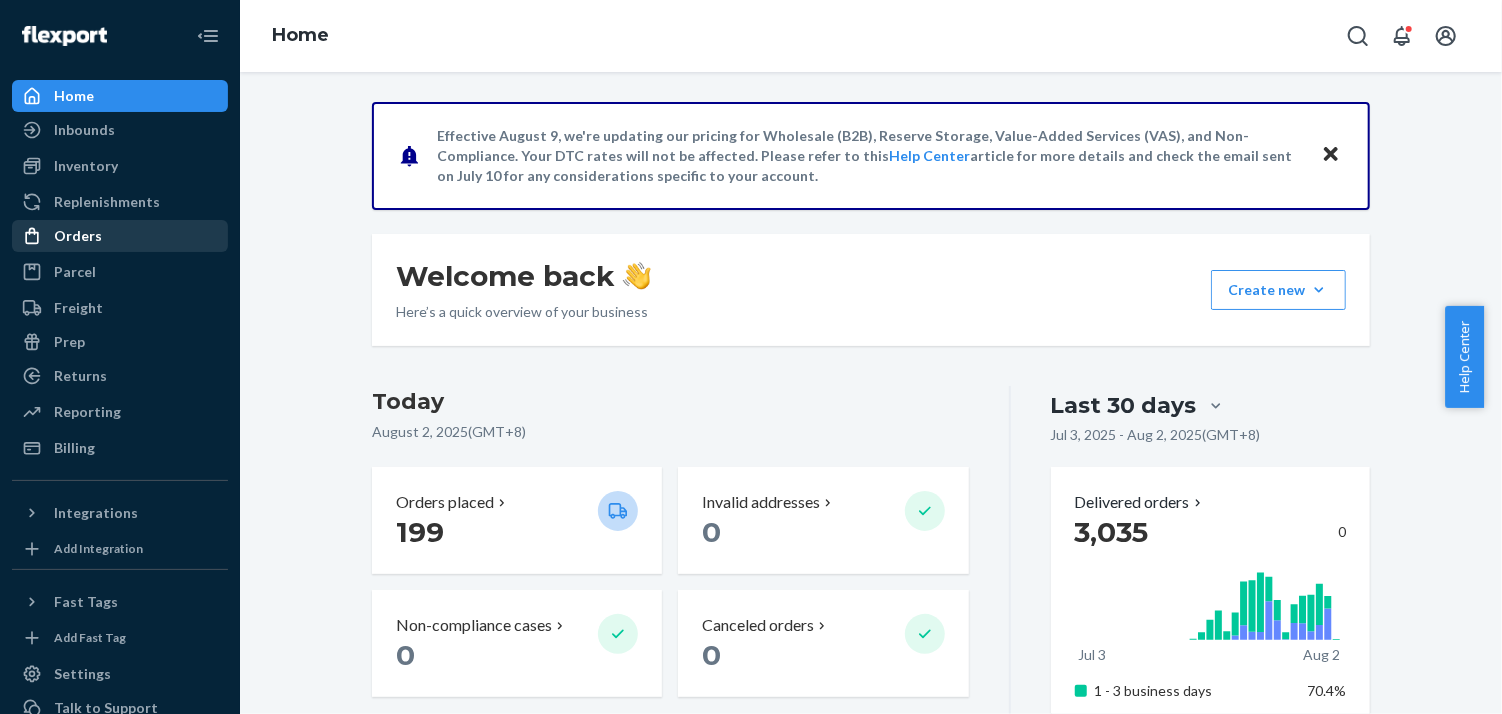 click on "Orders" at bounding box center [120, 236] 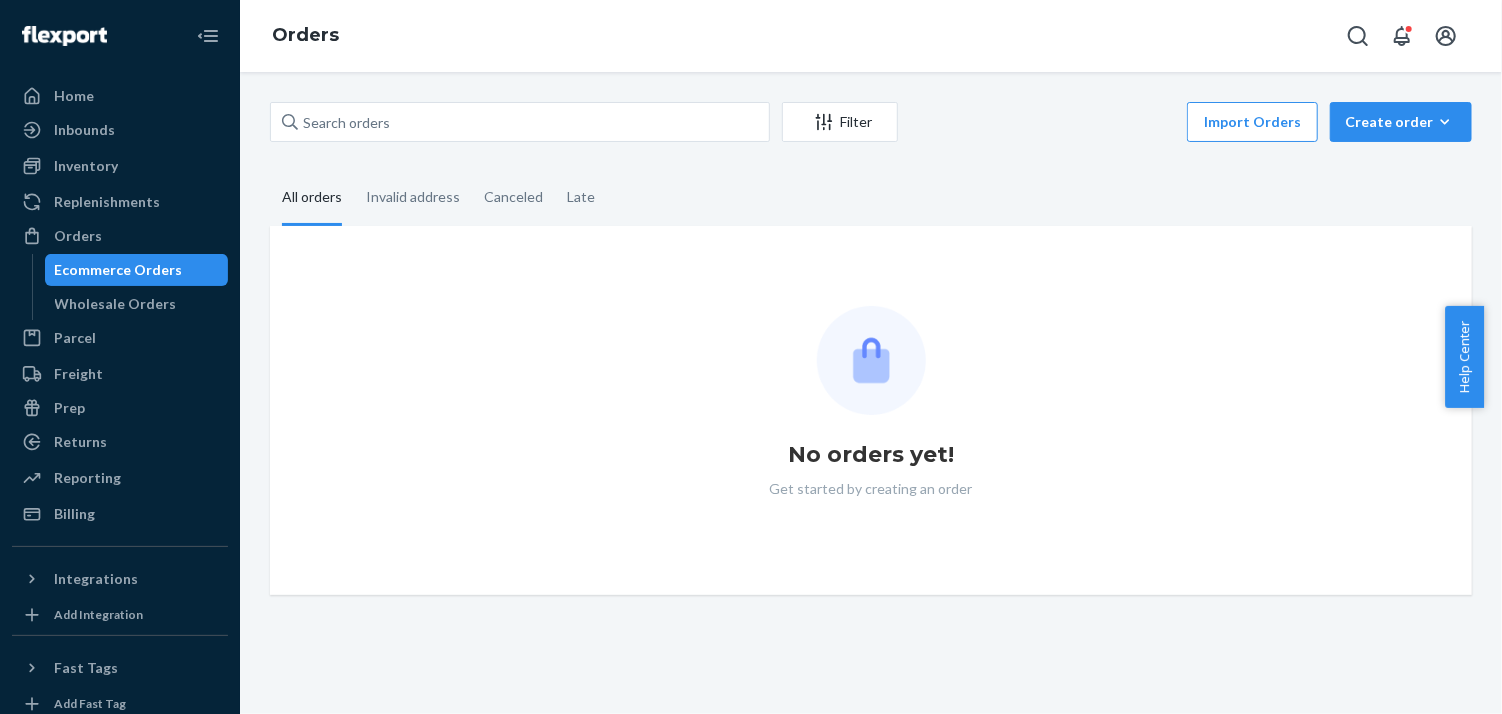 click on "Ecommerce Orders" at bounding box center (119, 270) 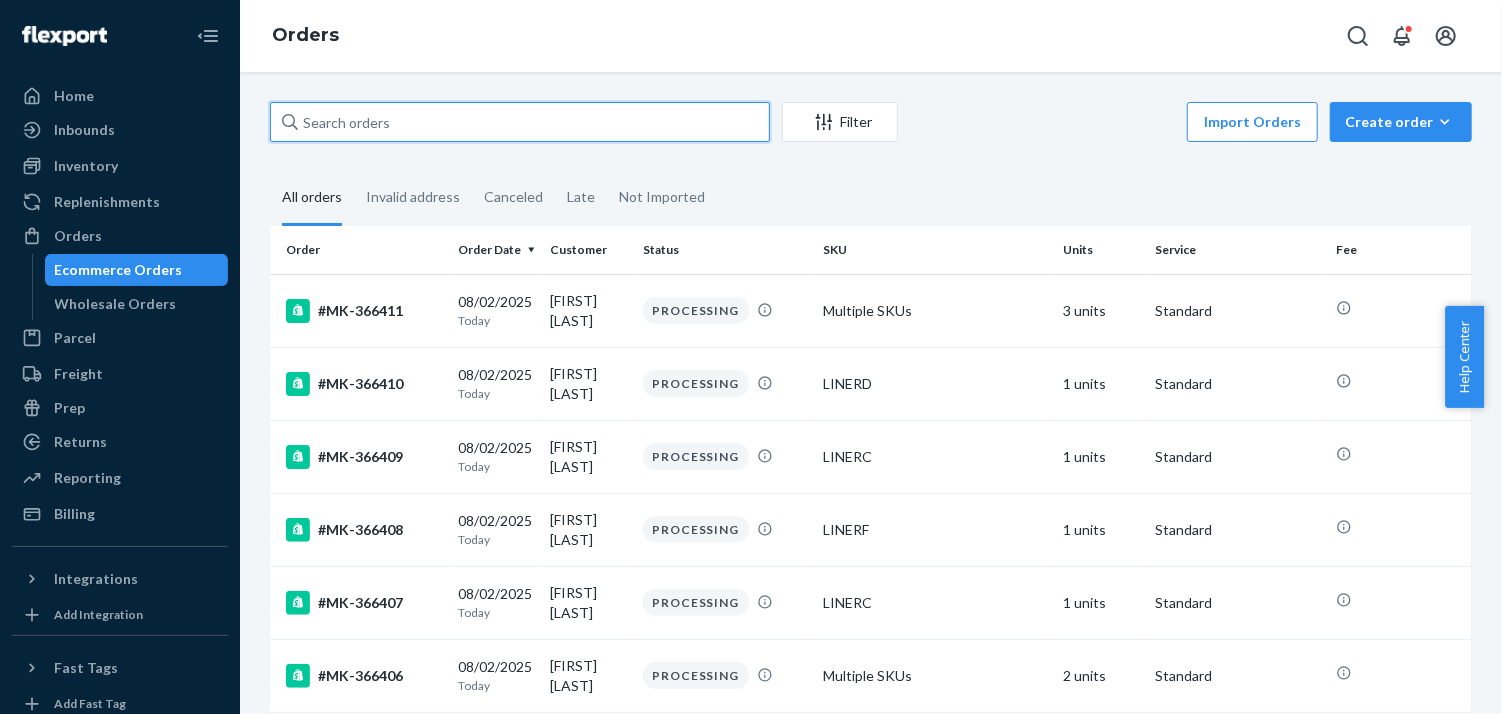 click at bounding box center [520, 122] 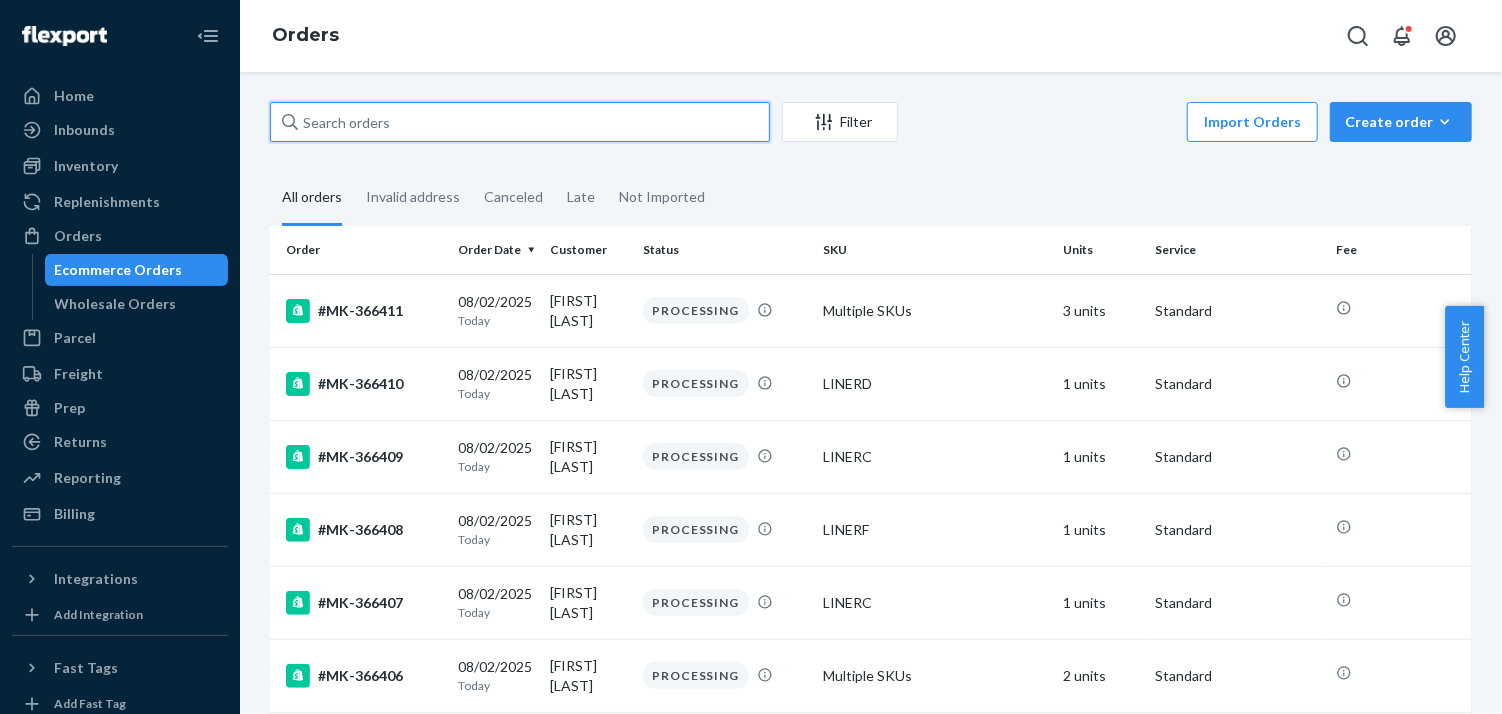 paste on "MK-365155" 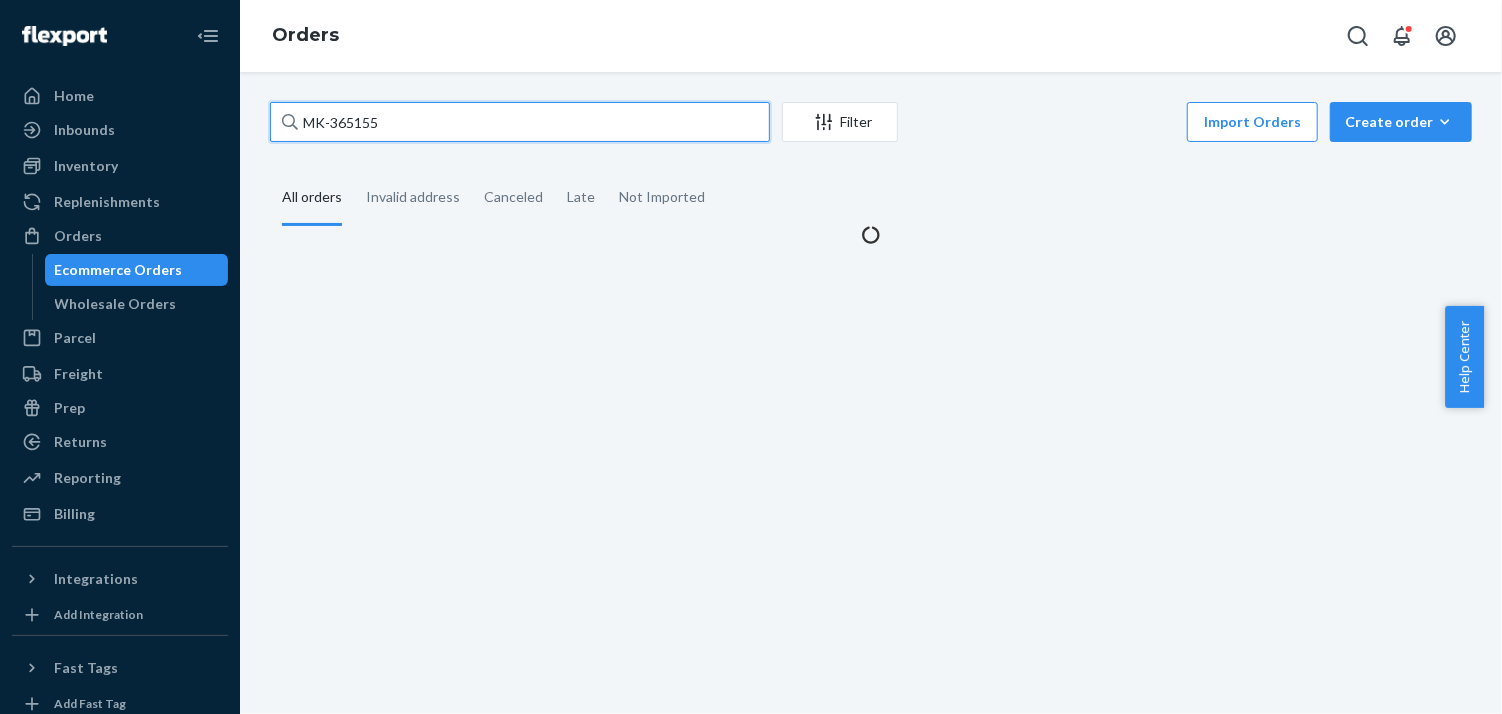 type on "MK-365155" 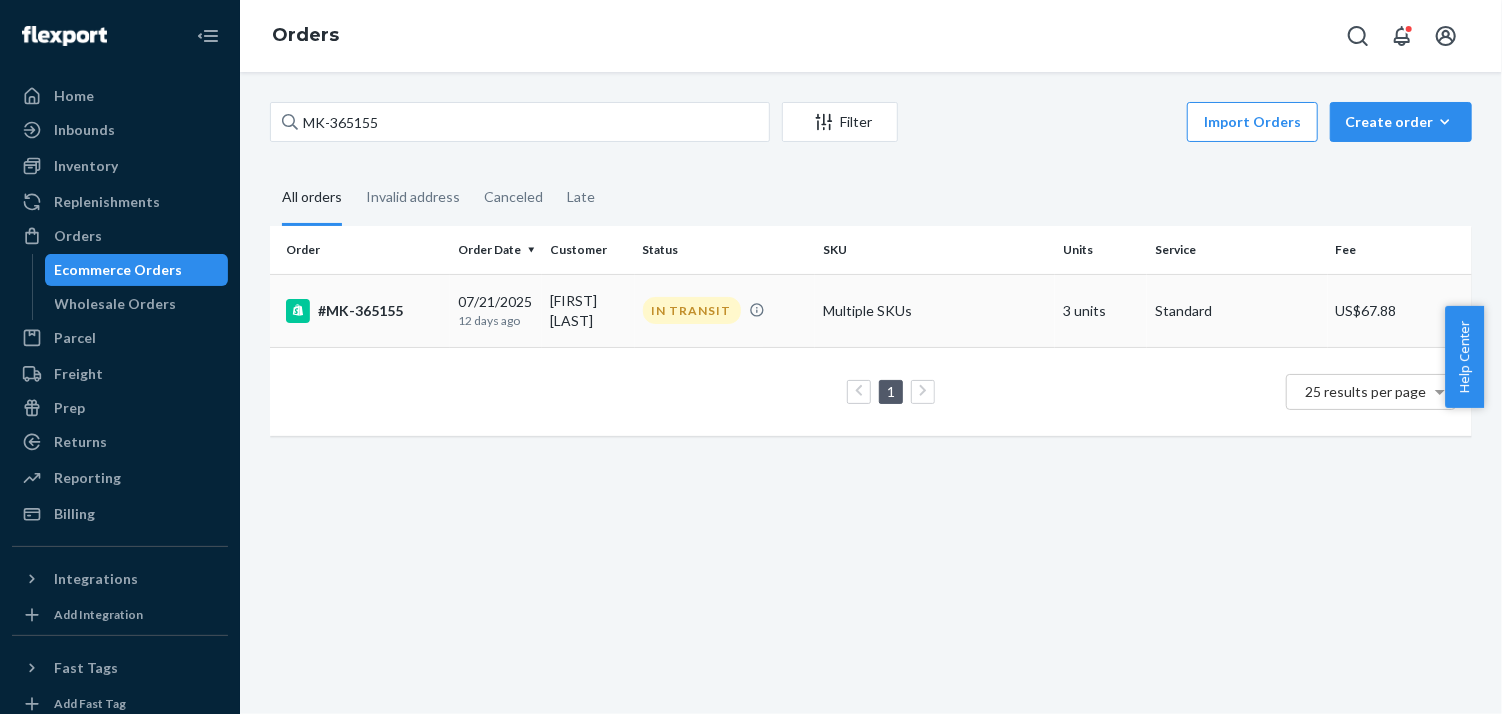 click on "#MK-365155" at bounding box center [364, 311] 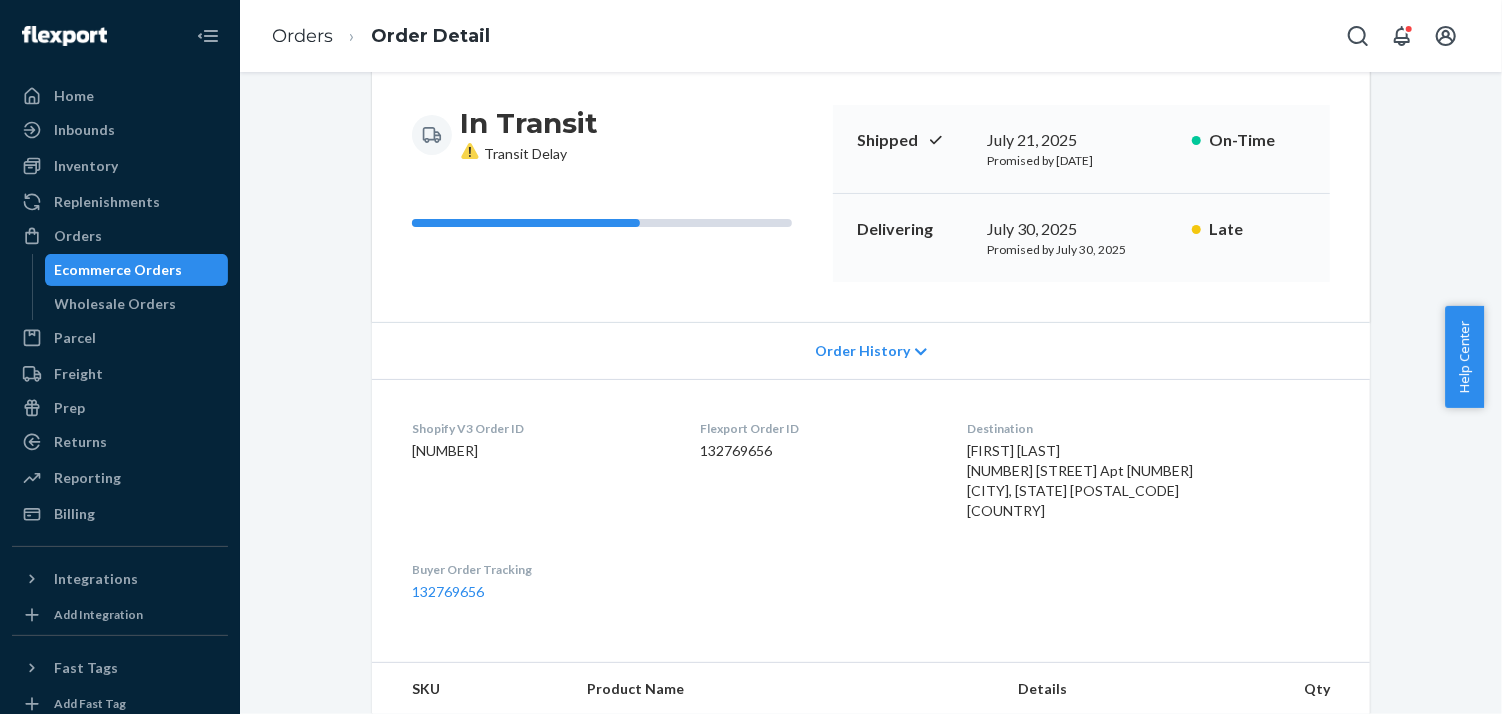 scroll, scrollTop: 458, scrollLeft: 0, axis: vertical 